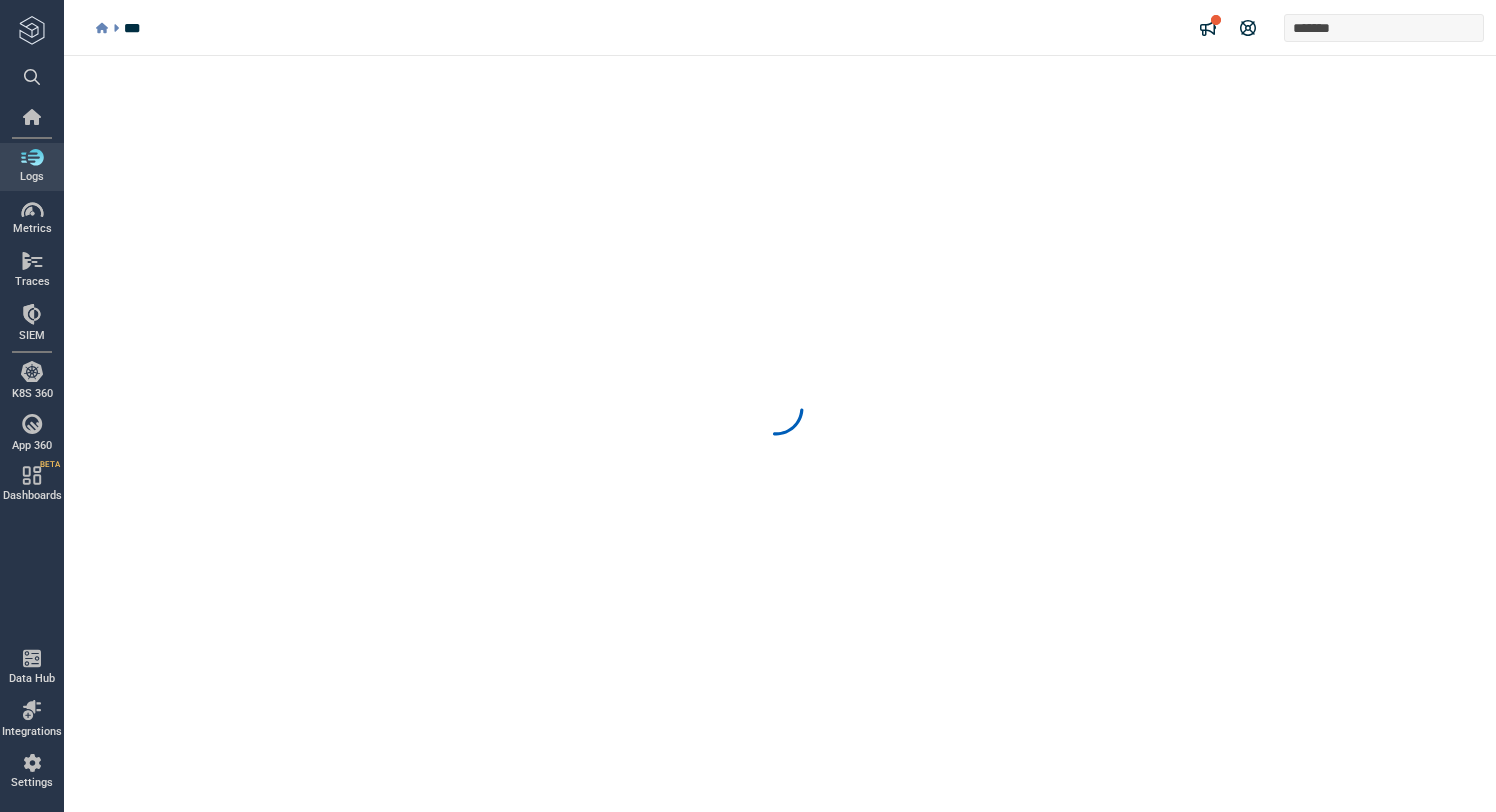 scroll, scrollTop: 0, scrollLeft: 0, axis: both 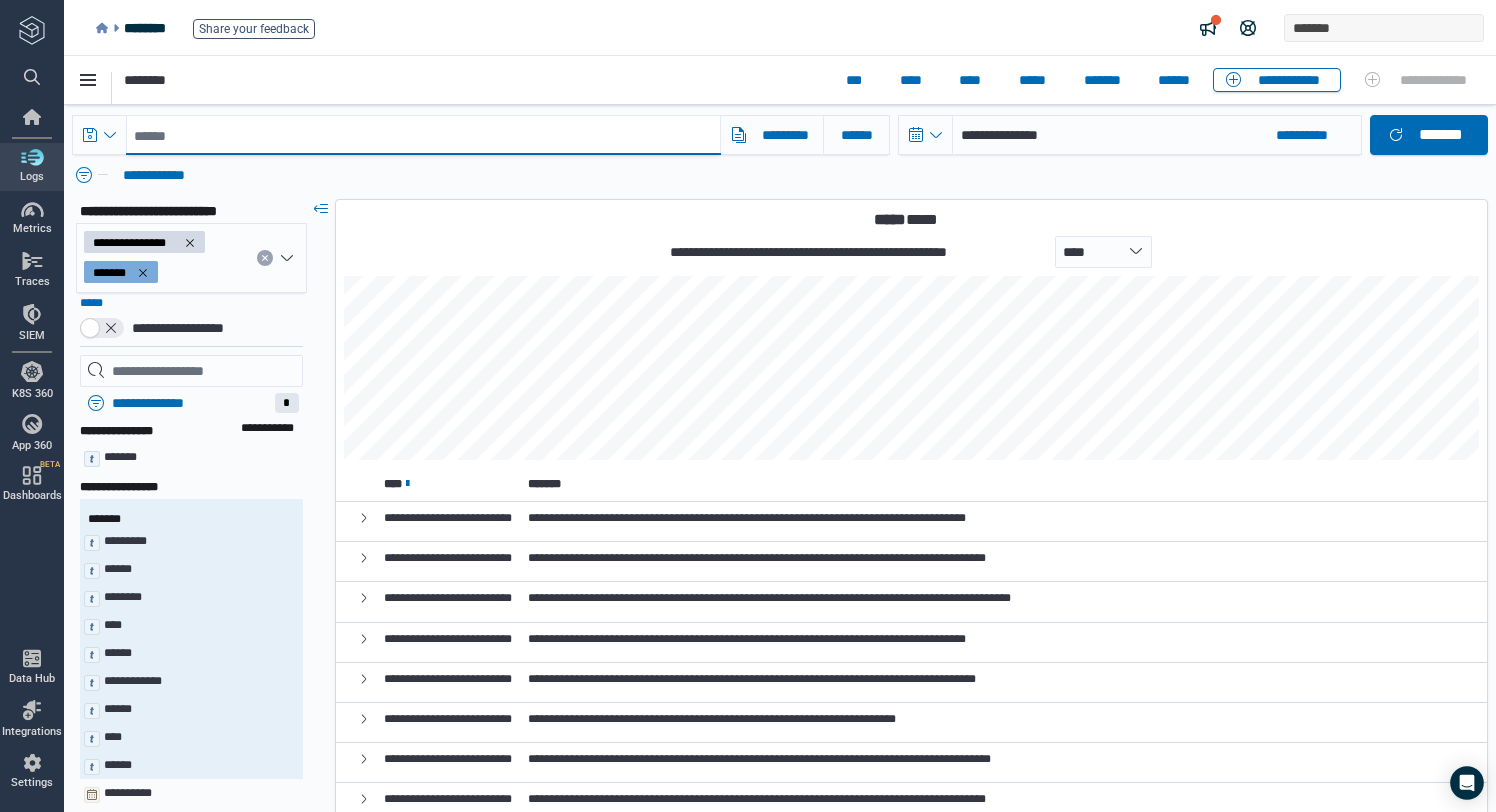 click at bounding box center (423, 135) 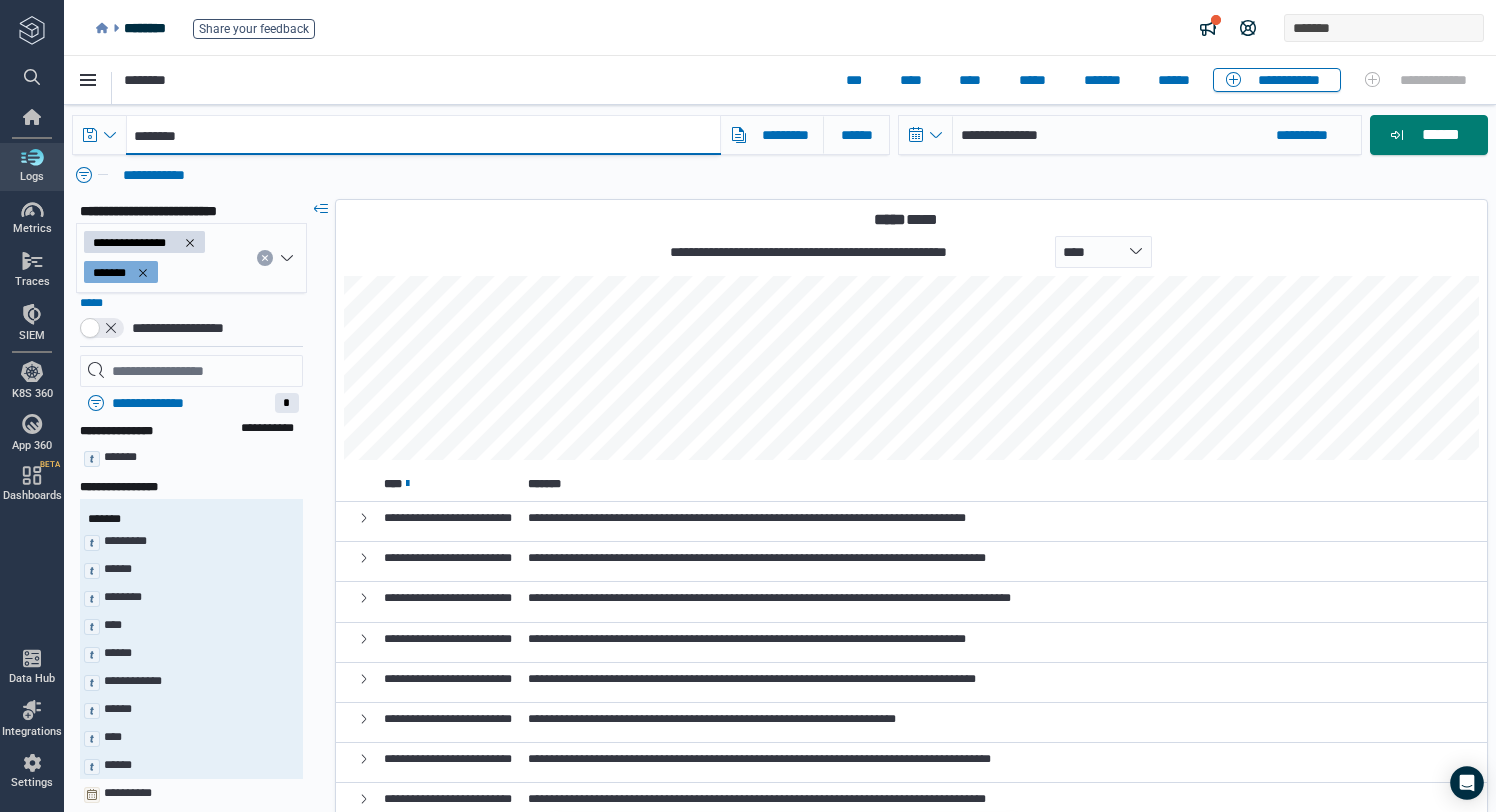type on "********" 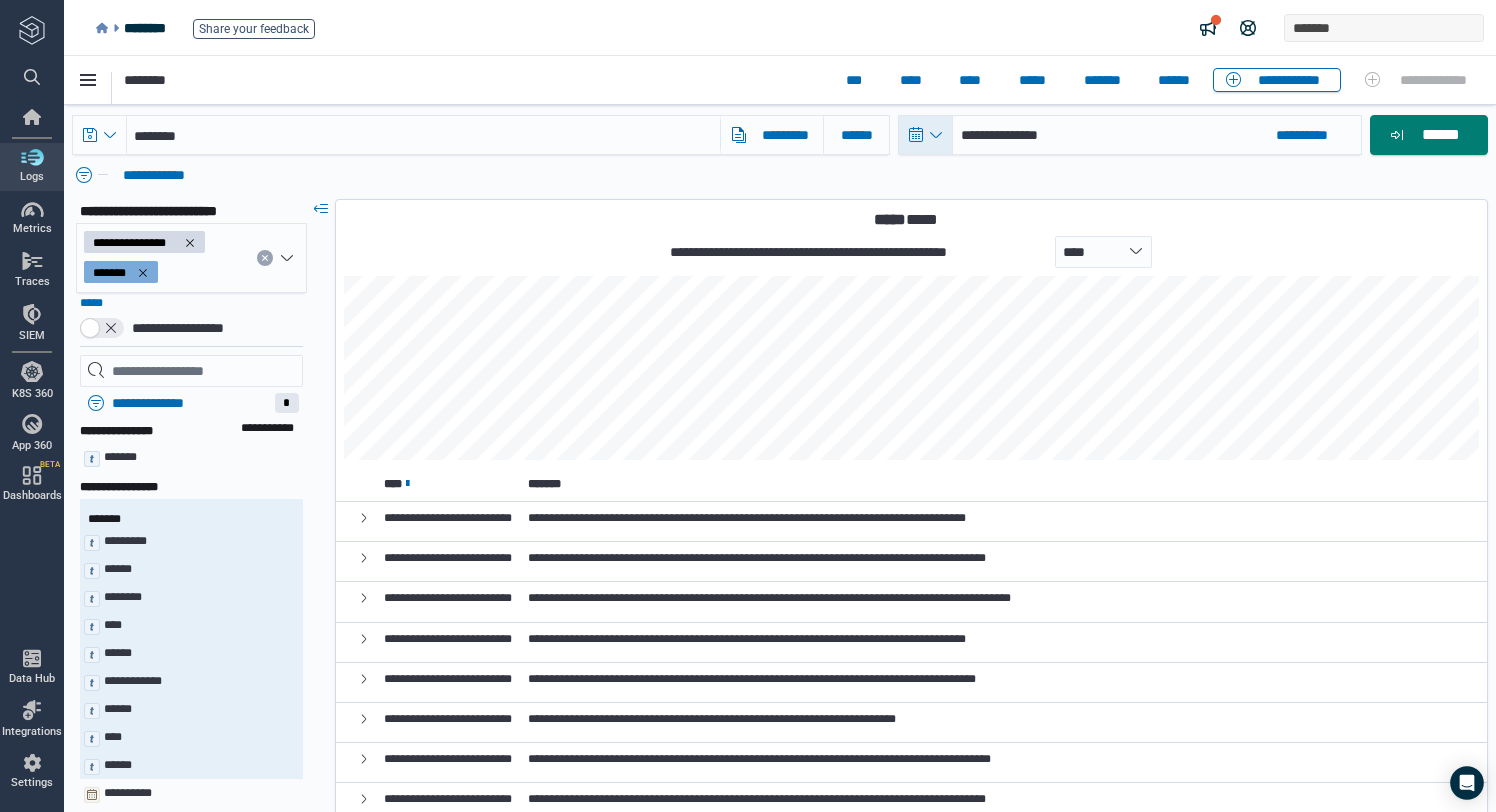 click 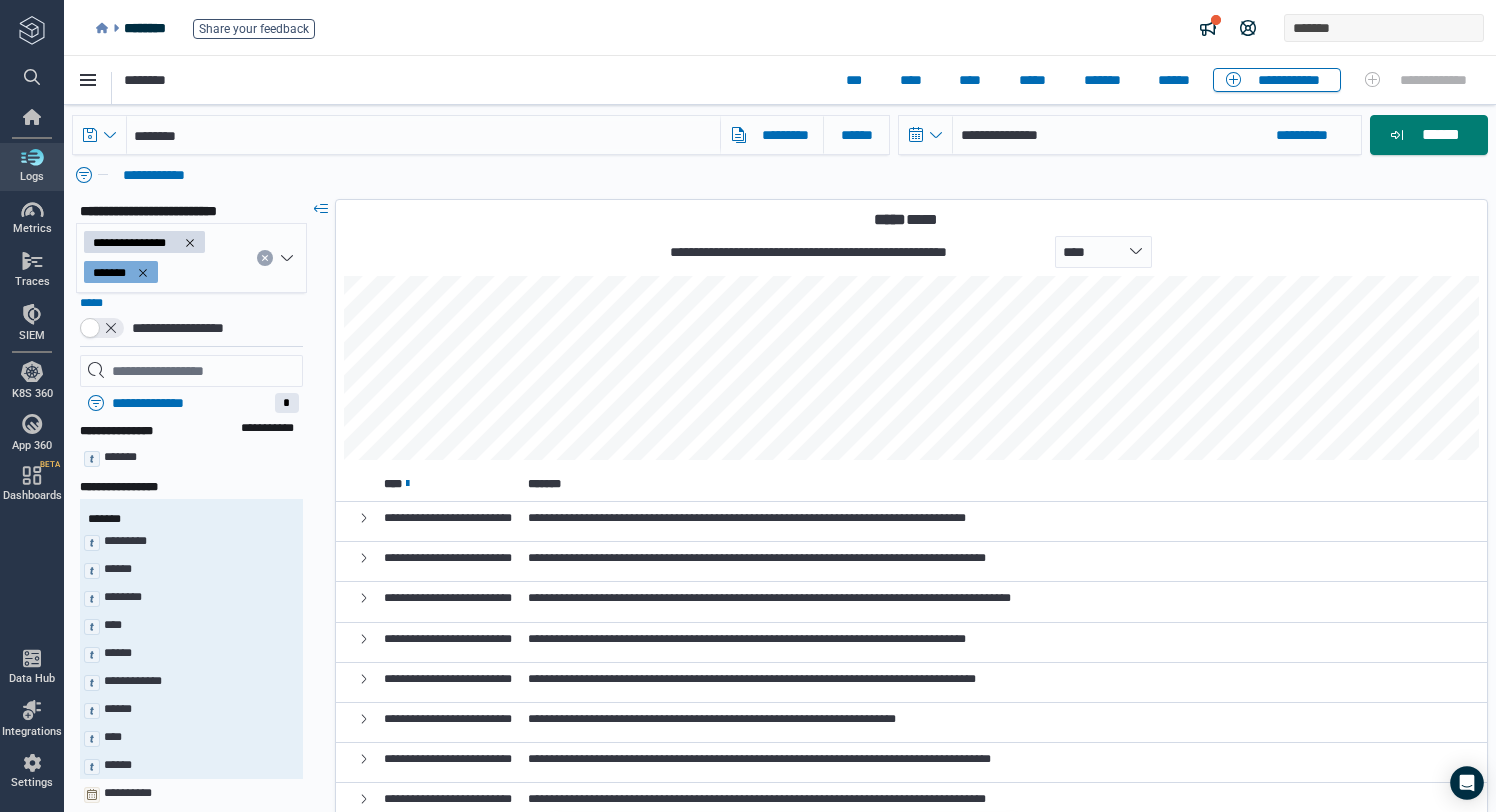 select on "*" 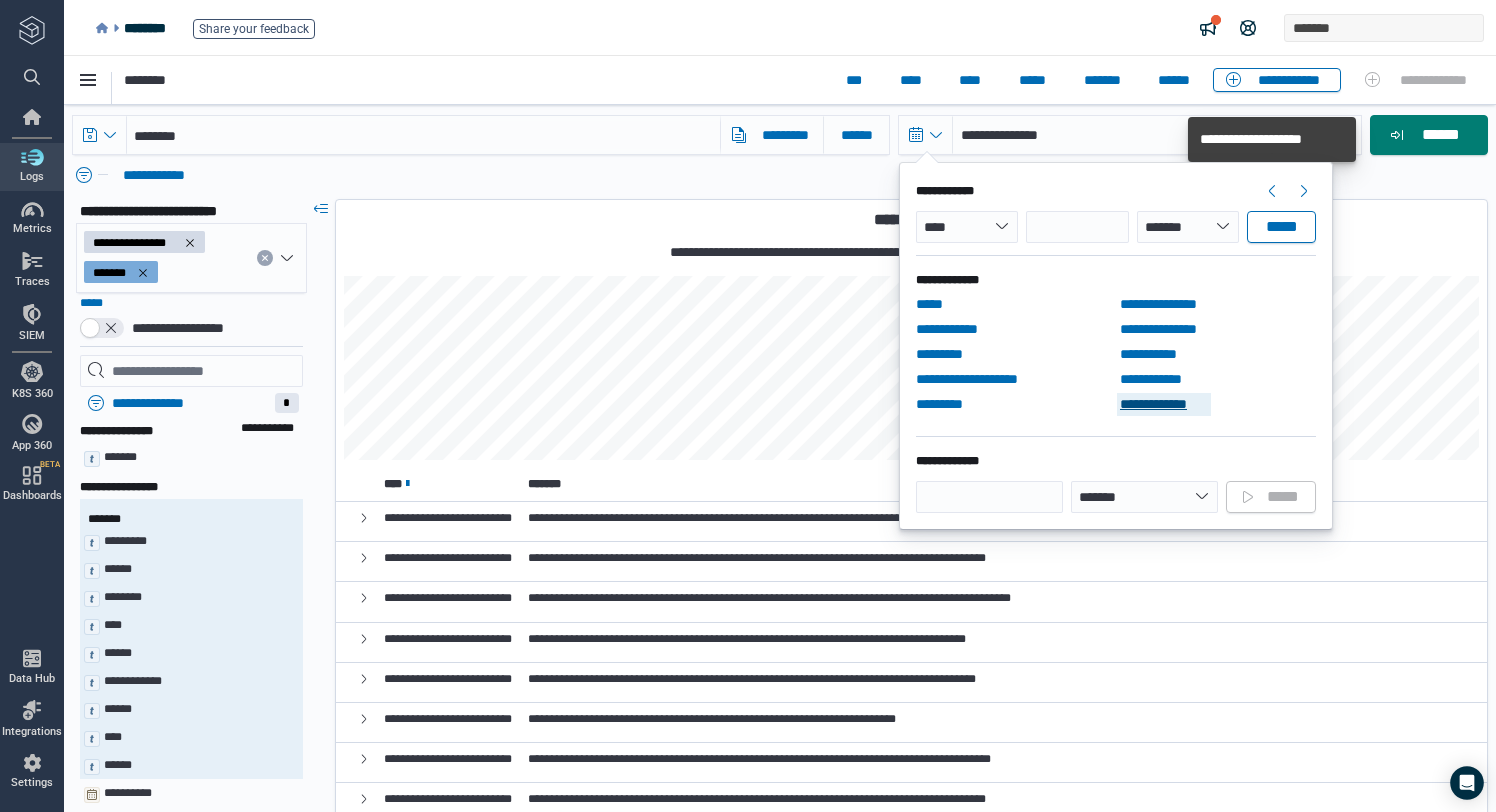 click on "**********" at bounding box center (1164, 404) 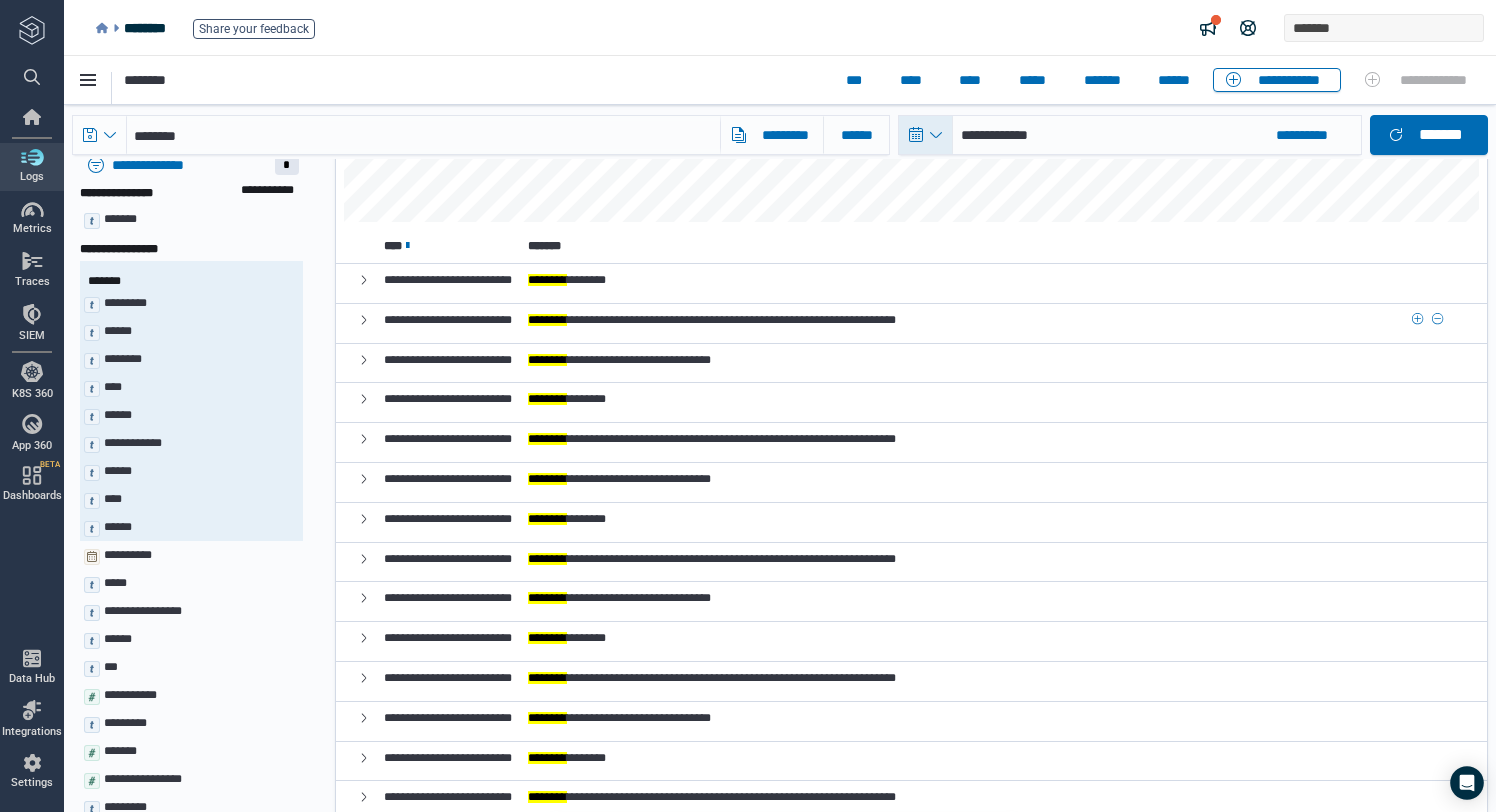 scroll, scrollTop: 0, scrollLeft: 0, axis: both 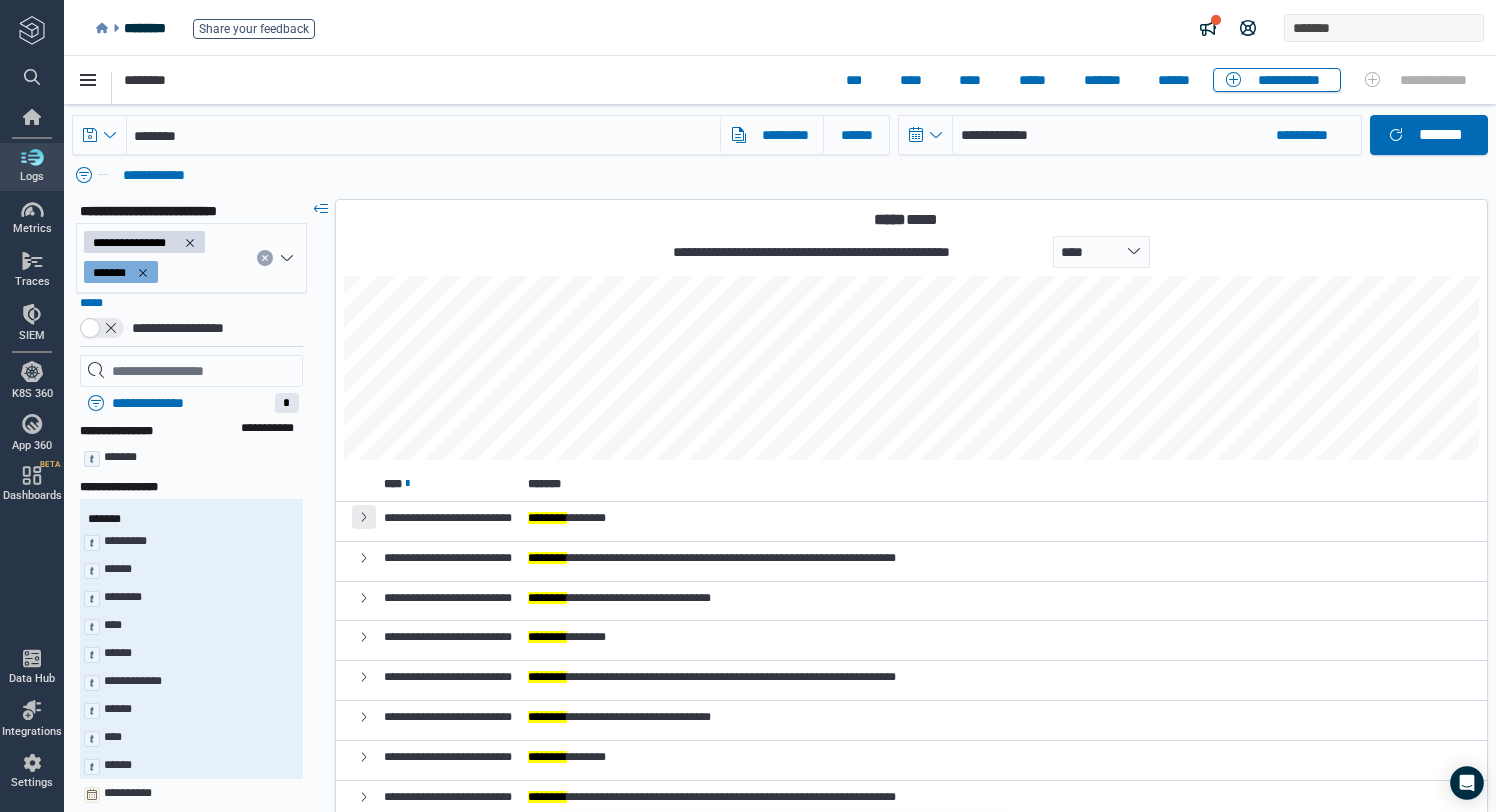 click at bounding box center [364, 517] 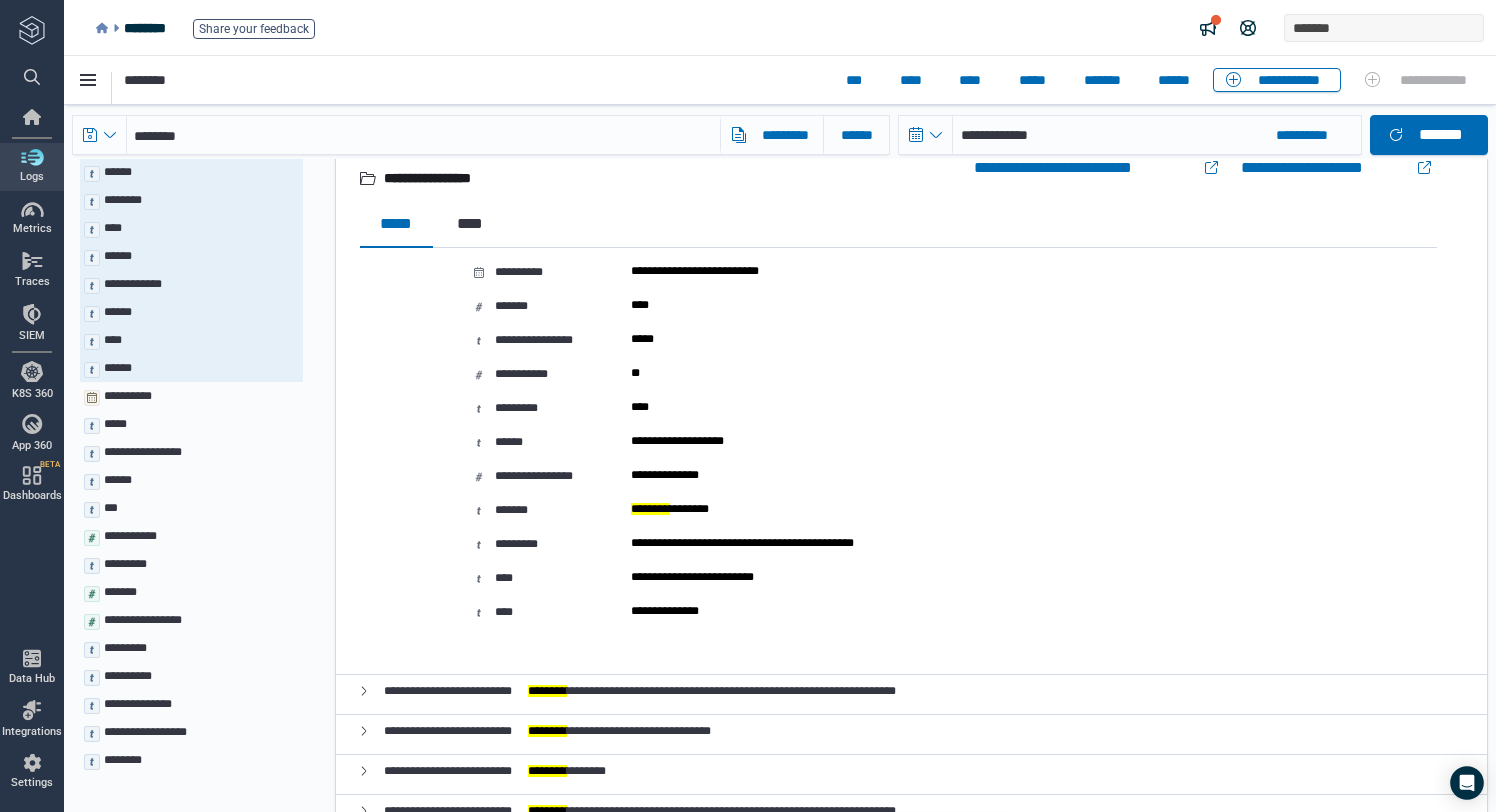 scroll, scrollTop: 399, scrollLeft: 0, axis: vertical 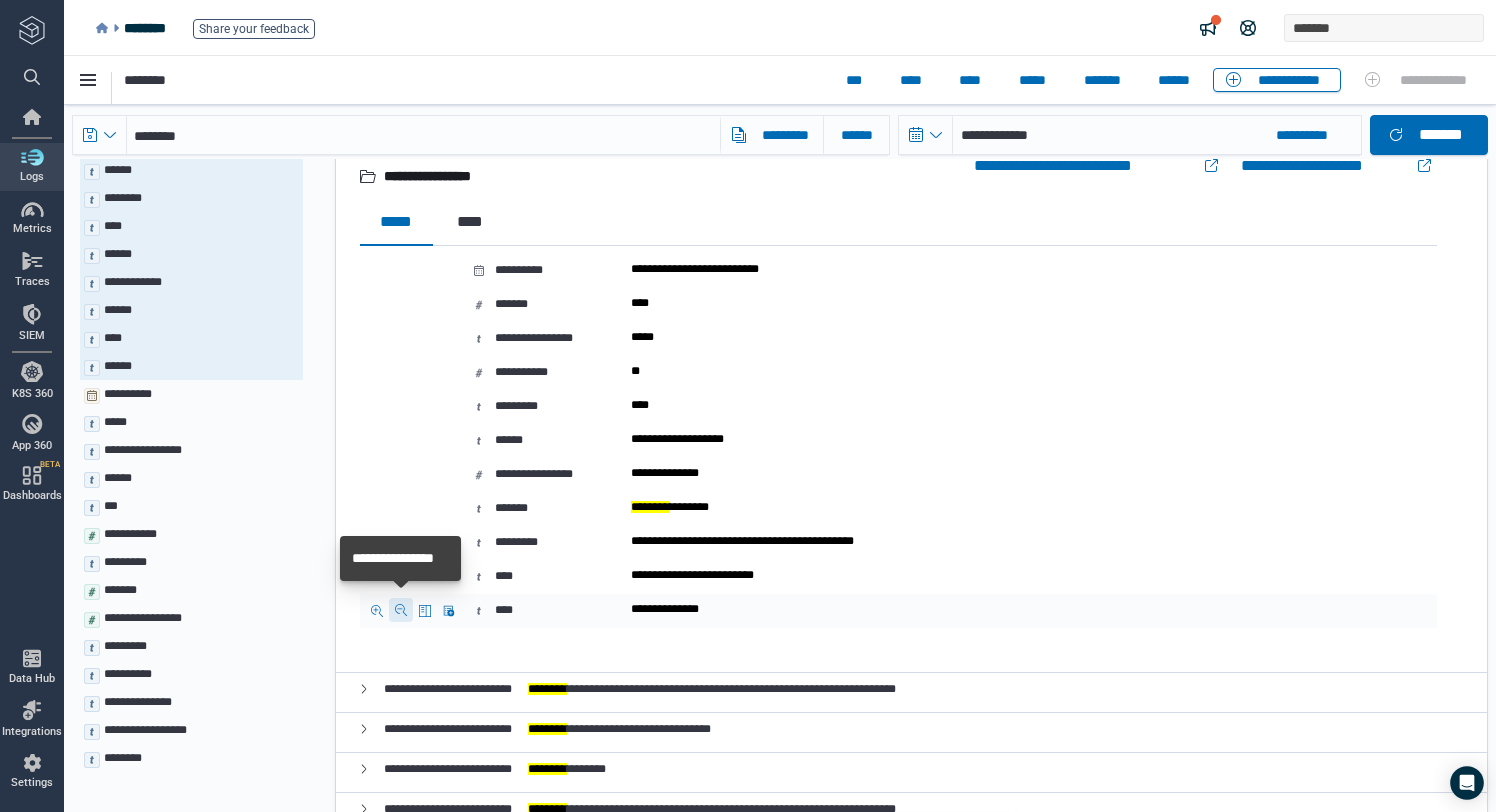 click at bounding box center (401, 610) 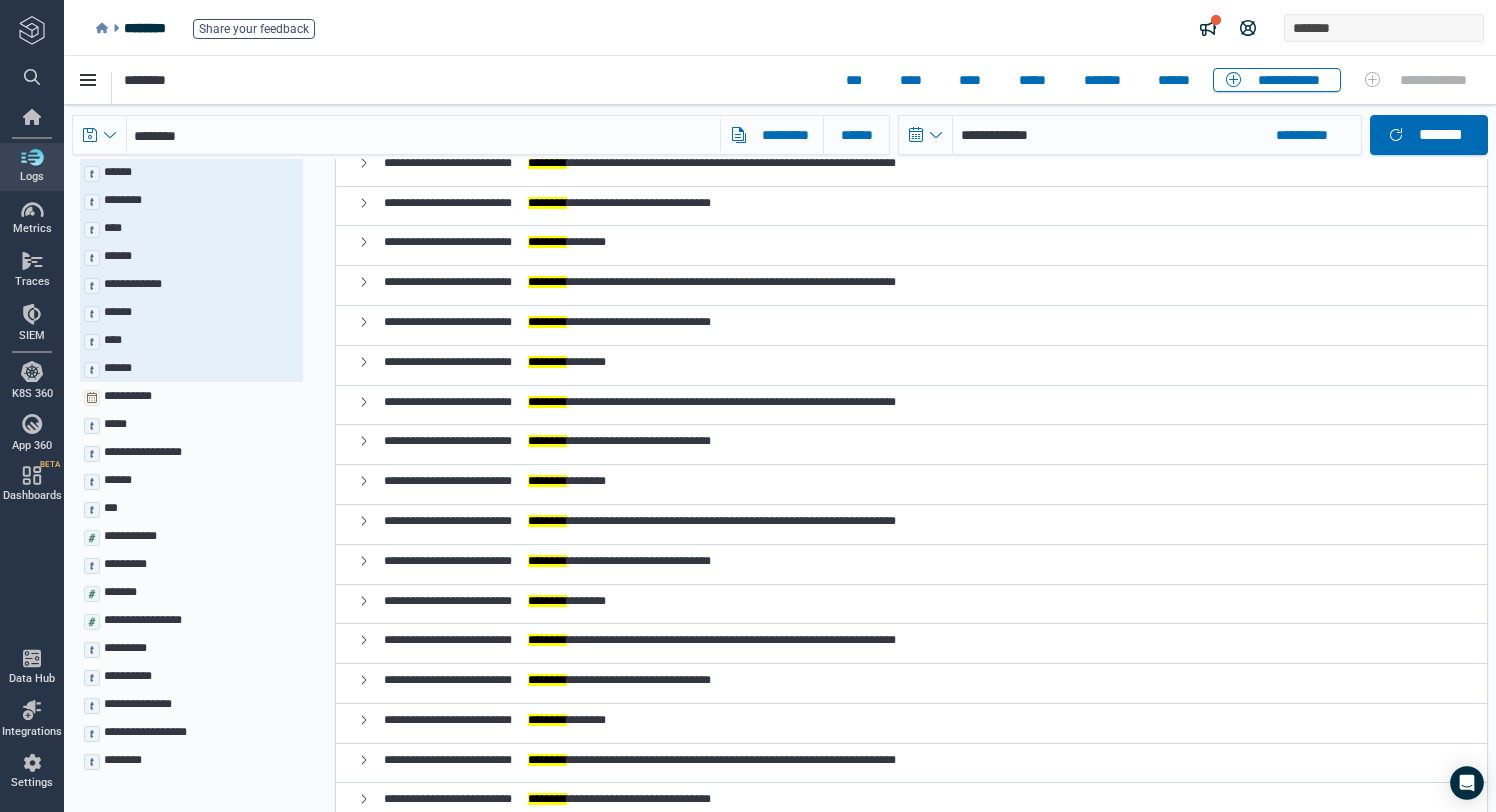 scroll, scrollTop: 0, scrollLeft: 0, axis: both 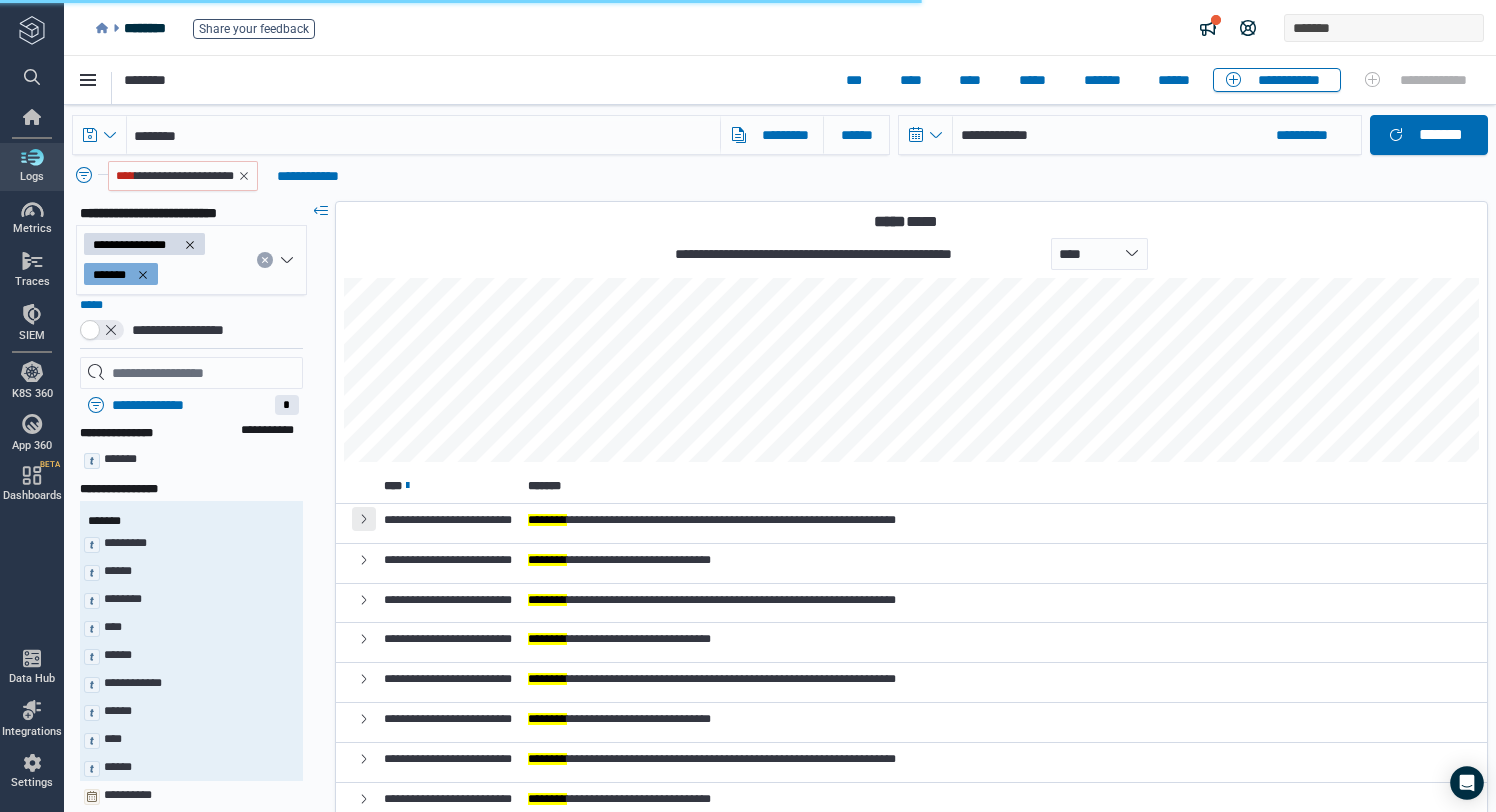 click at bounding box center [364, 519] 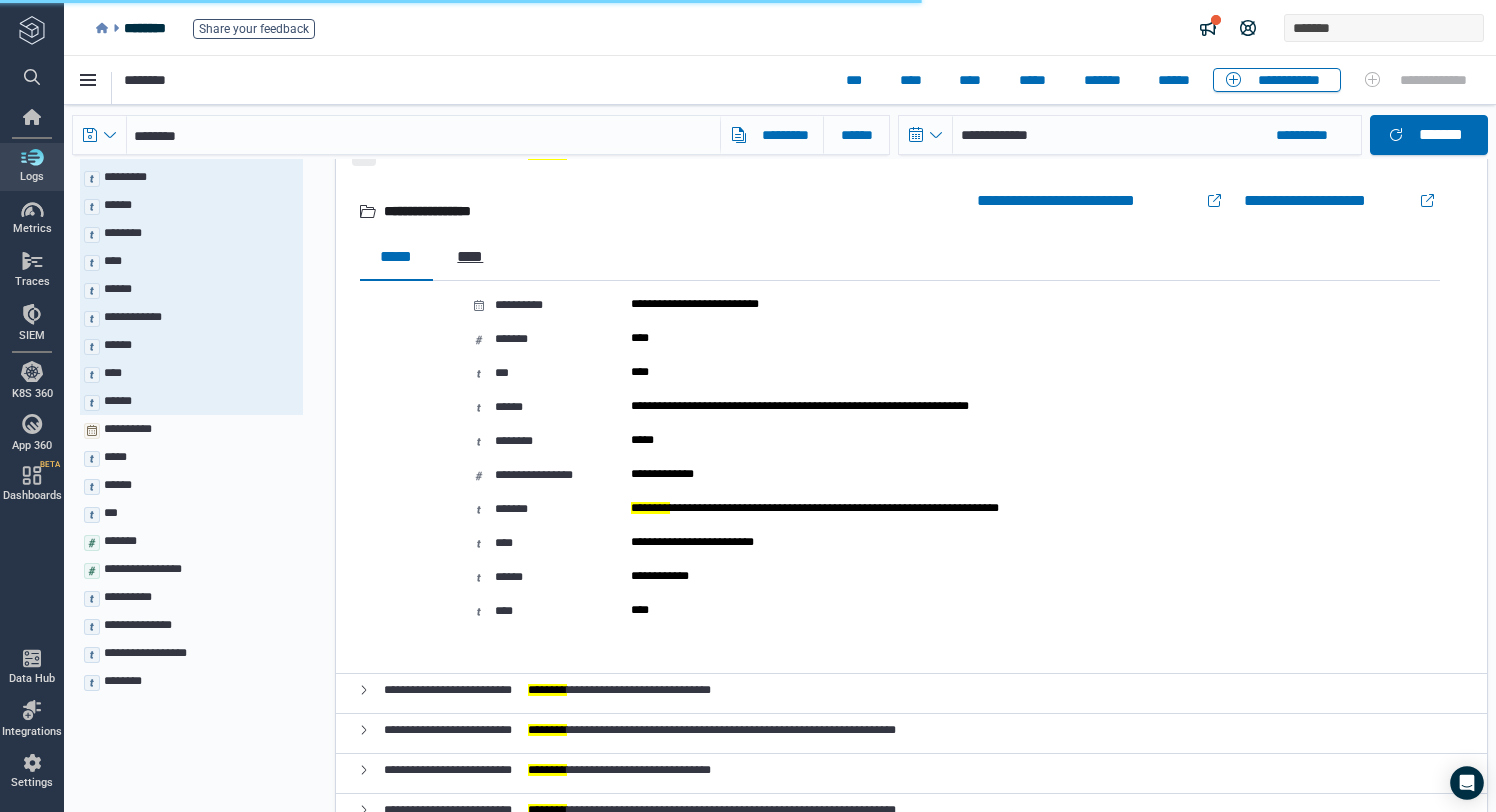 scroll, scrollTop: 424, scrollLeft: 0, axis: vertical 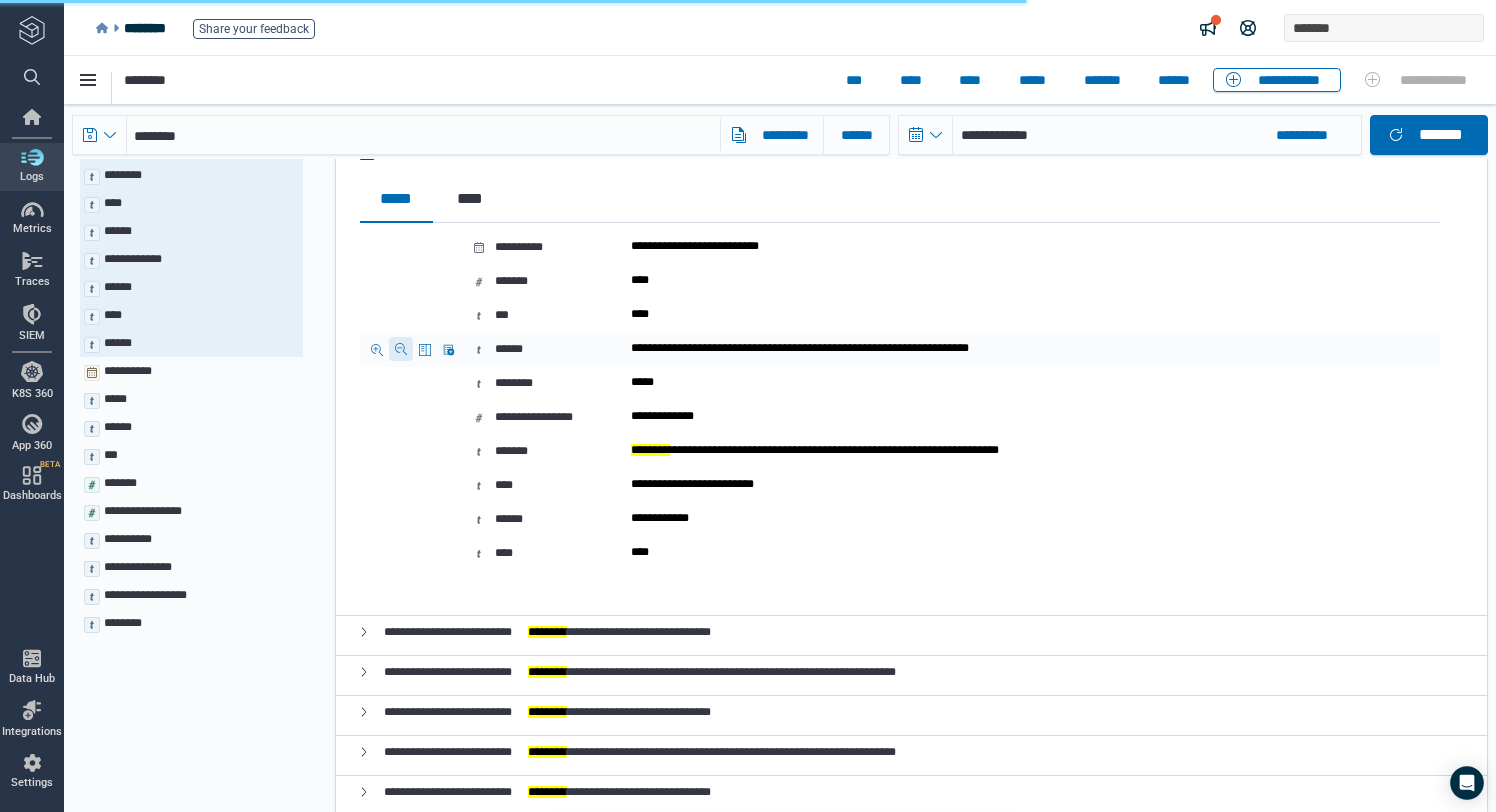 click at bounding box center (401, 349) 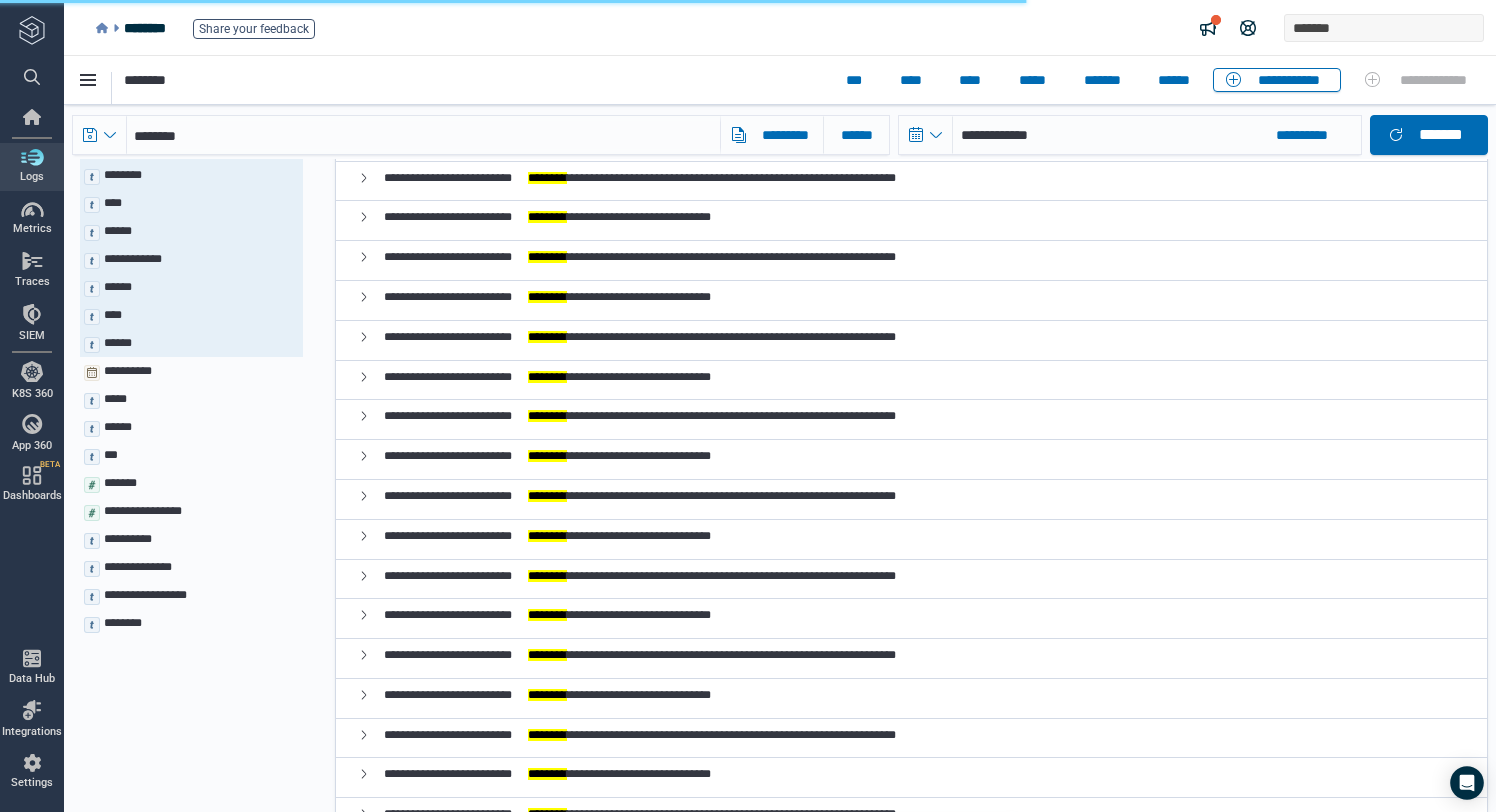 scroll, scrollTop: 0, scrollLeft: 0, axis: both 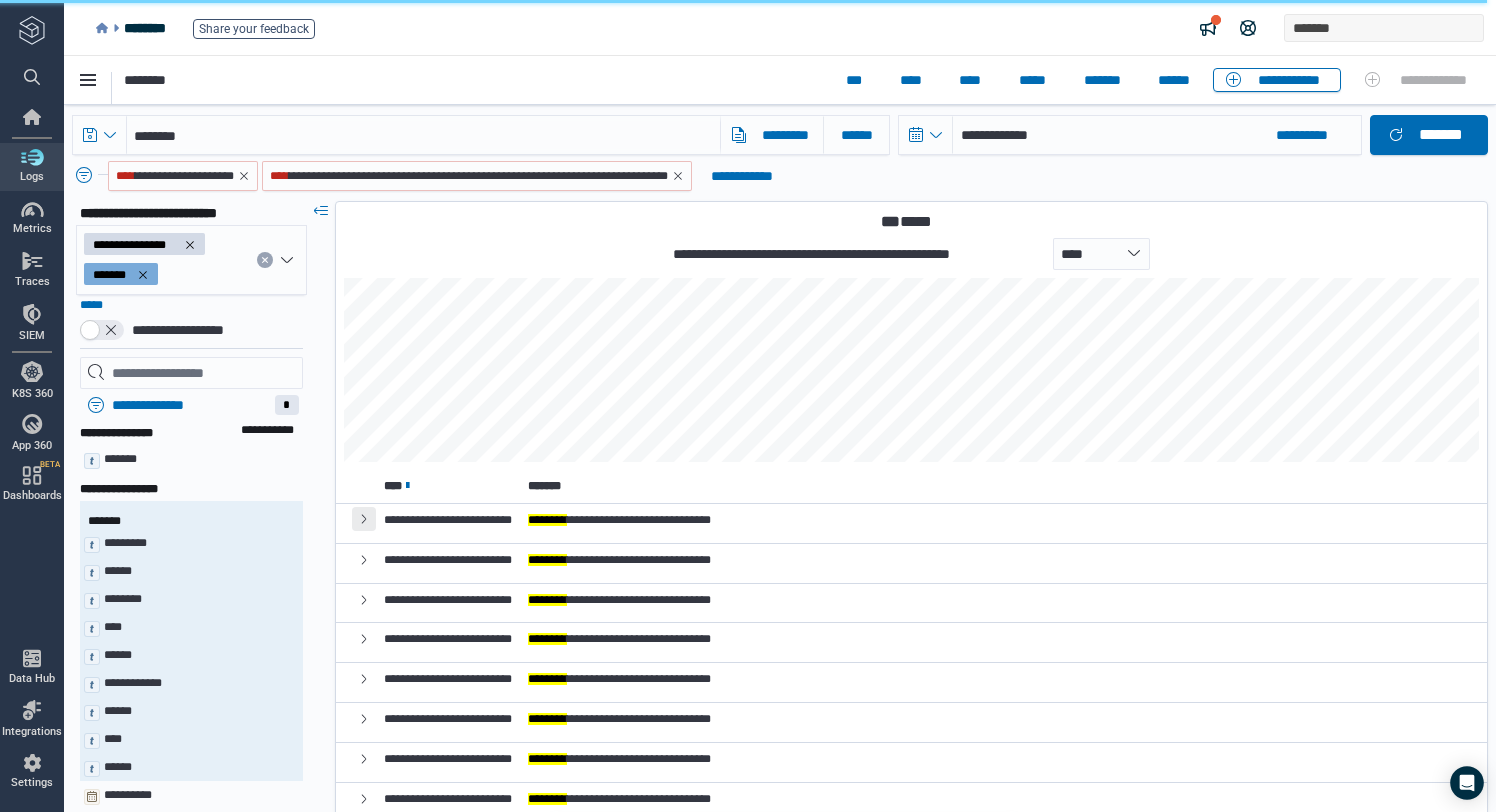 click 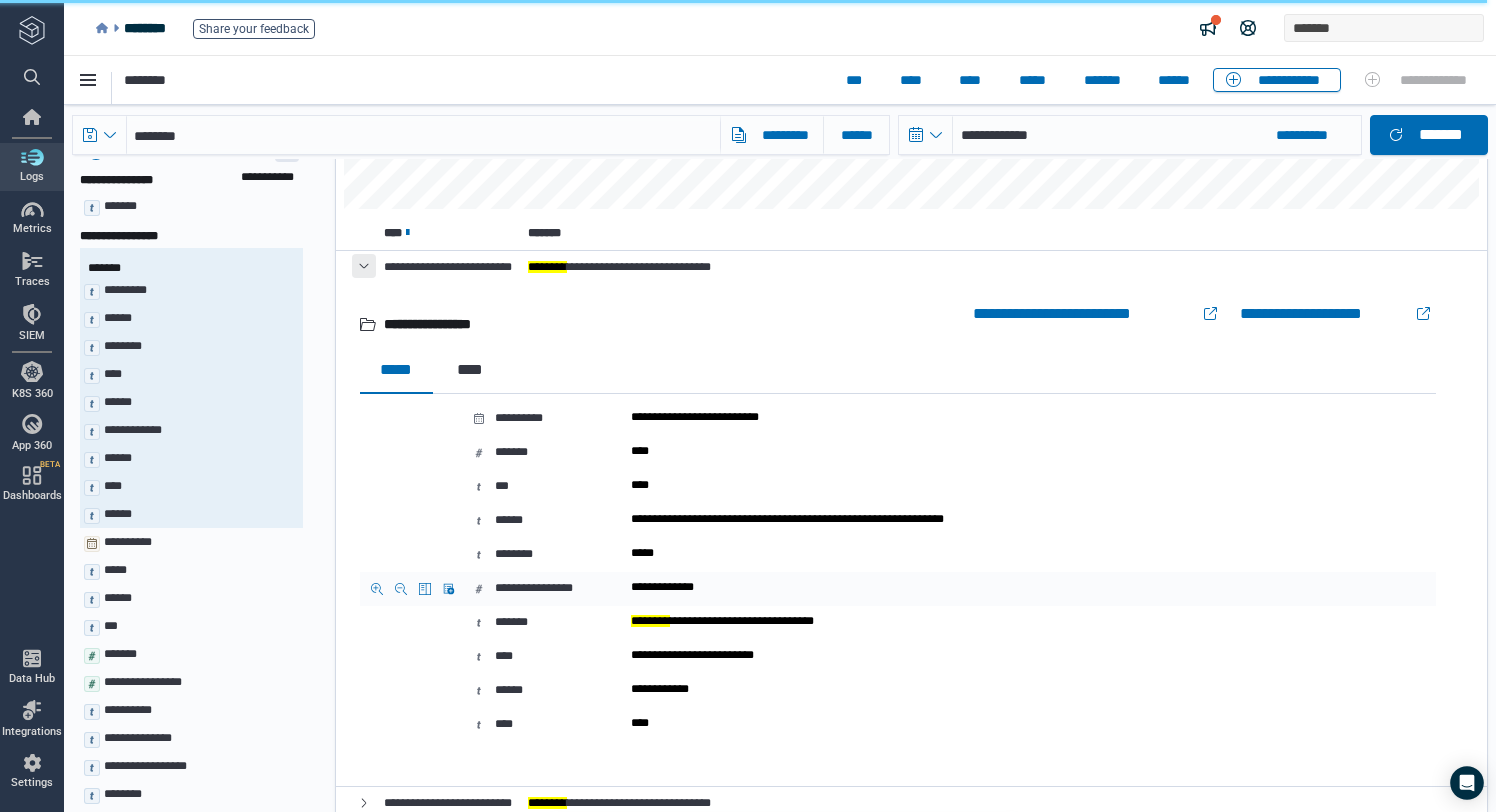 scroll, scrollTop: 257, scrollLeft: 0, axis: vertical 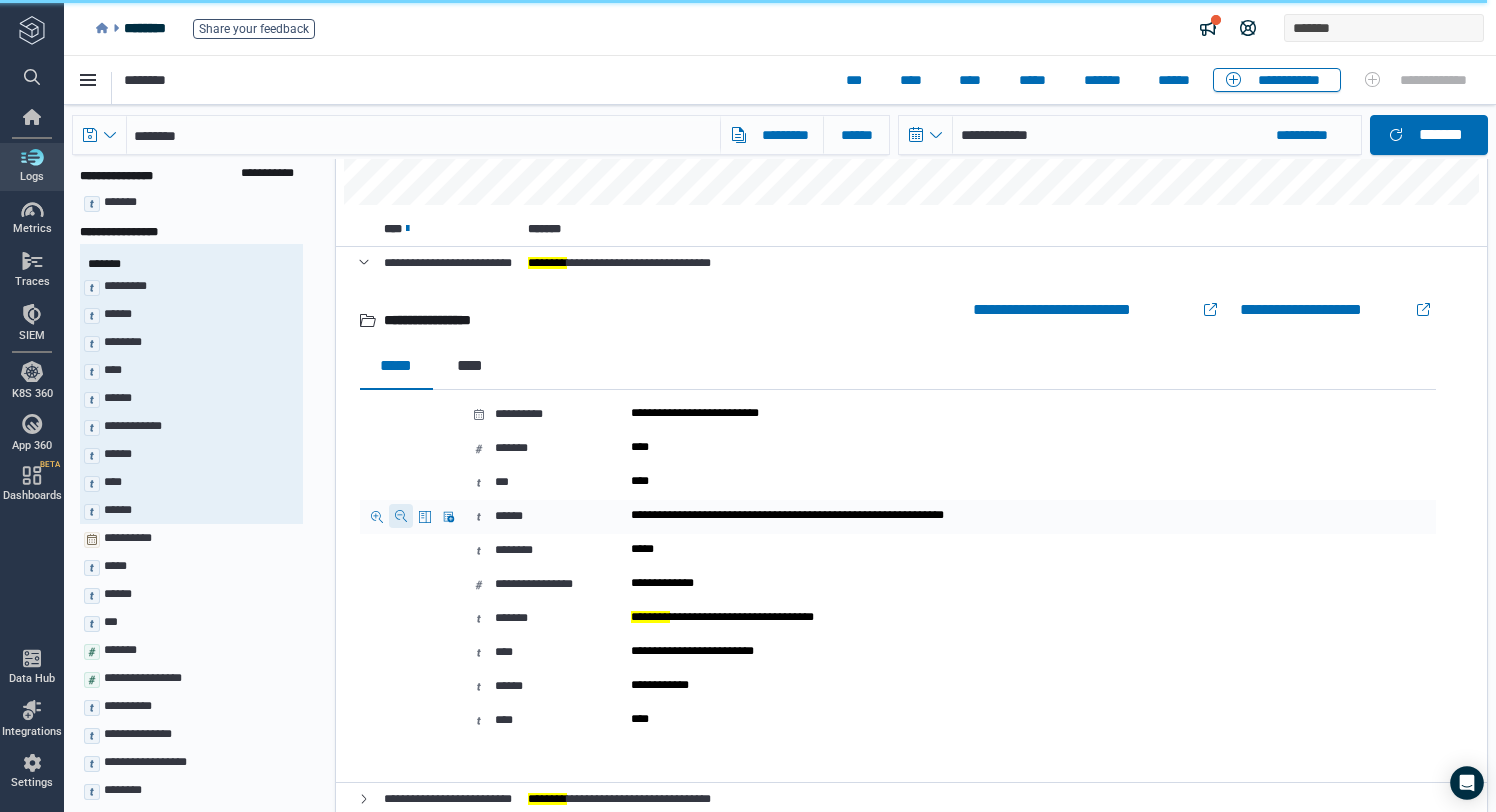 click at bounding box center (401, 516) 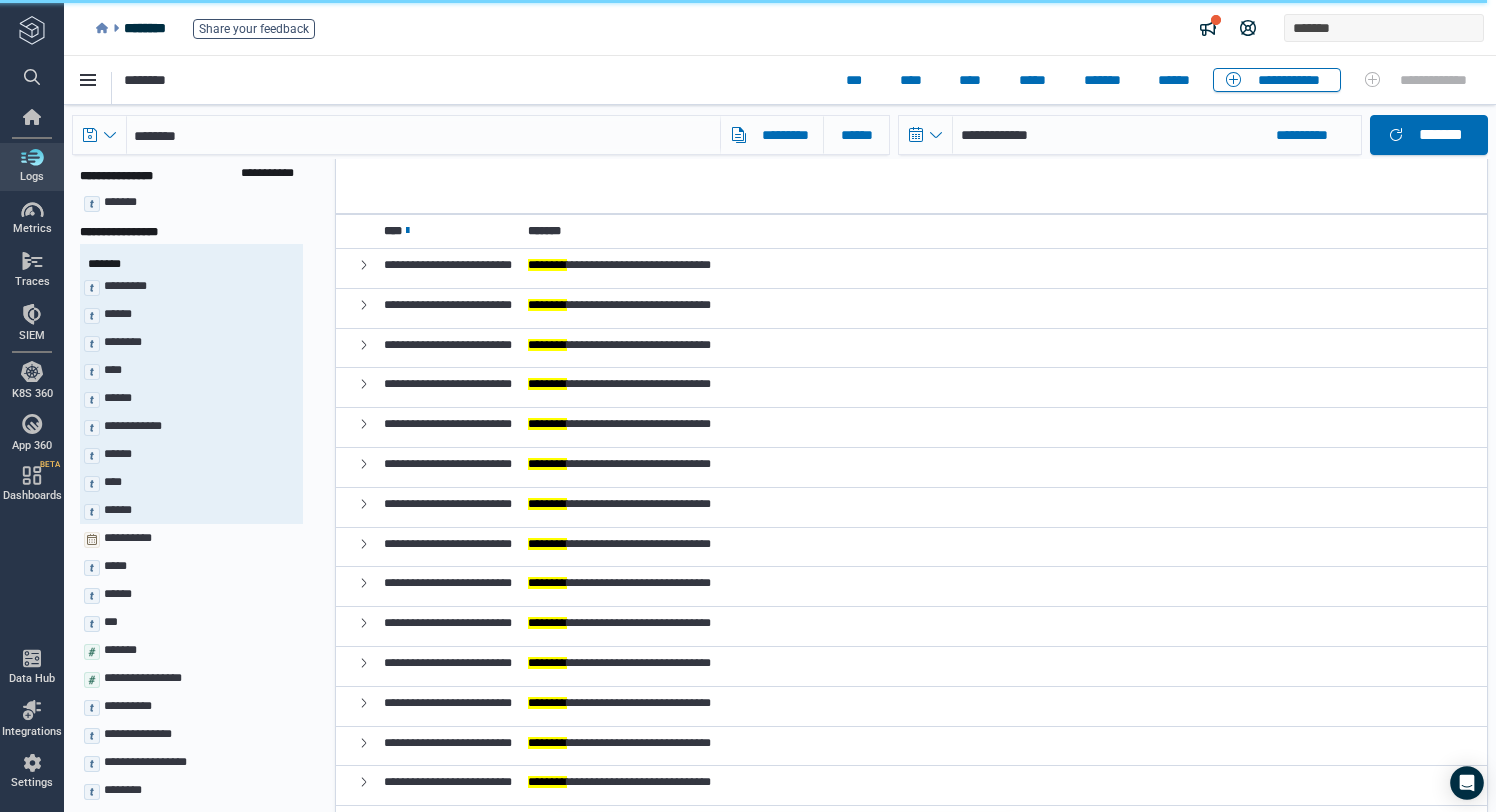 scroll, scrollTop: 0, scrollLeft: 0, axis: both 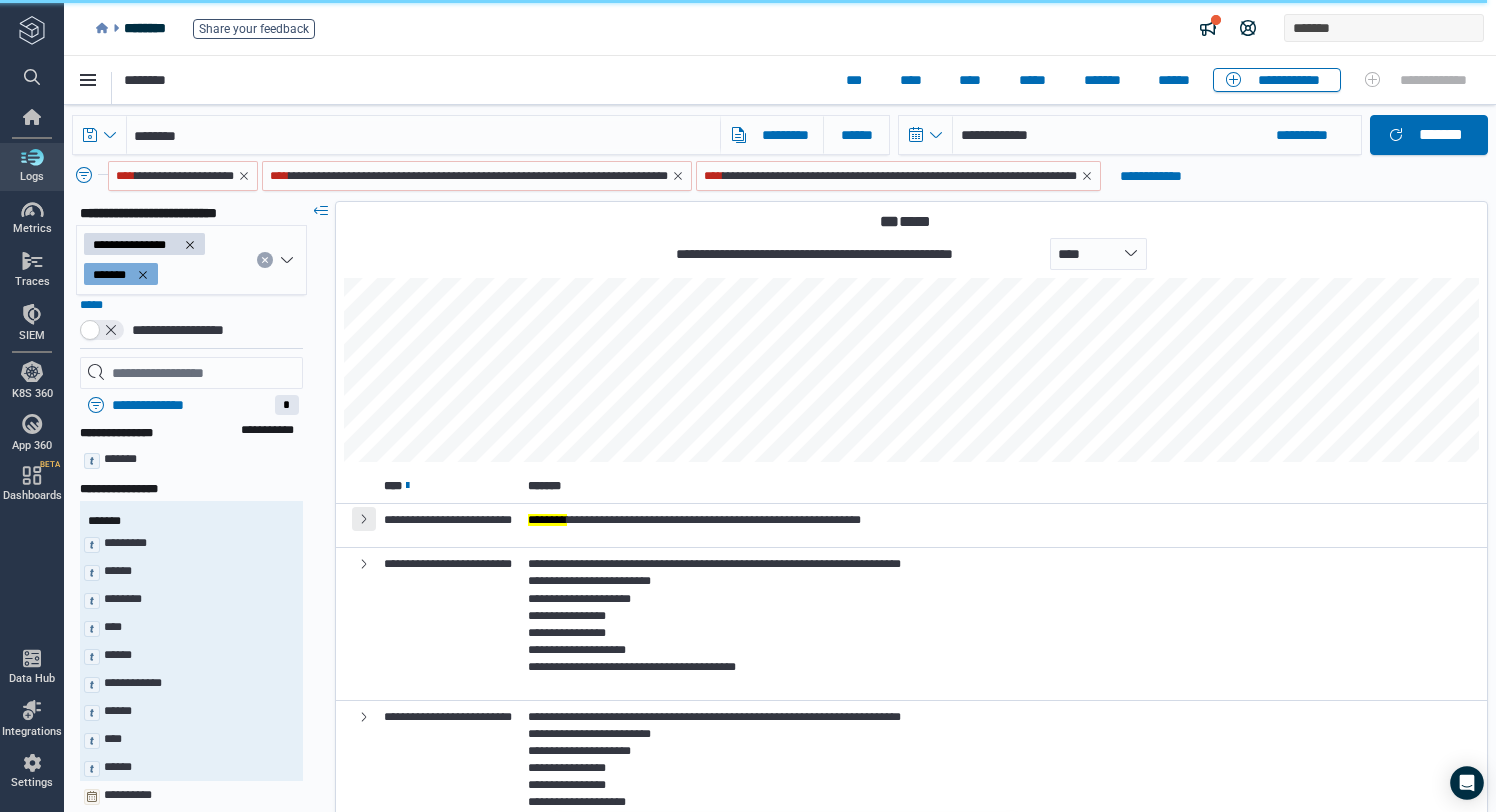 click 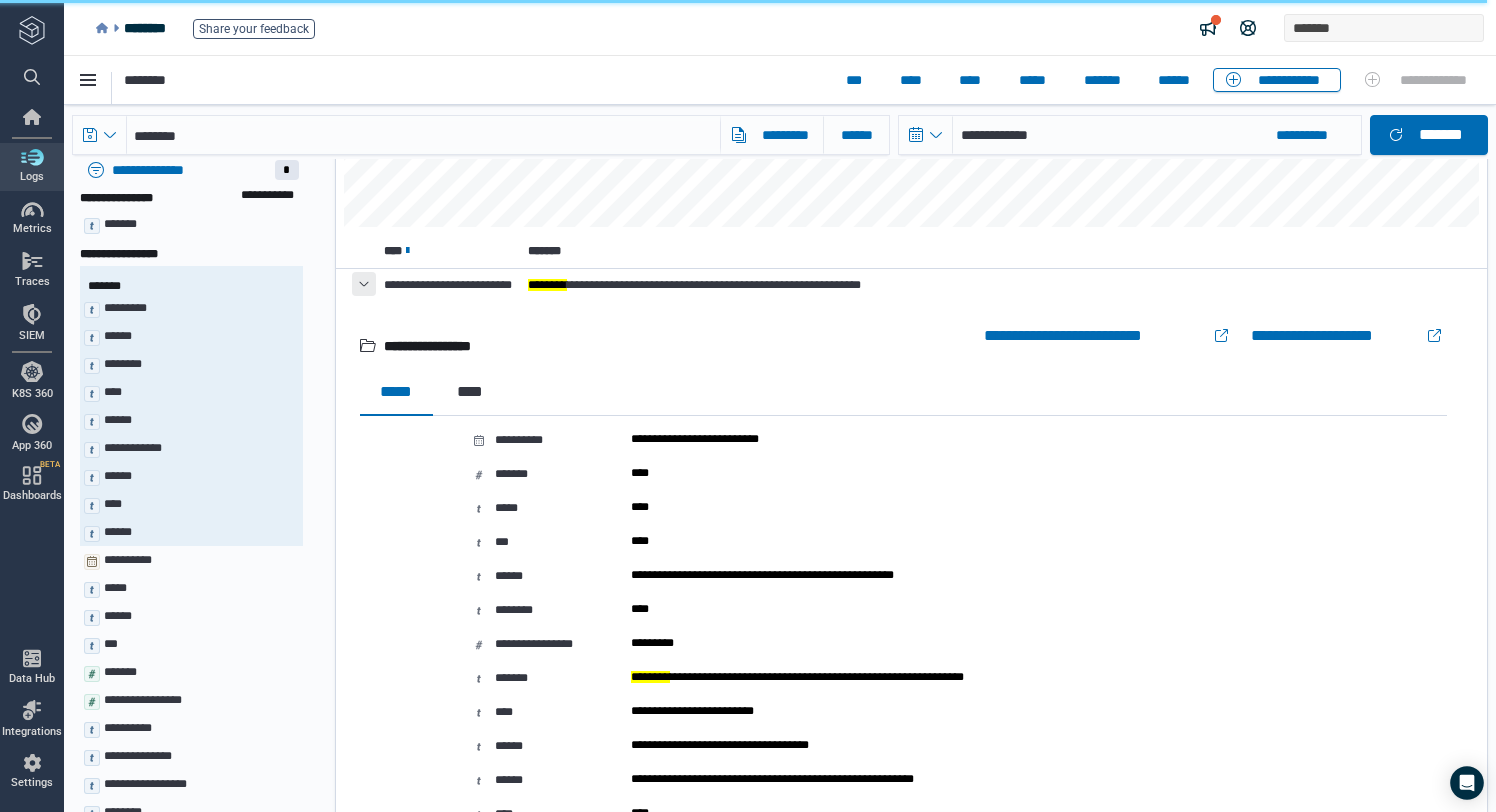 scroll, scrollTop: 290, scrollLeft: 0, axis: vertical 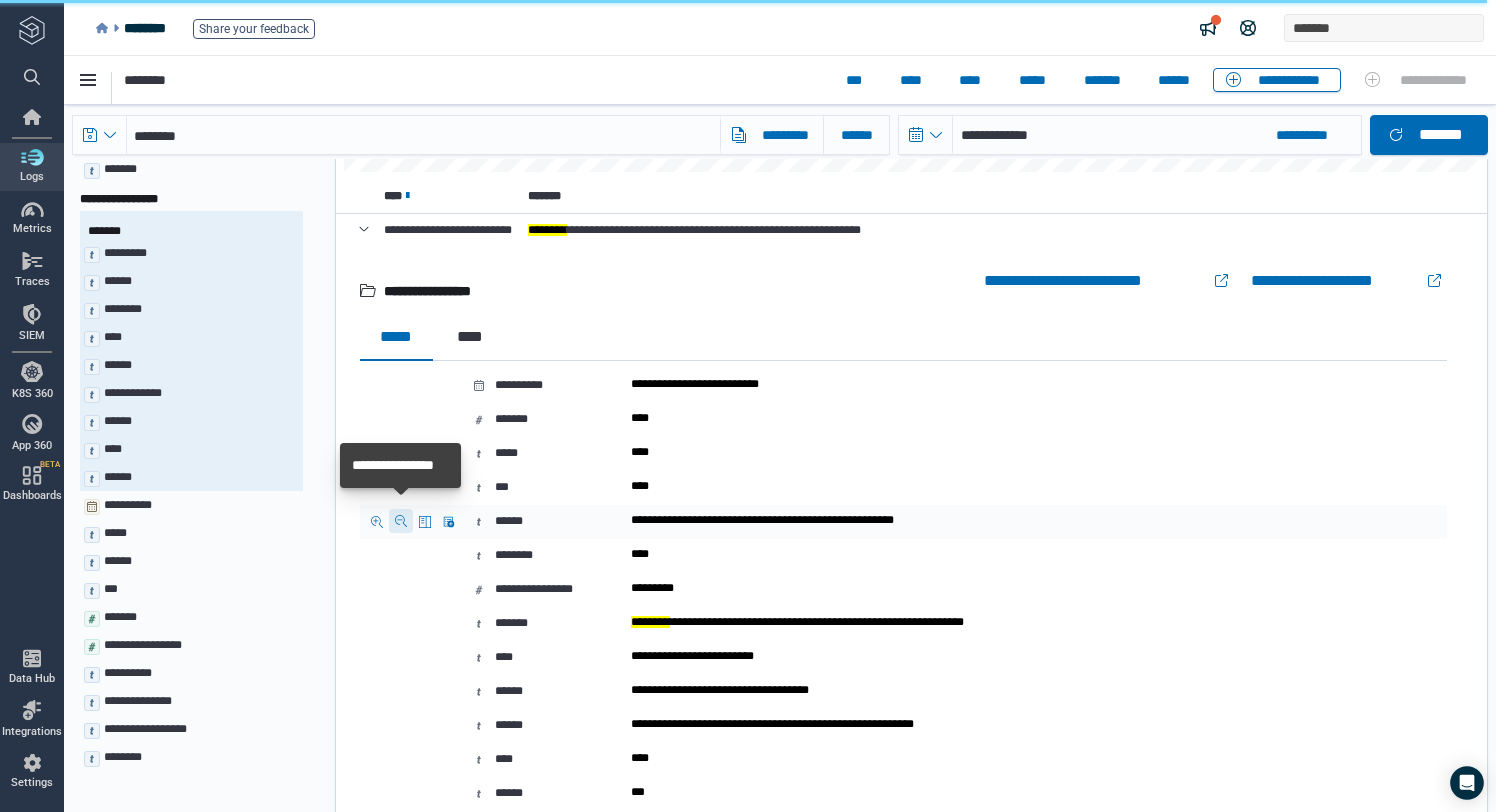 click at bounding box center [401, 521] 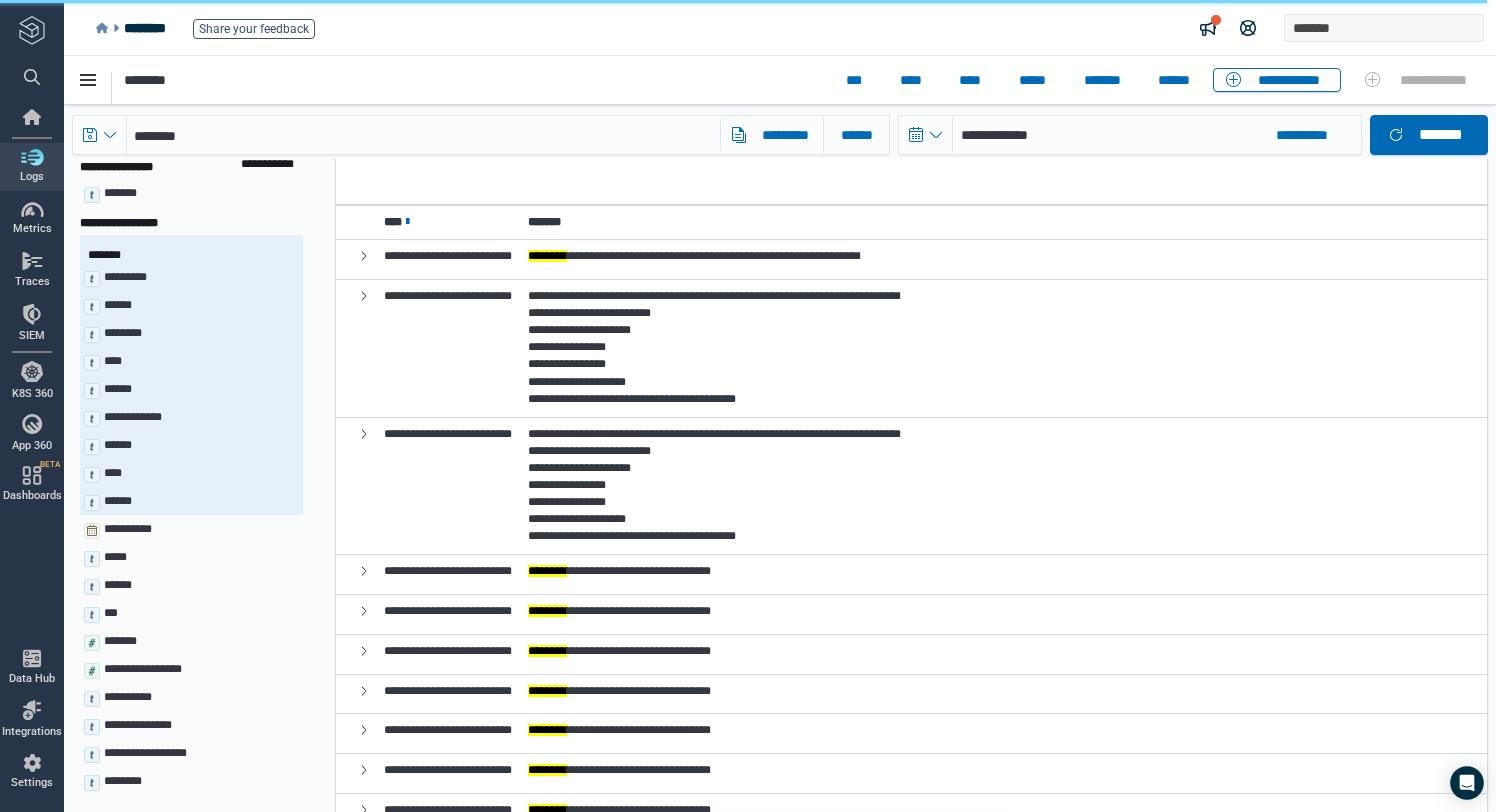 scroll, scrollTop: 0, scrollLeft: 0, axis: both 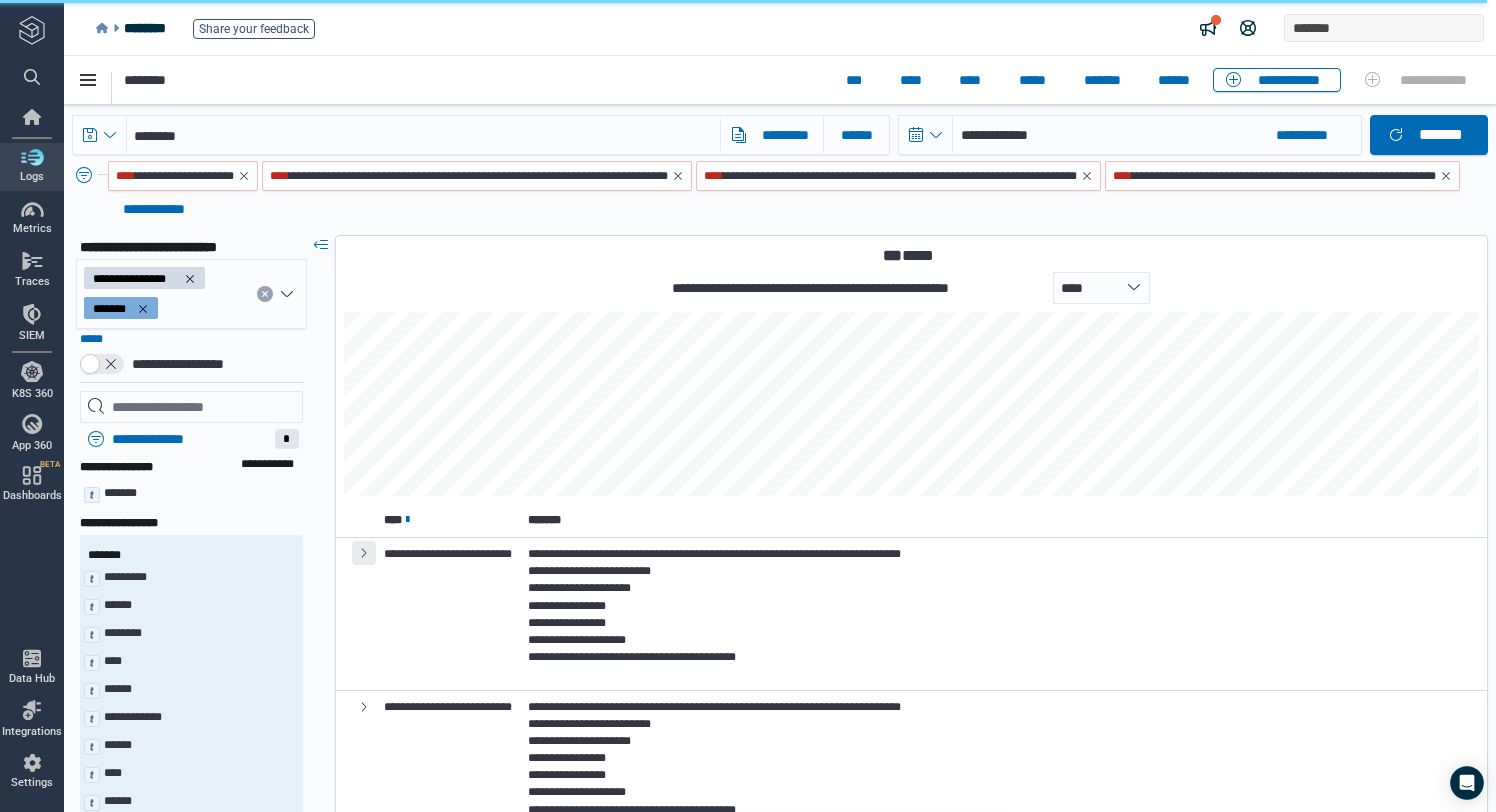 click at bounding box center [364, 553] 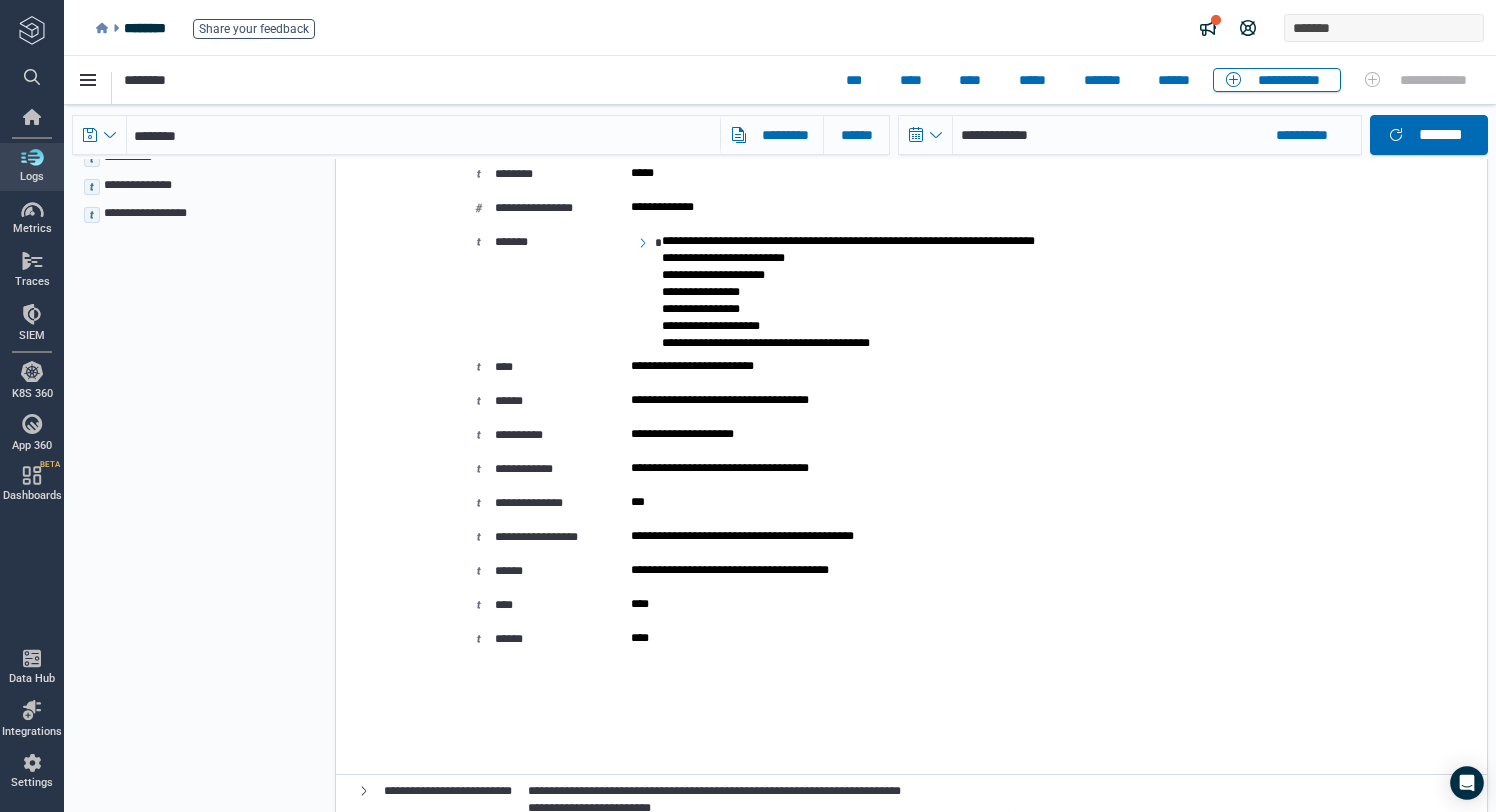 scroll, scrollTop: 828, scrollLeft: 0, axis: vertical 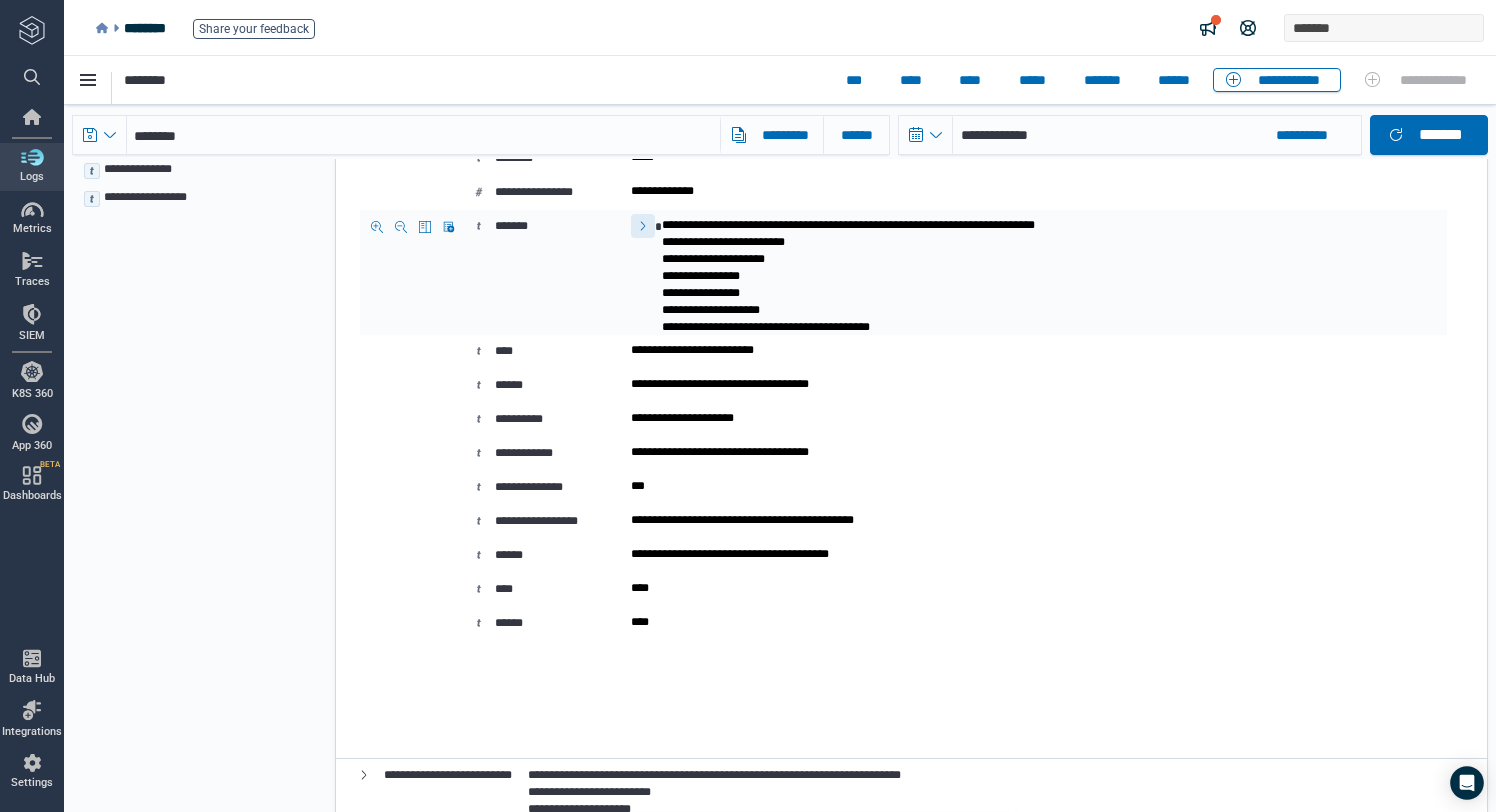 click at bounding box center [643, 226] 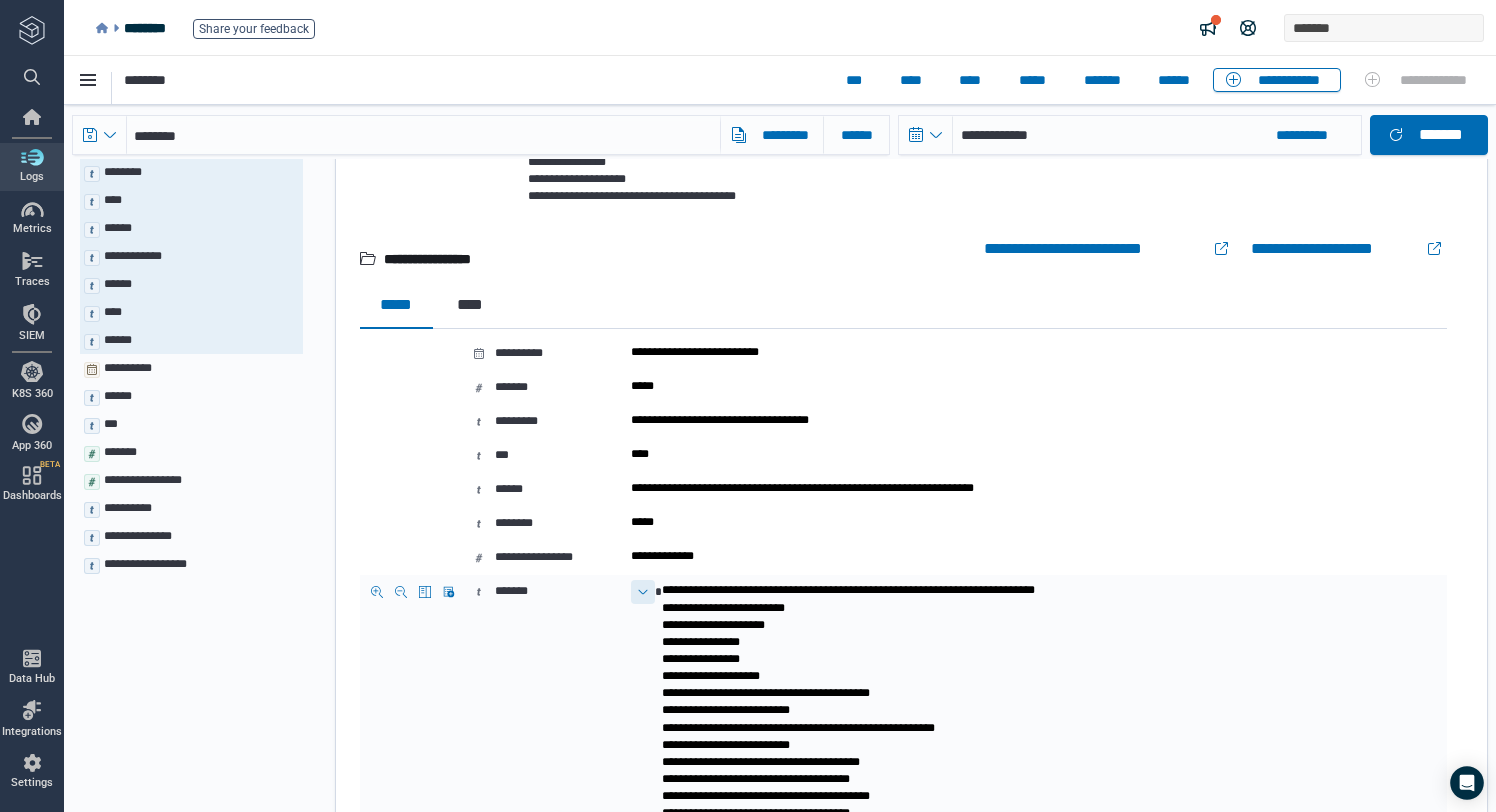 scroll, scrollTop: 0, scrollLeft: 0, axis: both 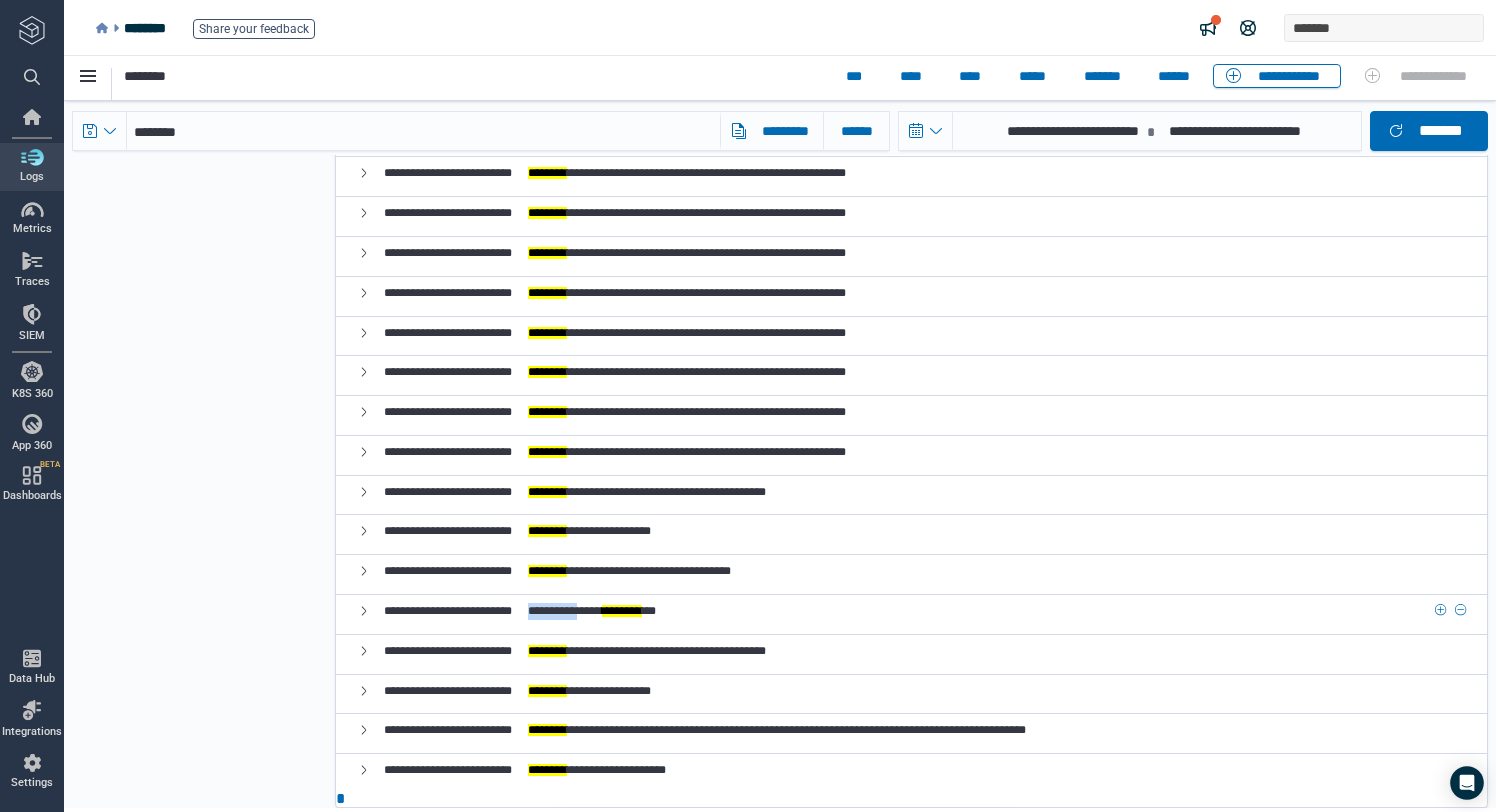 drag, startPoint x: 586, startPoint y: 617, endPoint x: 653, endPoint y: 615, distance: 67.02985 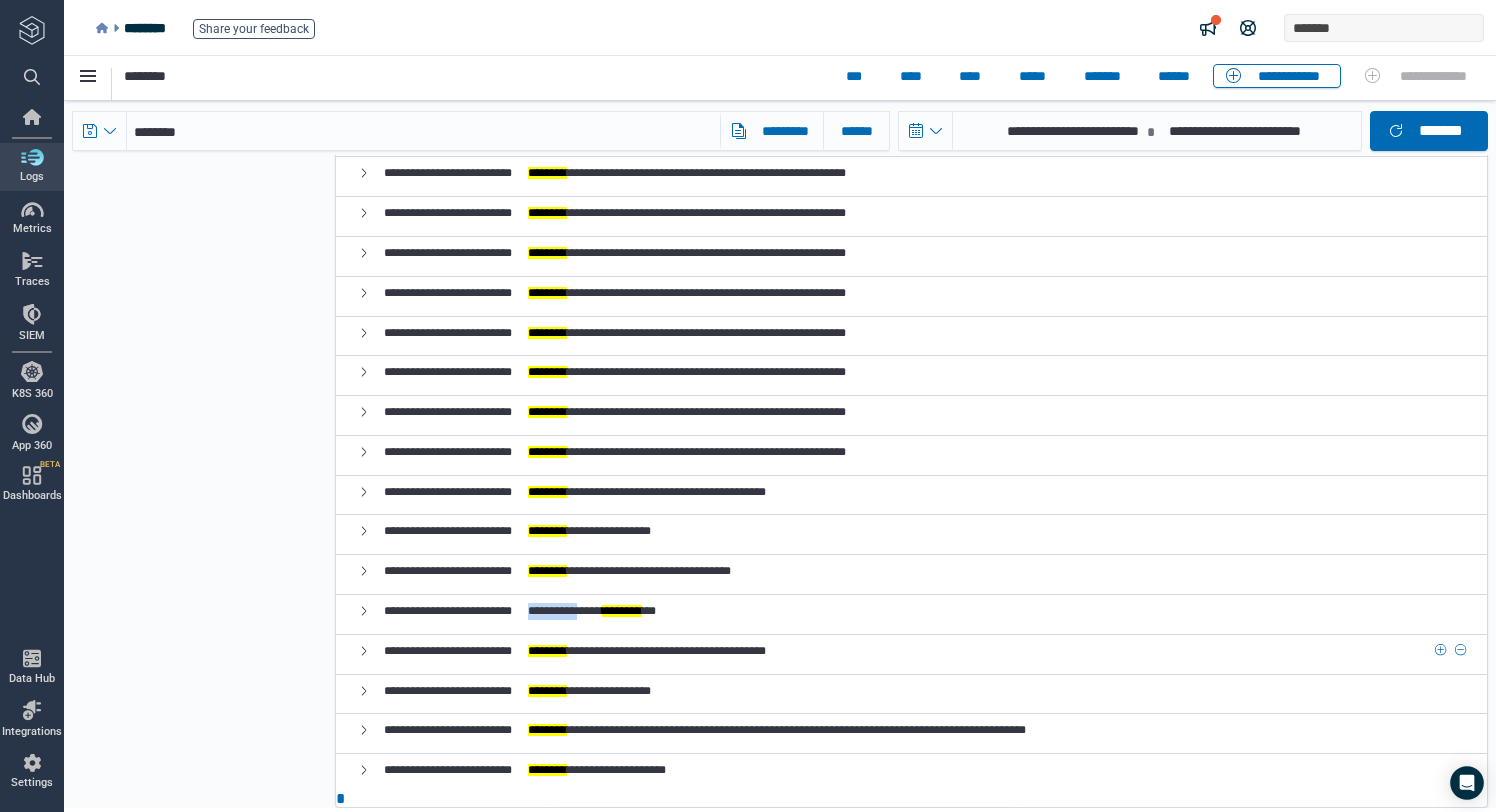 copy on "**********" 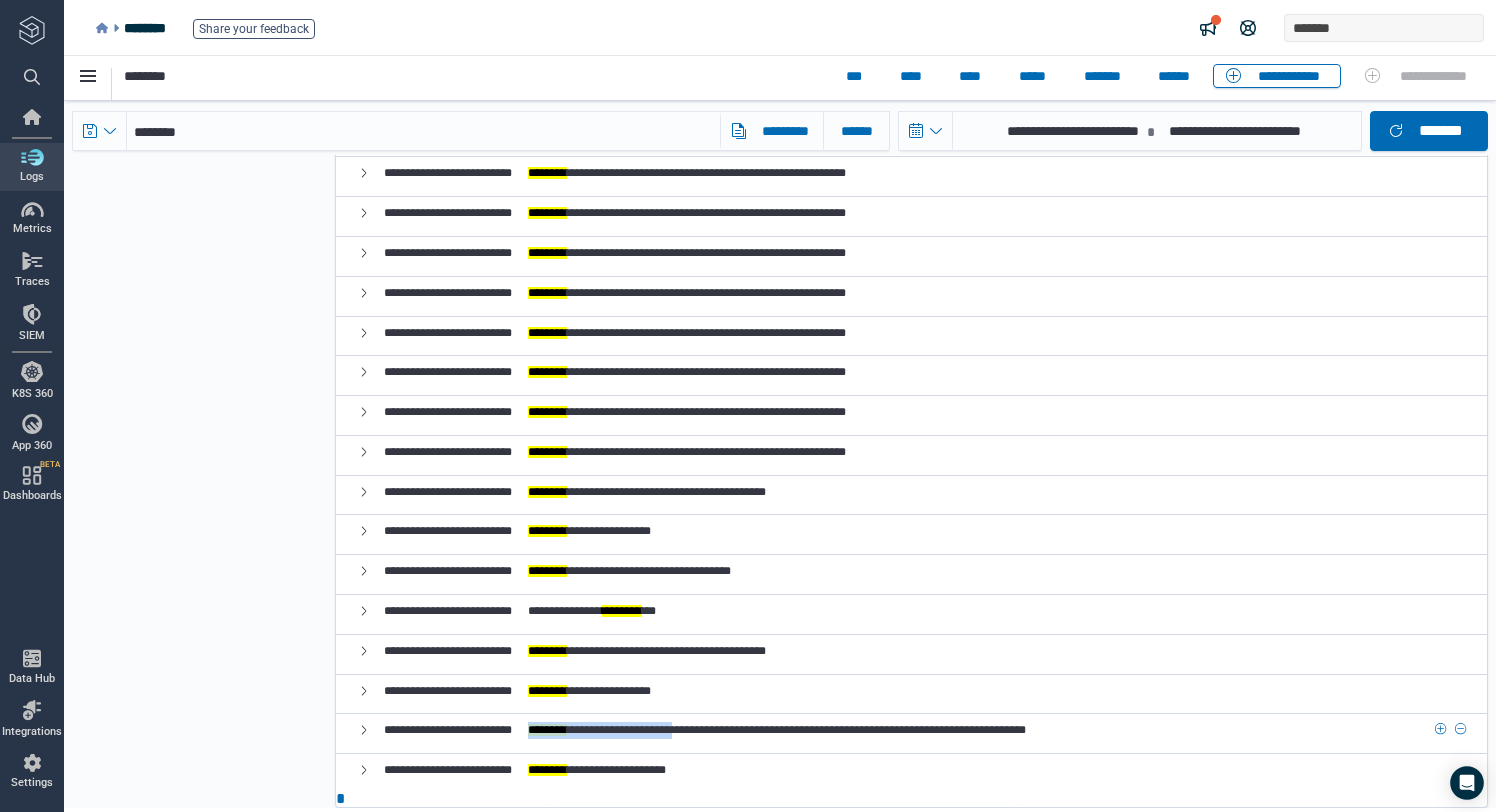 drag, startPoint x: 585, startPoint y: 728, endPoint x: 791, endPoint y: 734, distance: 206.08736 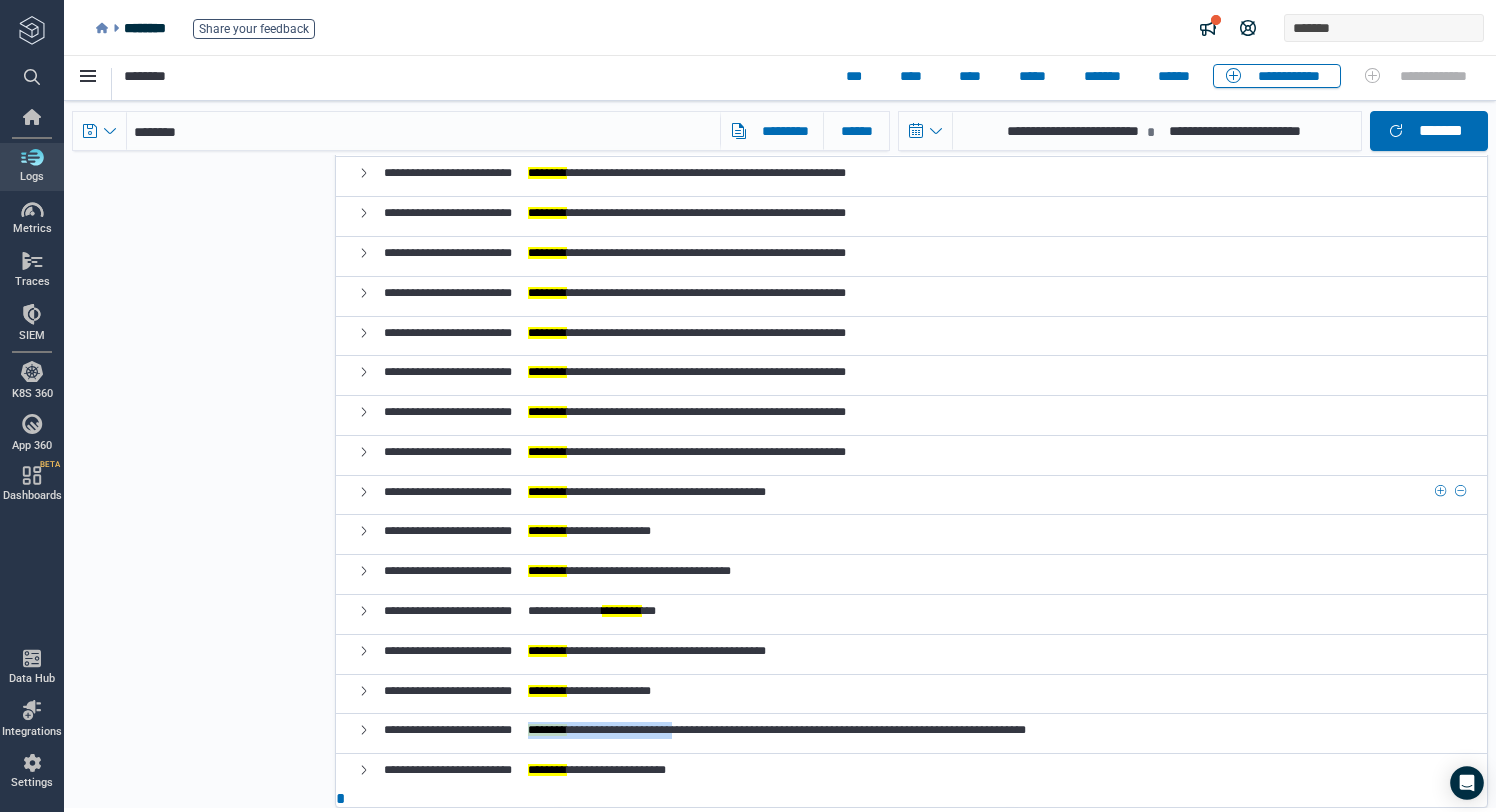copy on "**********" 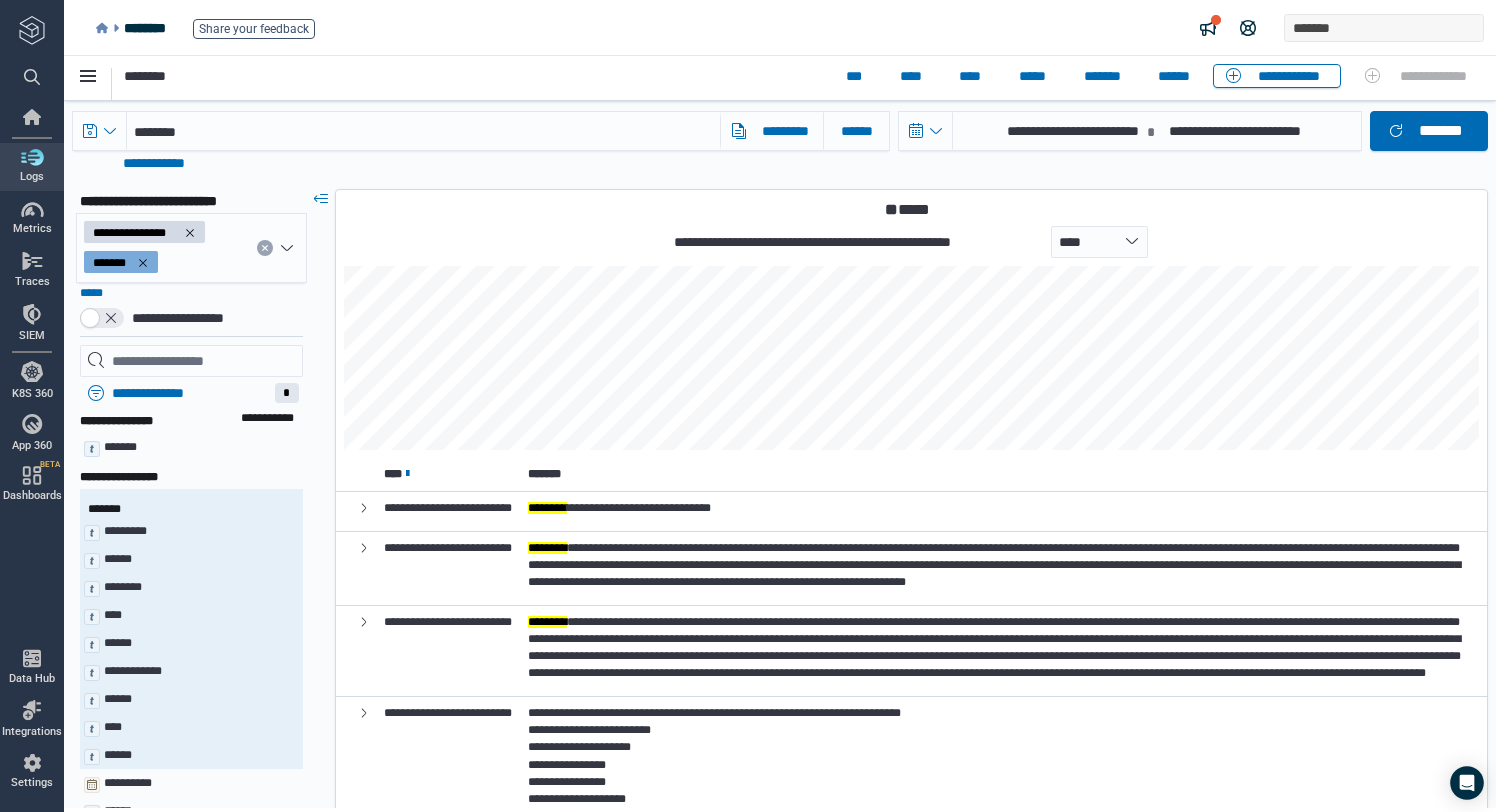 scroll, scrollTop: 0, scrollLeft: 0, axis: both 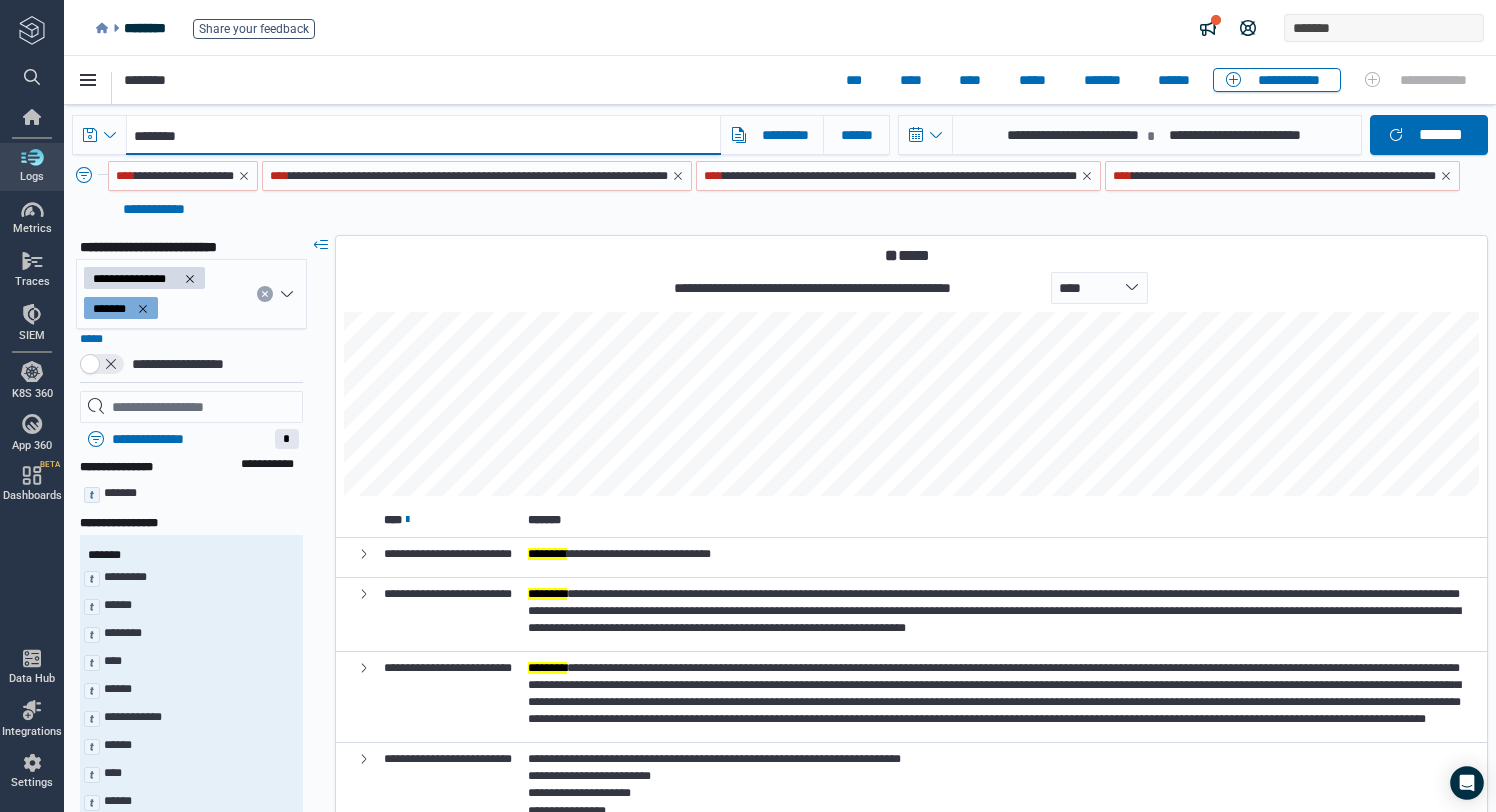 click on "********" at bounding box center (423, 135) 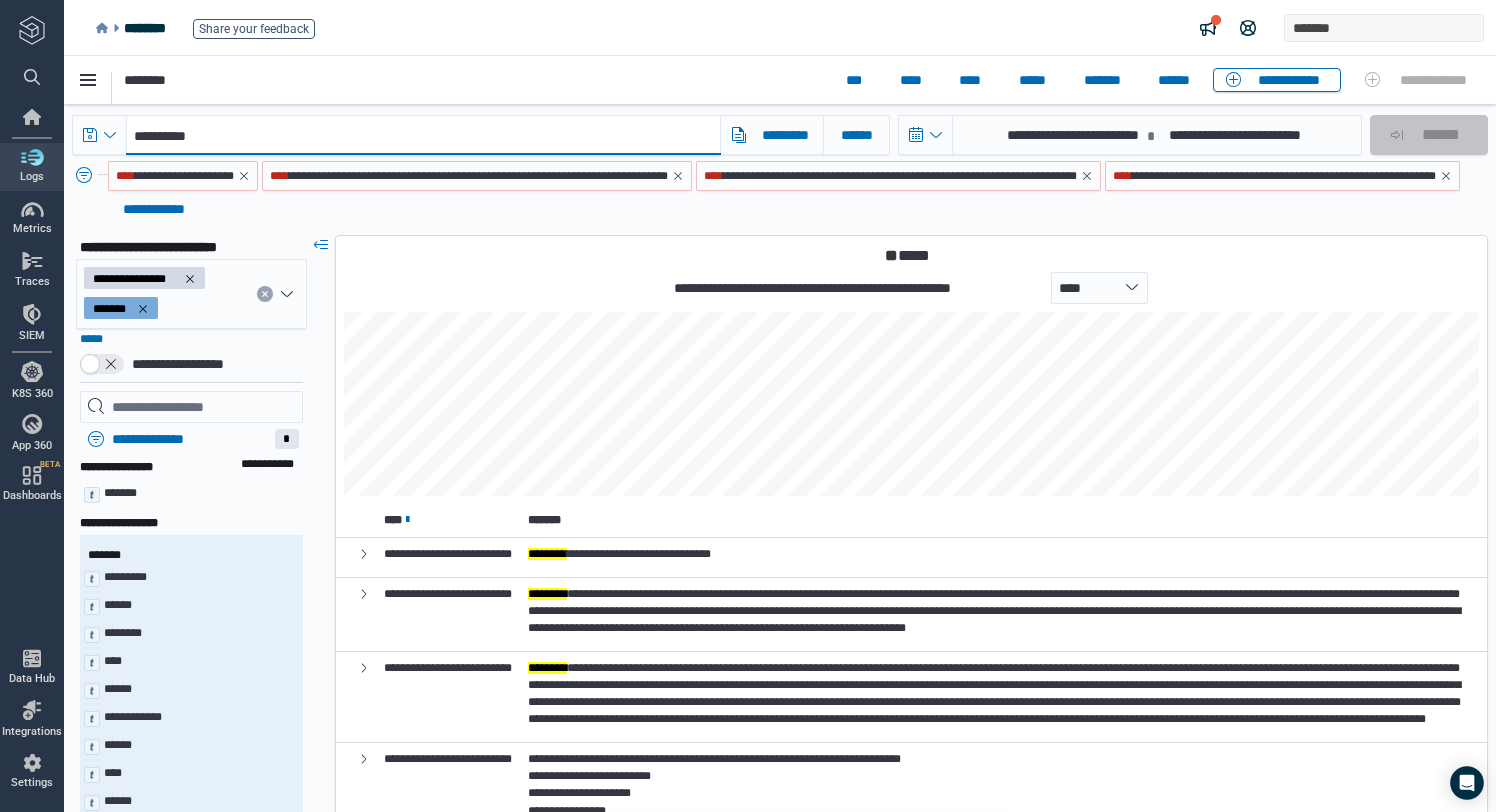 paste on "**********" 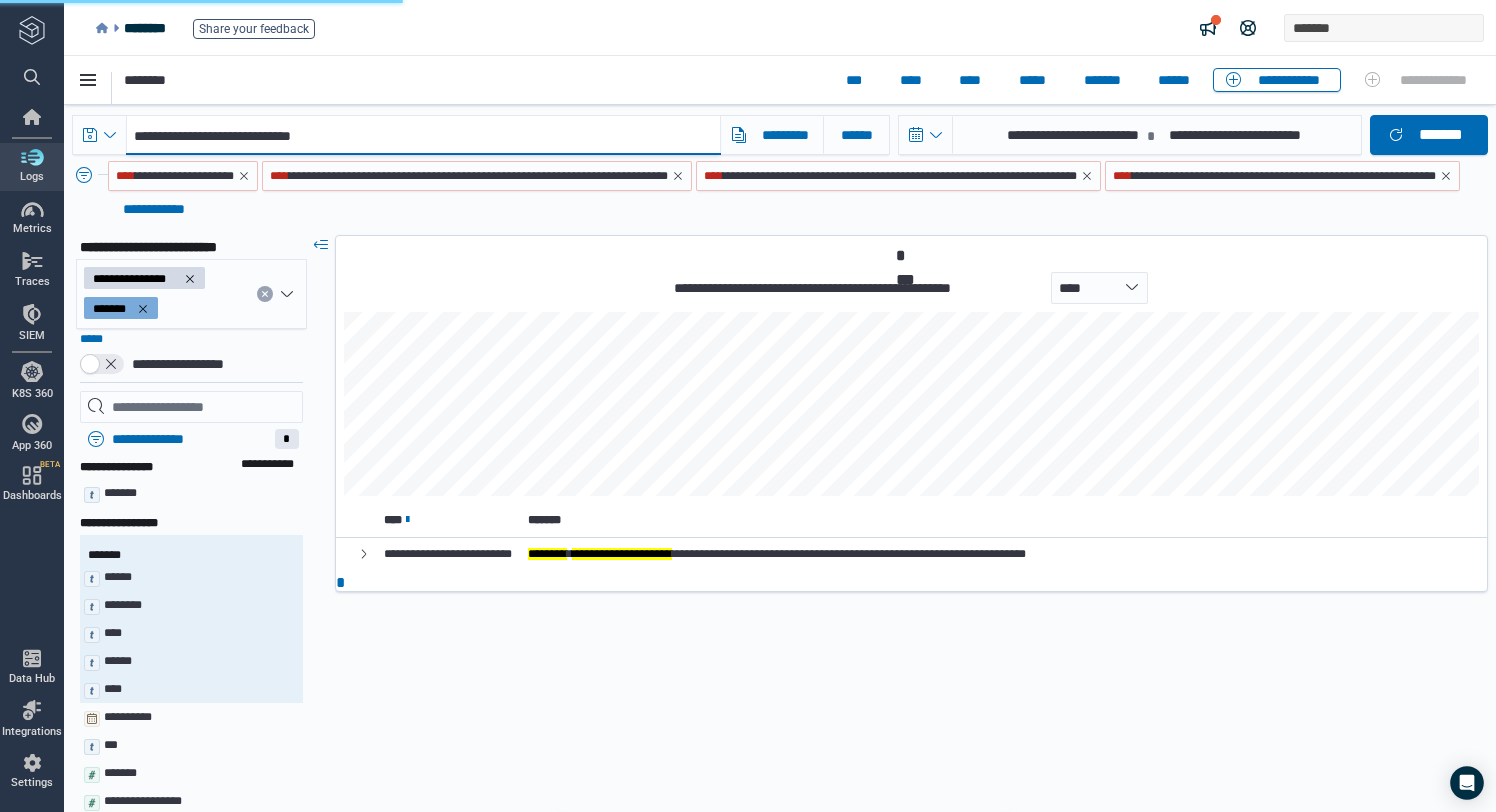 type on "**********" 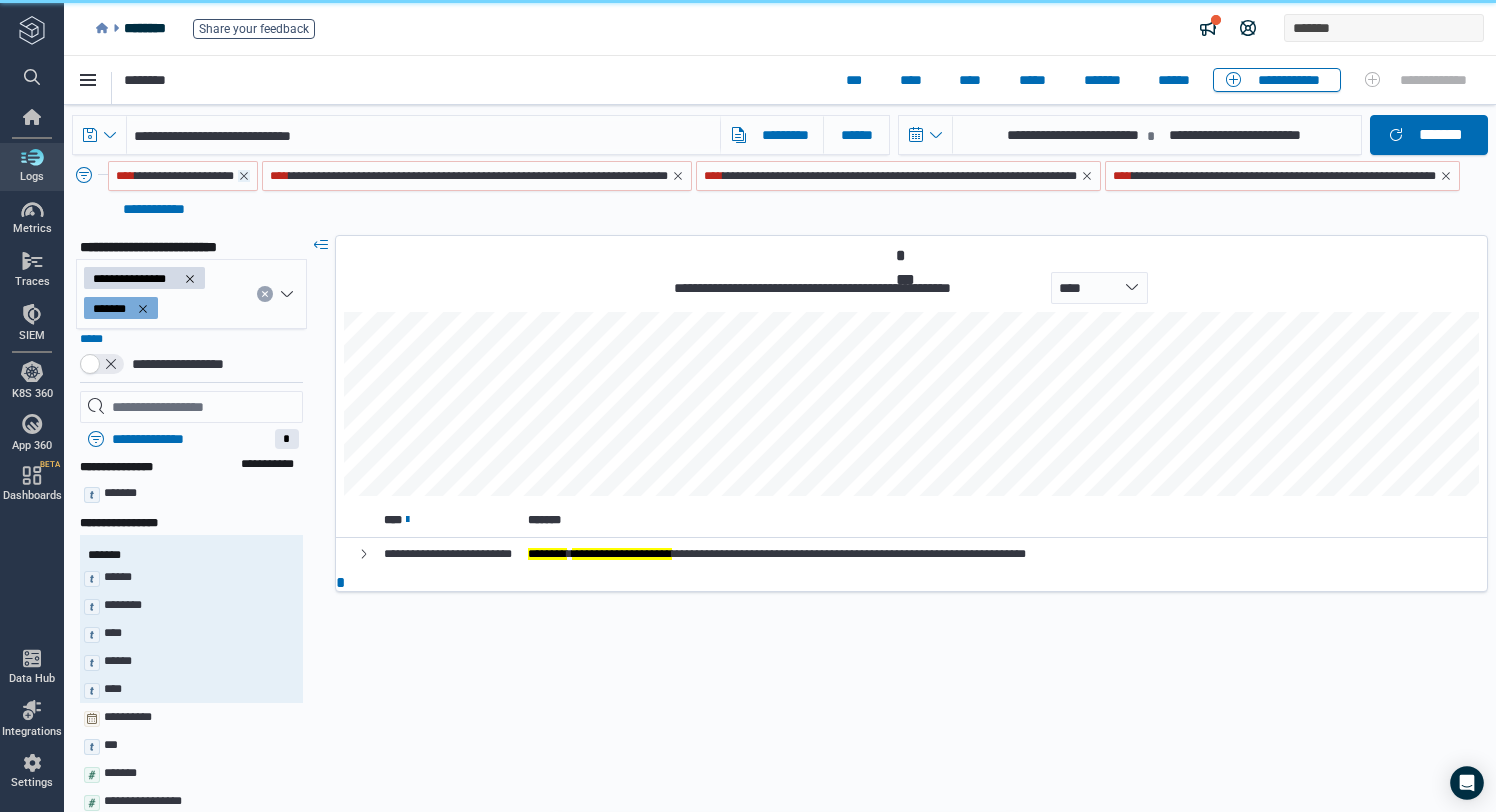 click 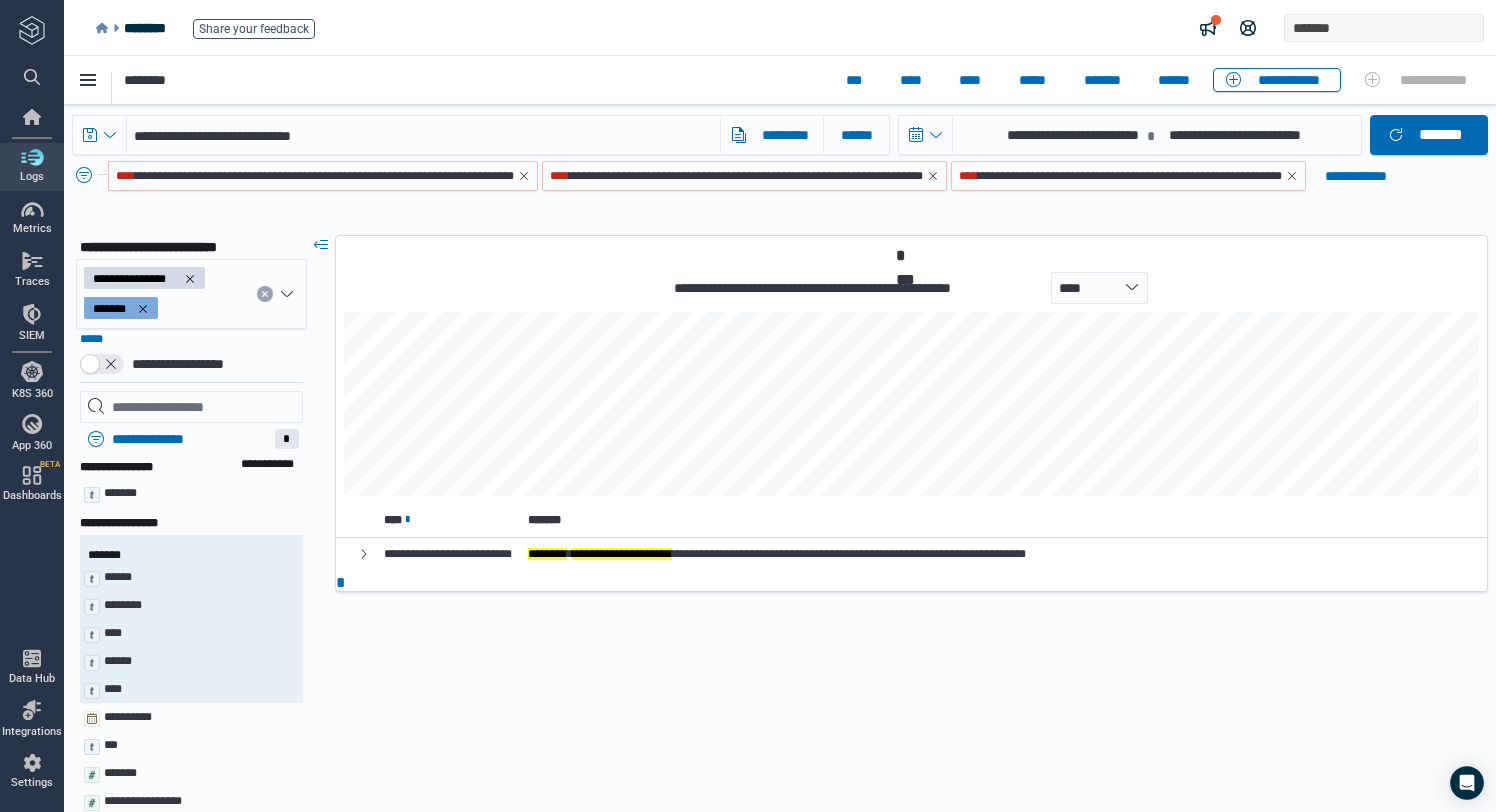 click on "**********" at bounding box center [323, 176] 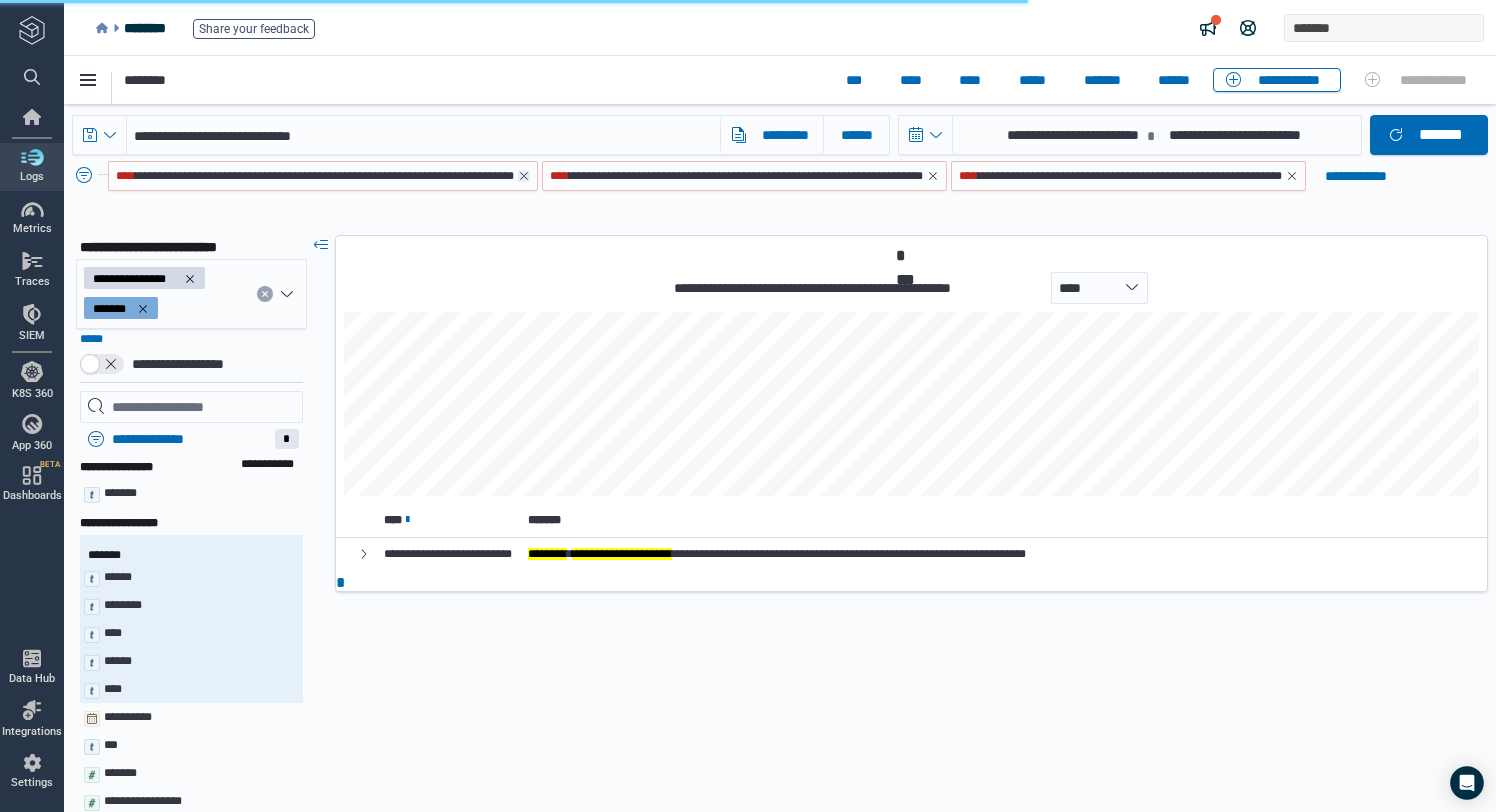 click 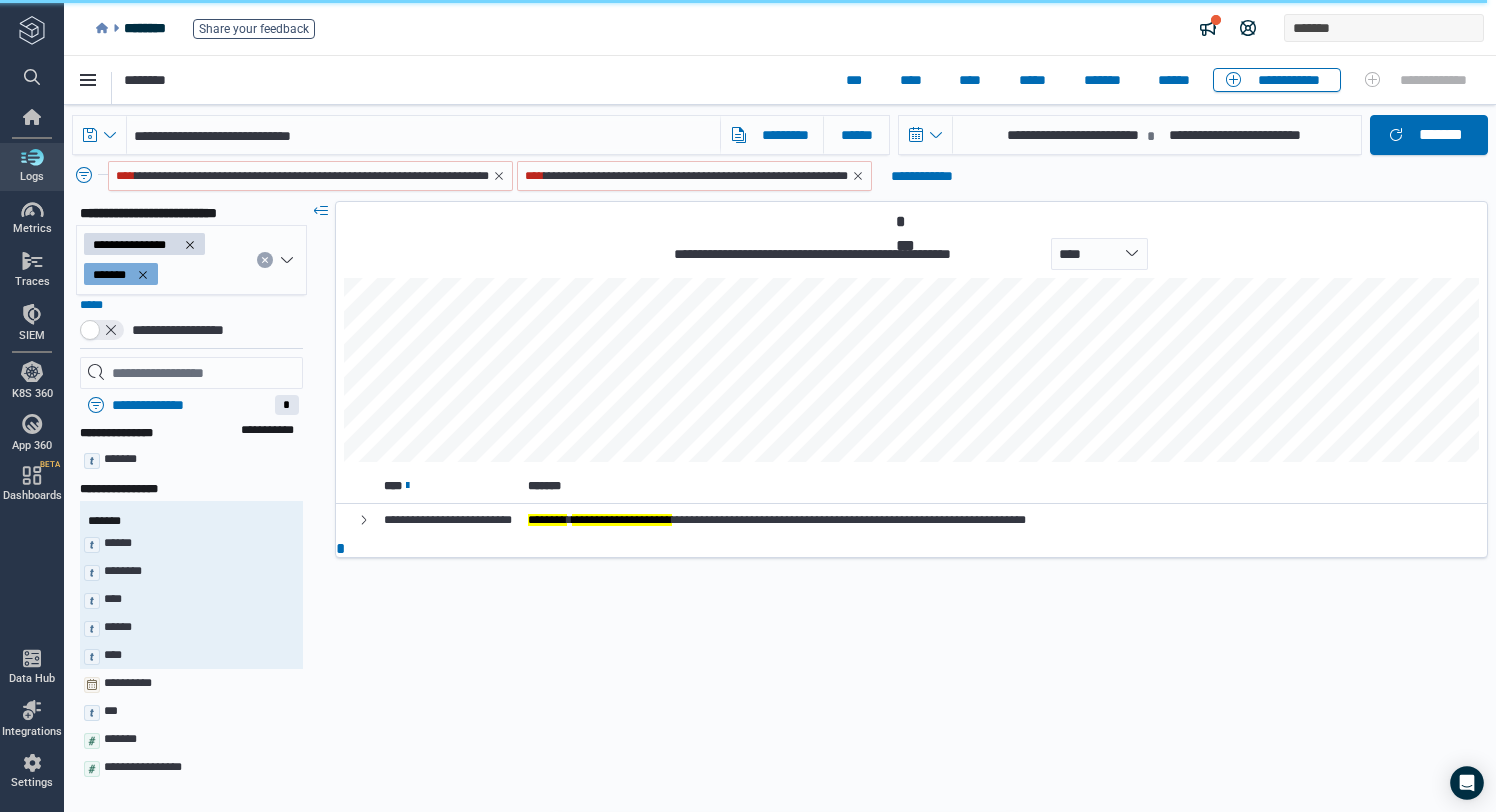 click on "**********" at bounding box center [310, 176] 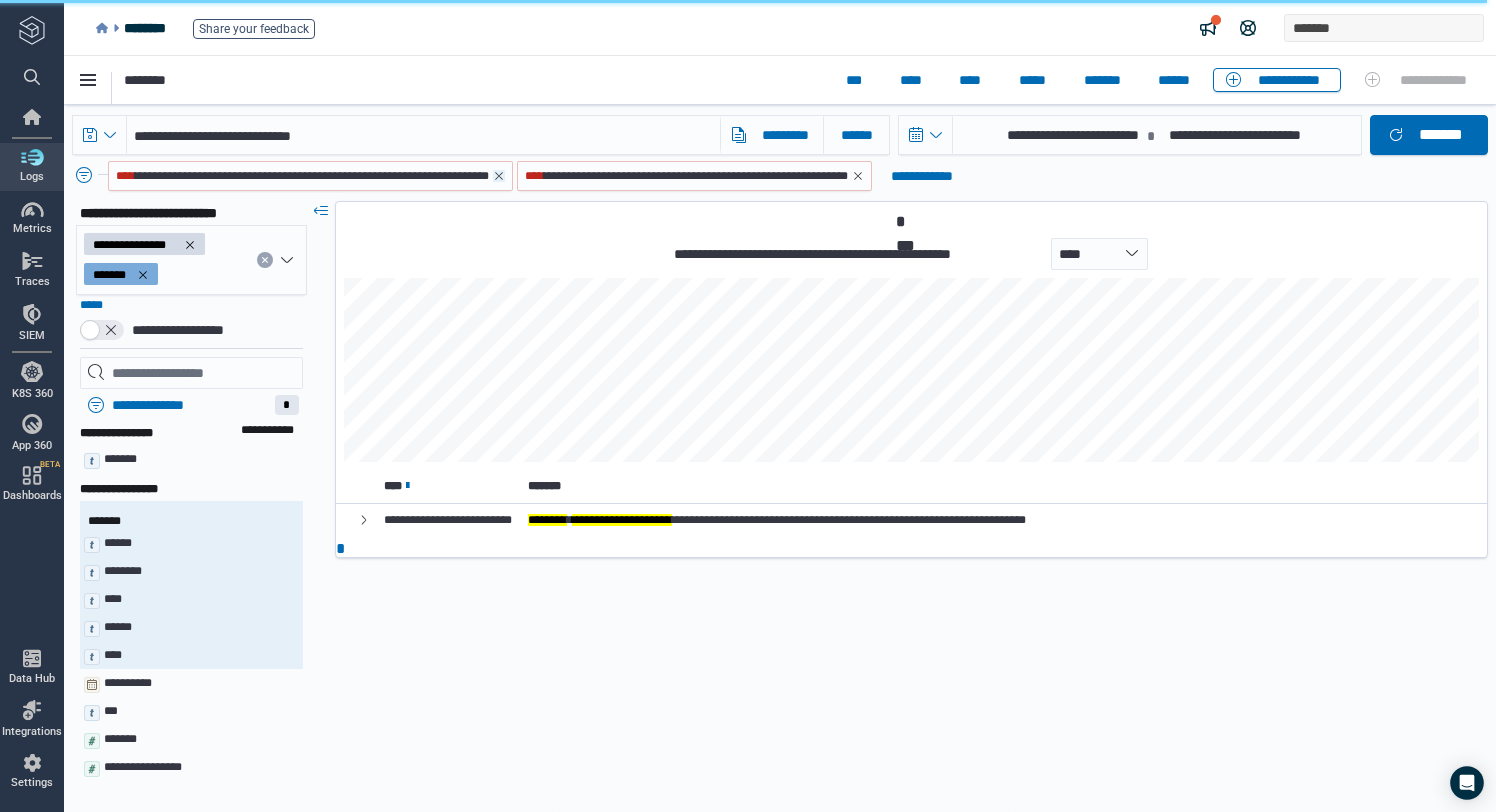 click 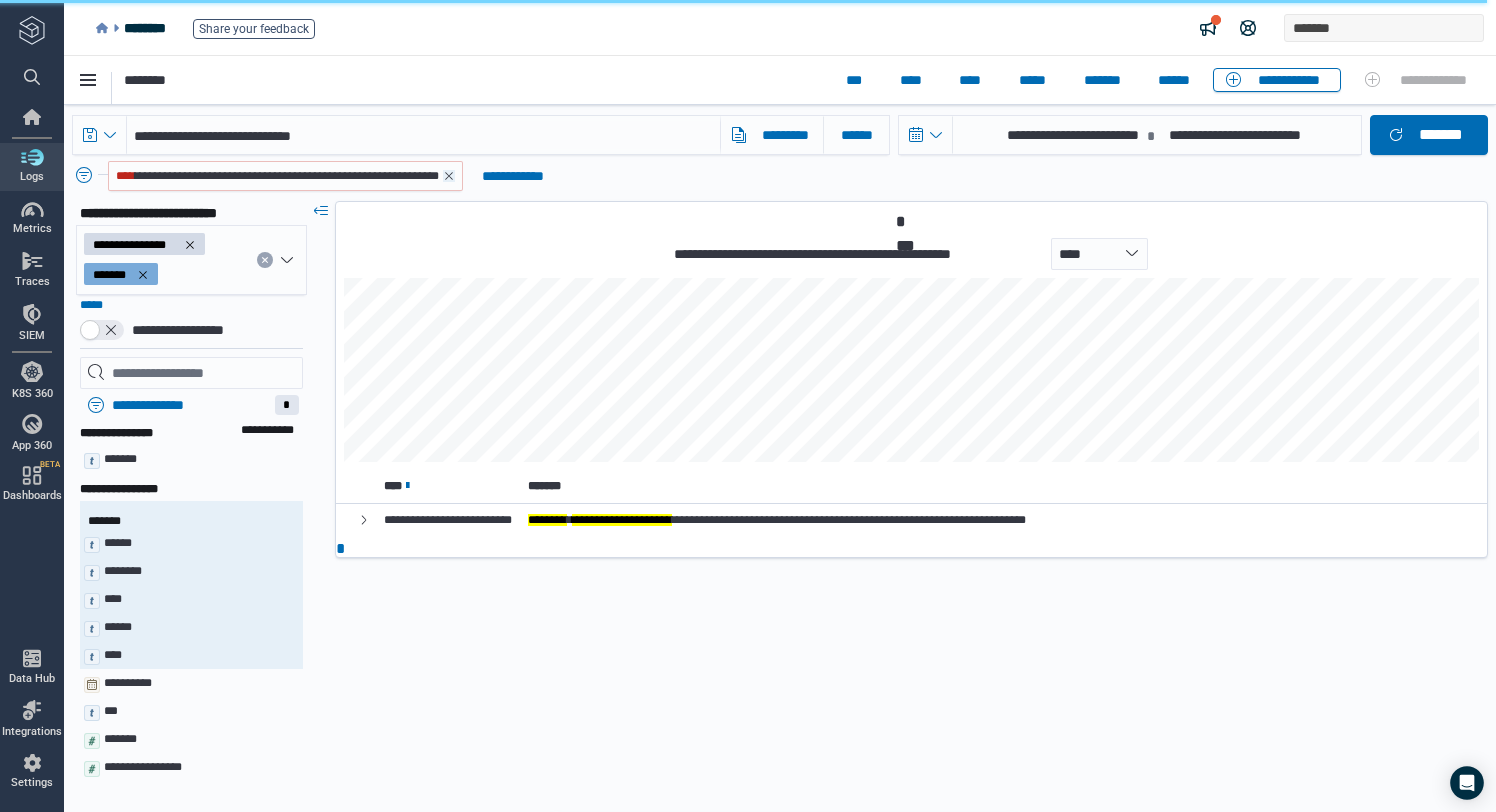 click 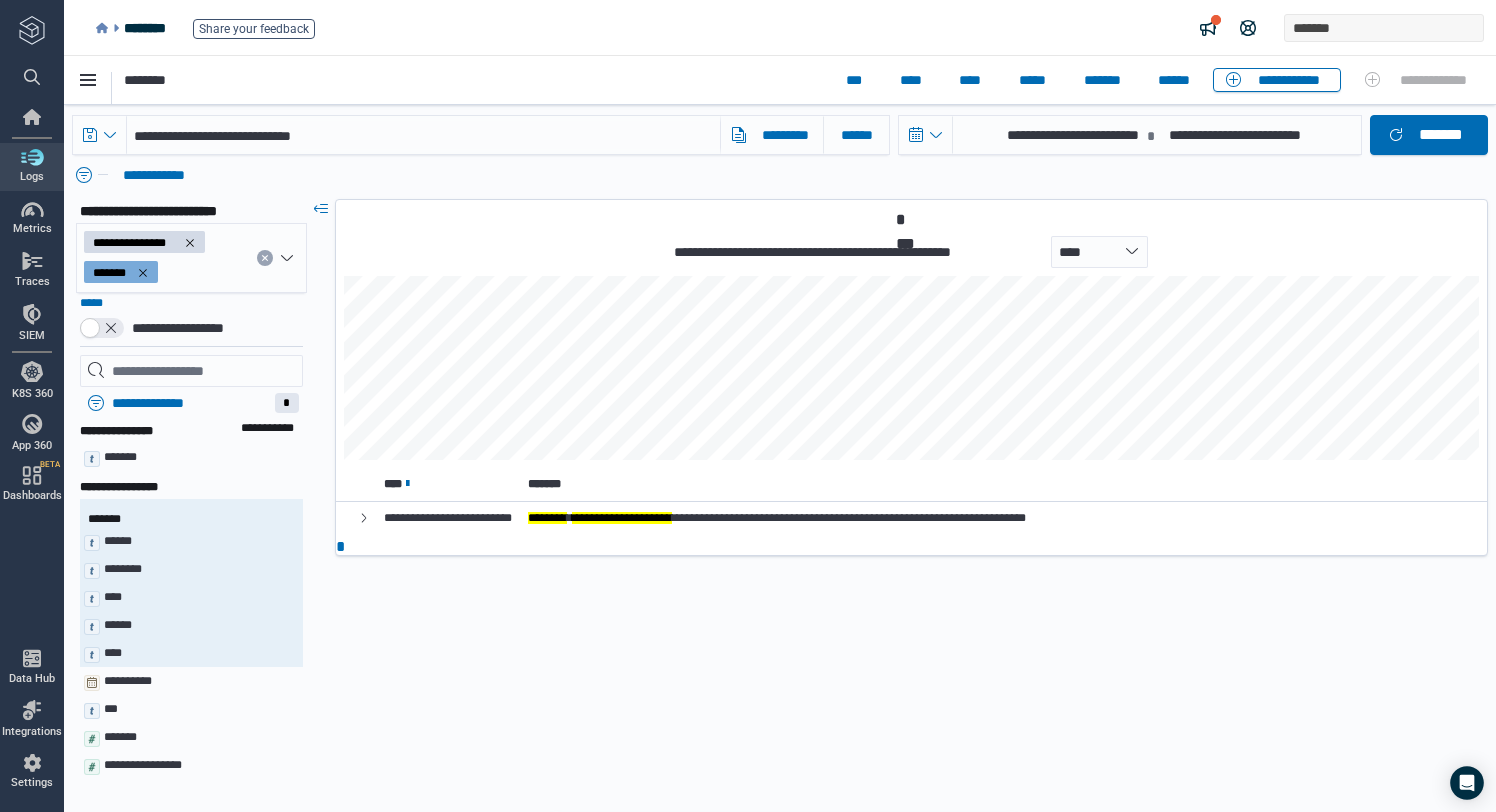 click on "**********" at bounding box center [780, 491] 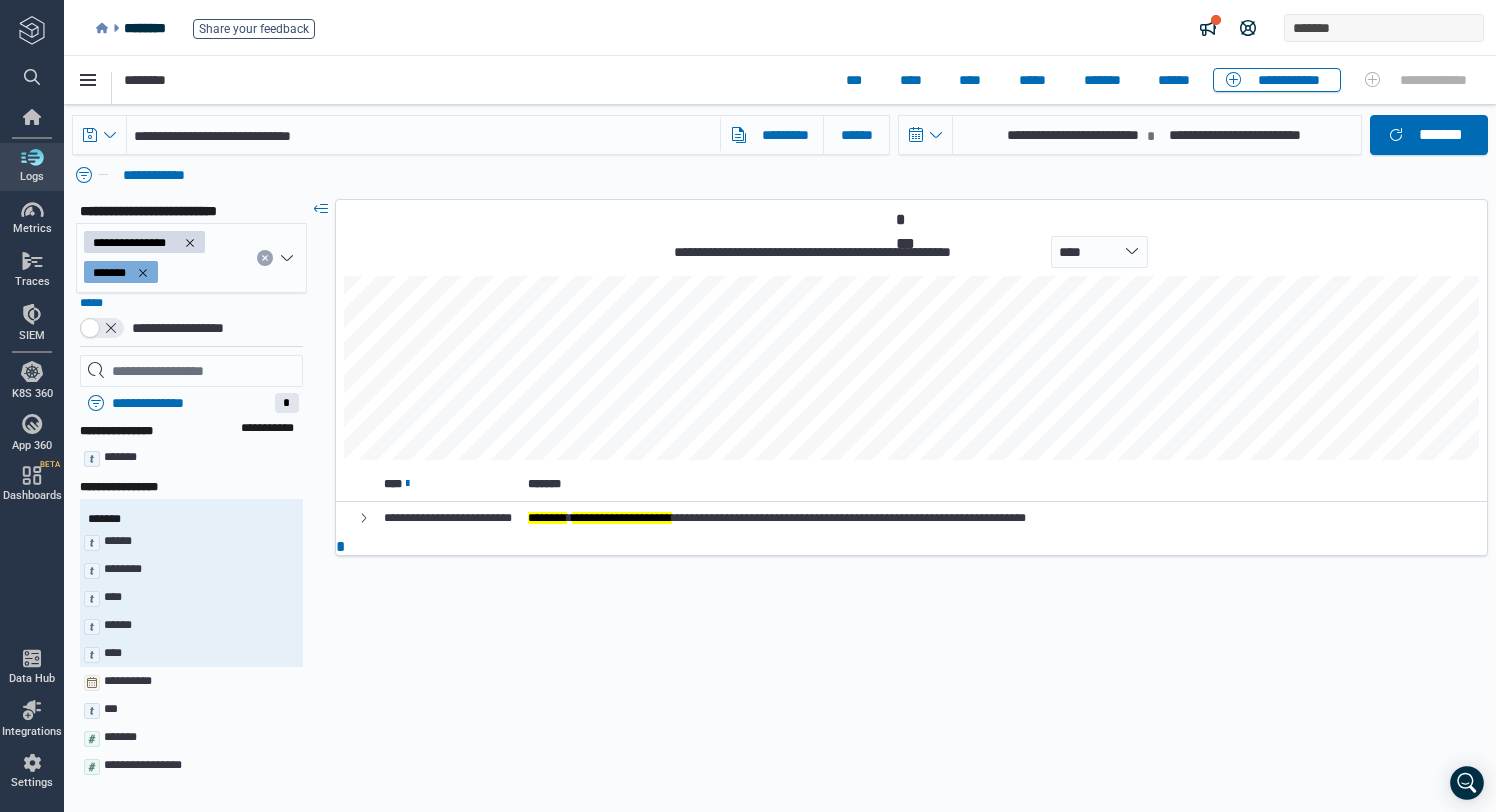 scroll, scrollTop: 0, scrollLeft: 0, axis: both 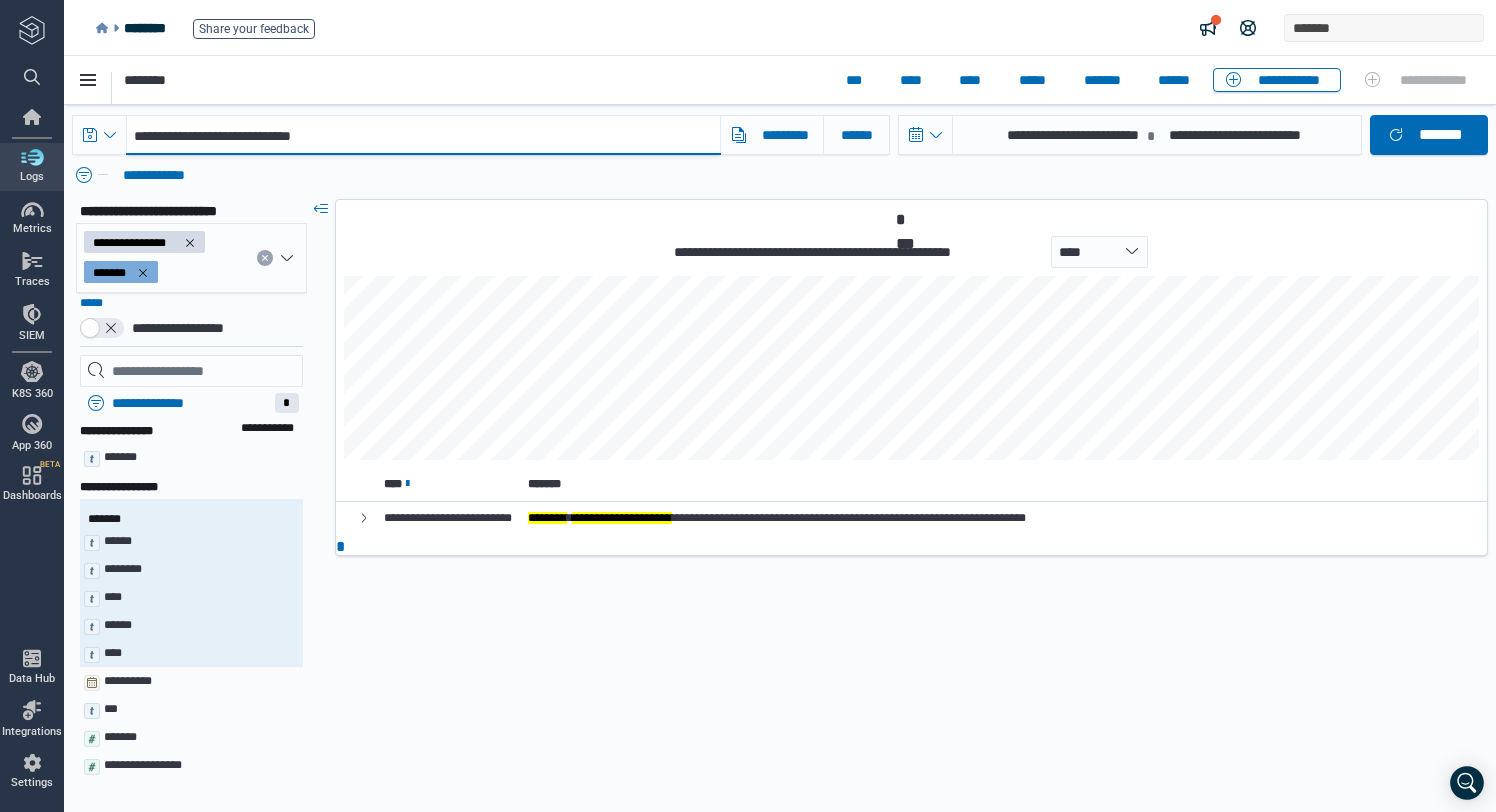 click on "**********" at bounding box center (423, 135) 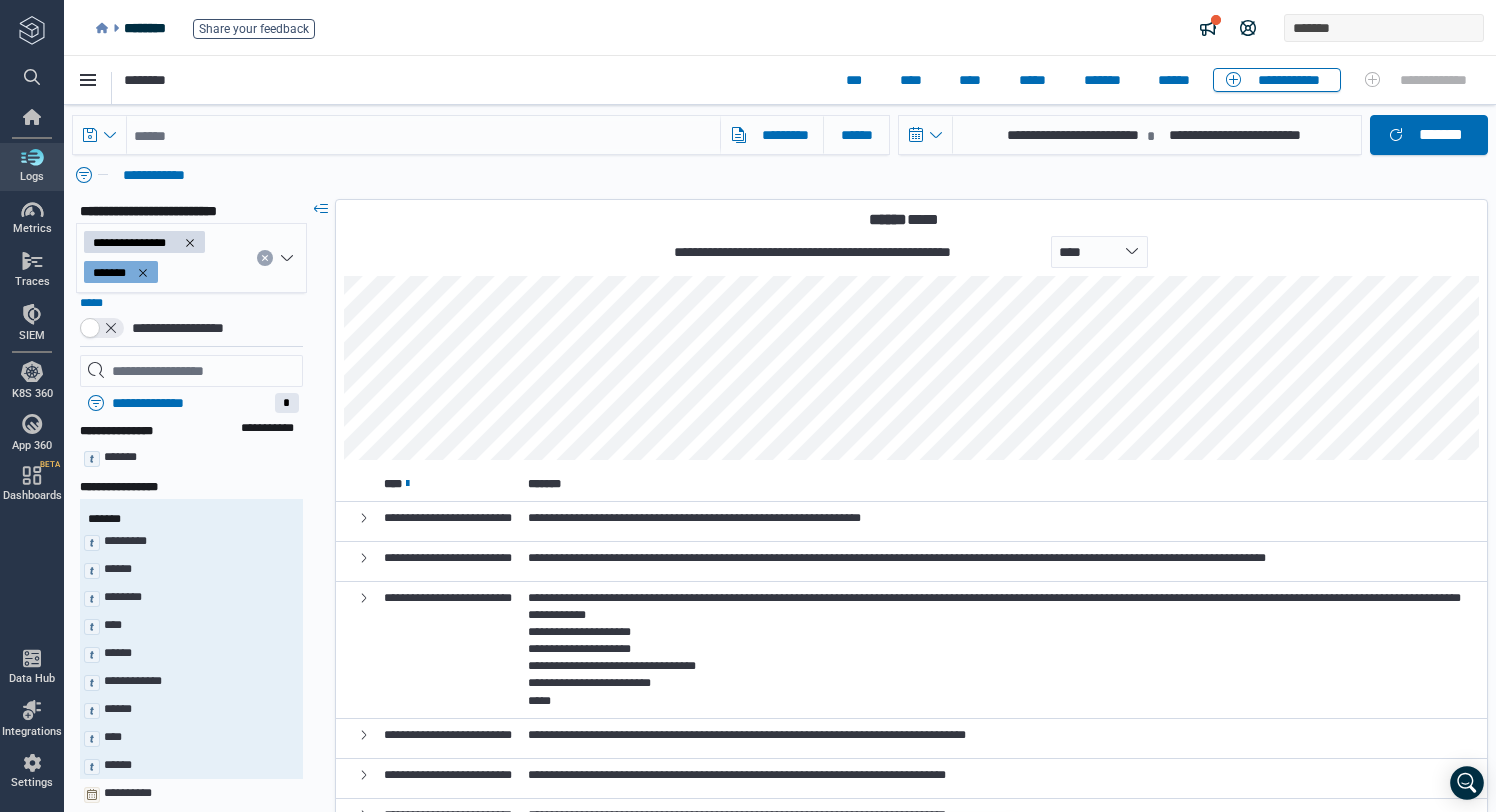 click 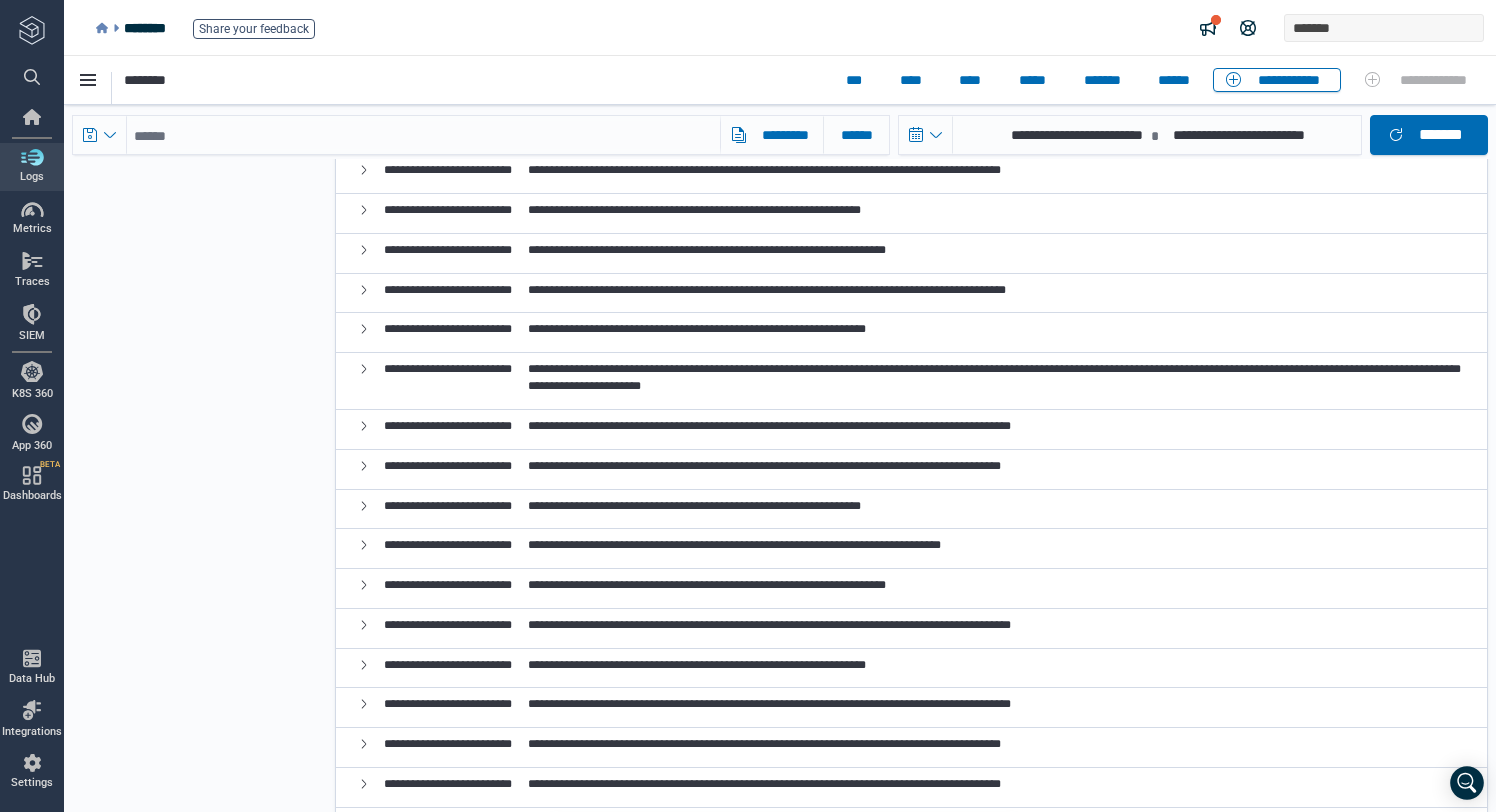 scroll, scrollTop: 6738, scrollLeft: 0, axis: vertical 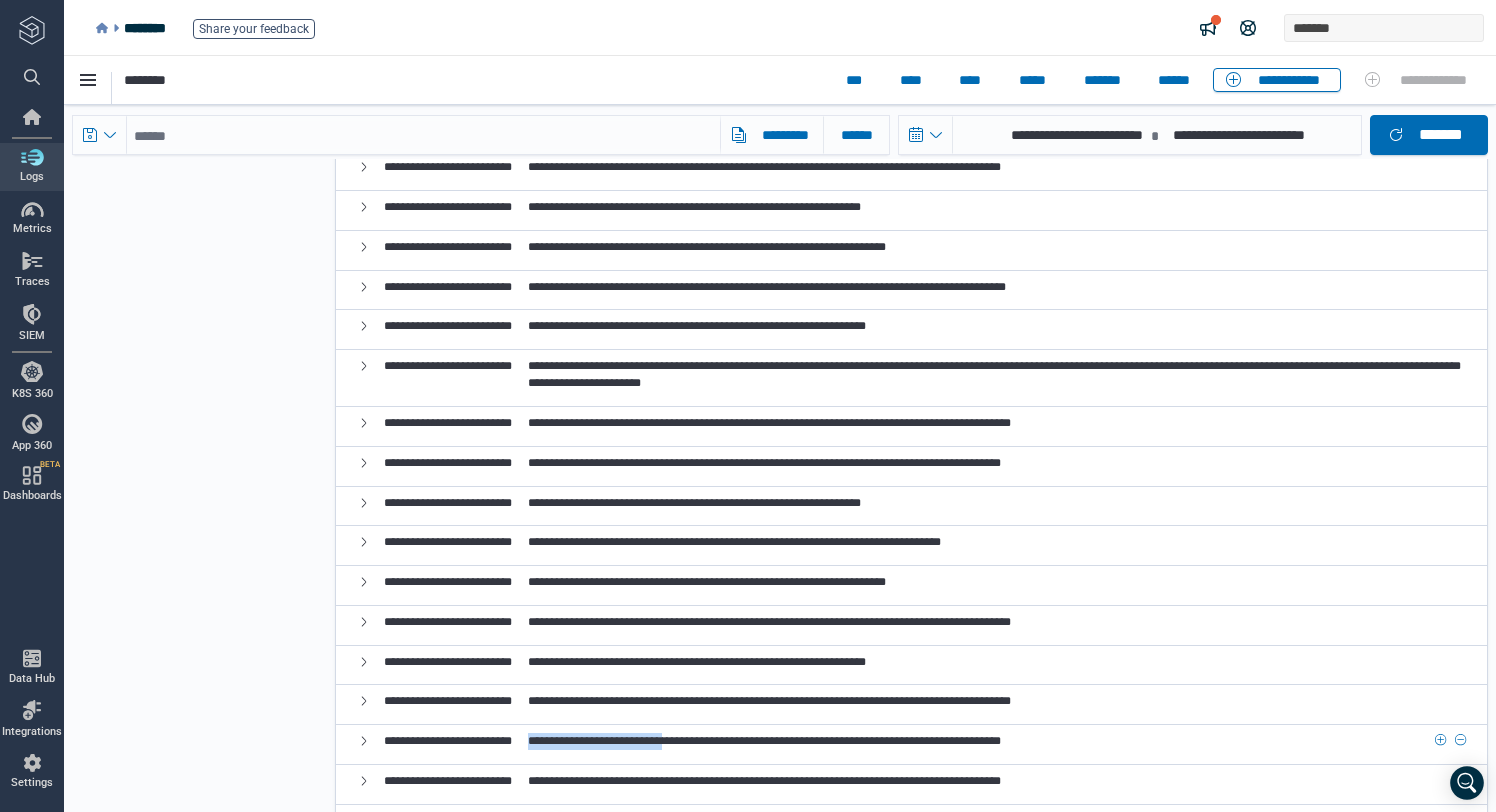 drag, startPoint x: 585, startPoint y: 513, endPoint x: 777, endPoint y: 511, distance: 192.01042 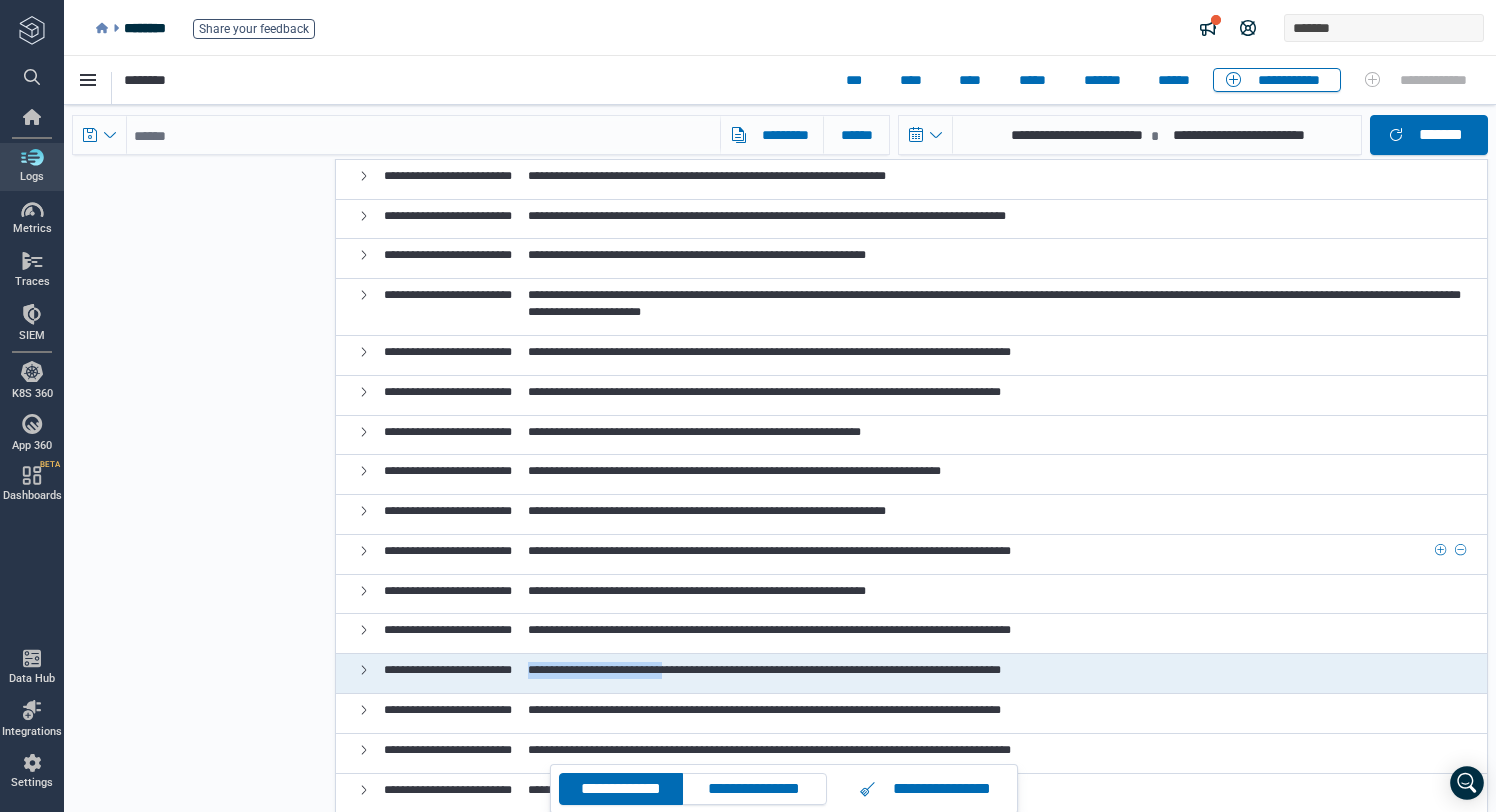scroll, scrollTop: 6792, scrollLeft: 0, axis: vertical 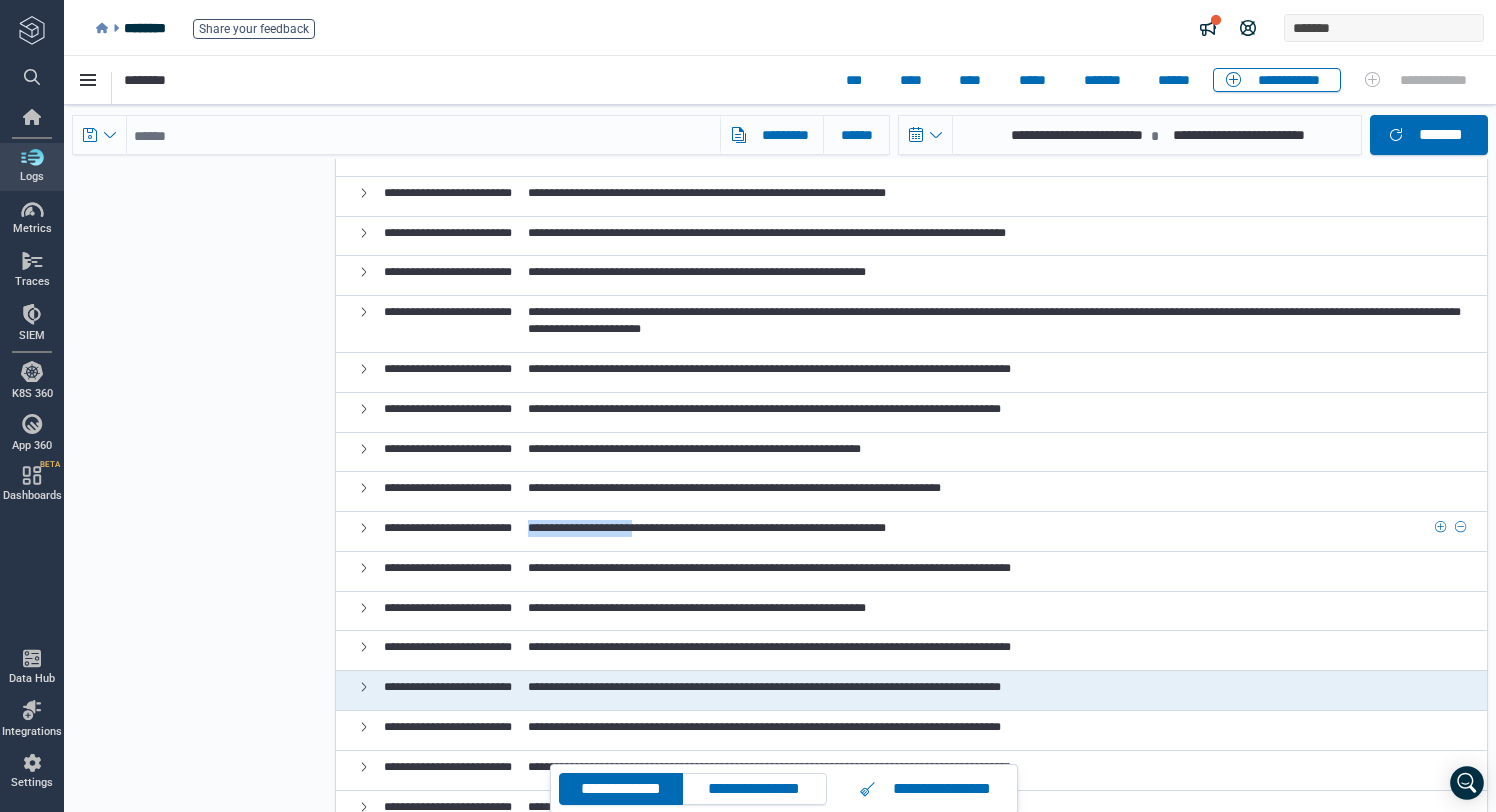 drag, startPoint x: 586, startPoint y: 307, endPoint x: 735, endPoint y: 306, distance: 149.00336 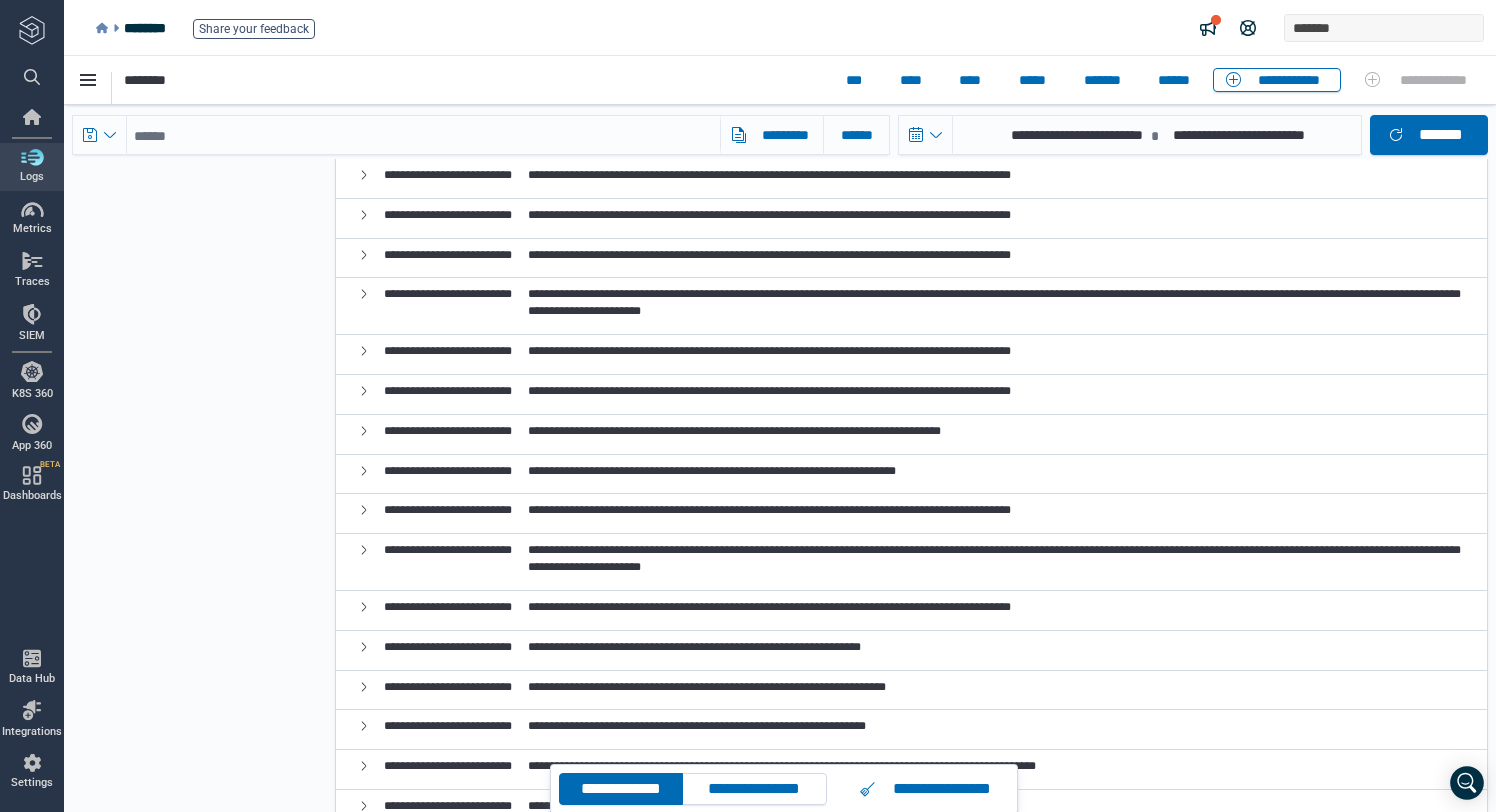 scroll, scrollTop: 3069, scrollLeft: 0, axis: vertical 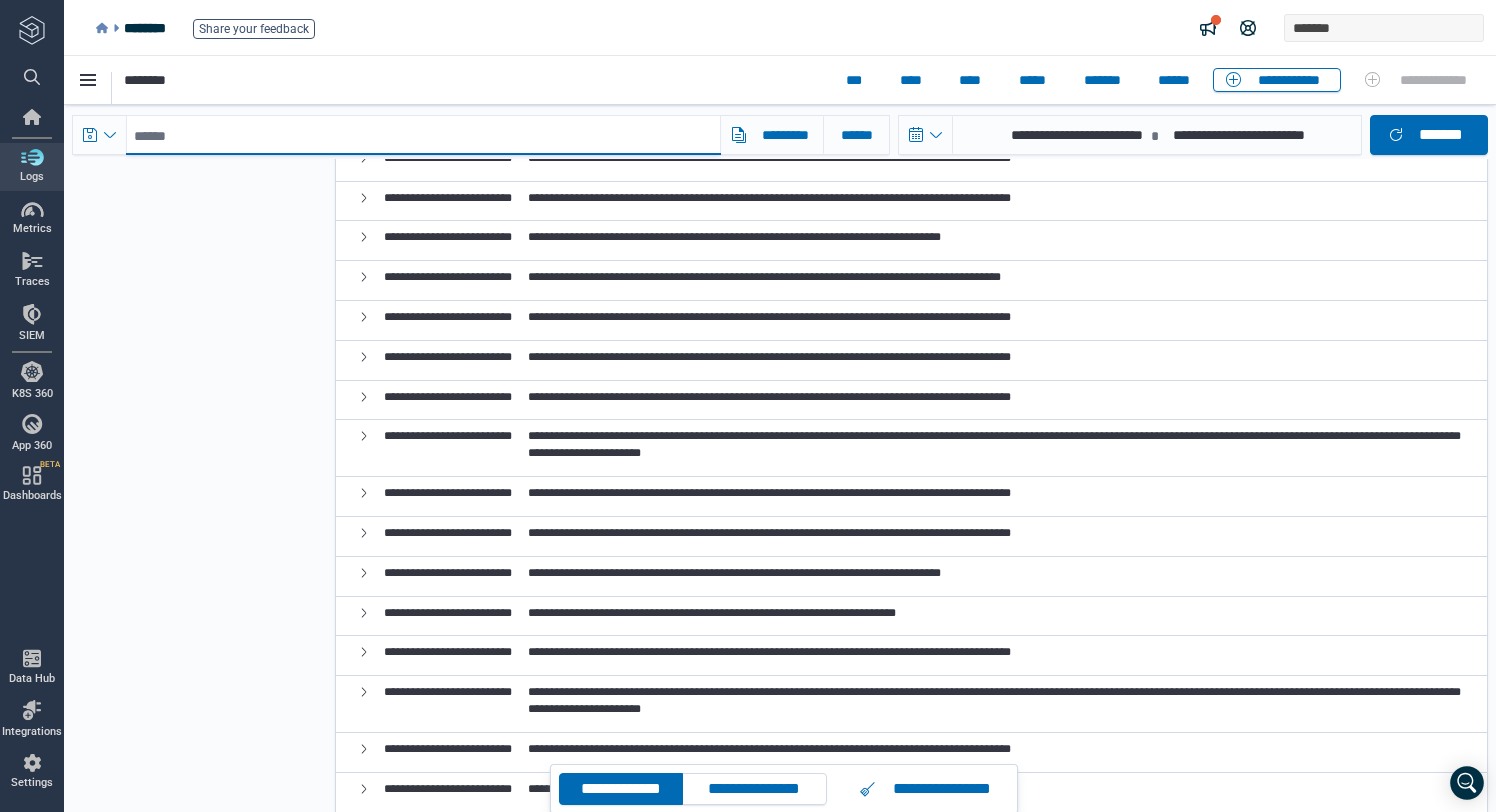 click at bounding box center (423, 135) 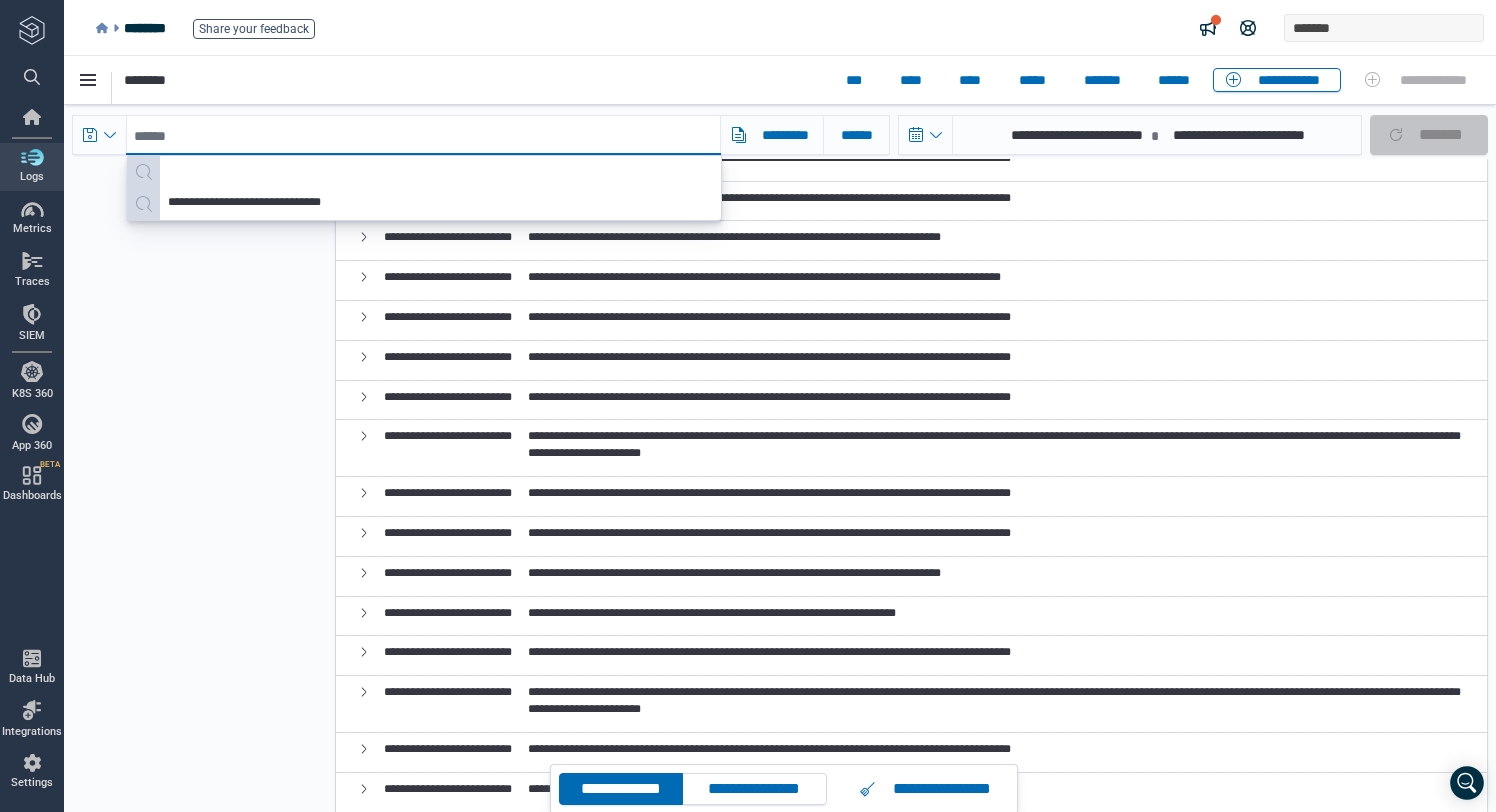 type on "*" 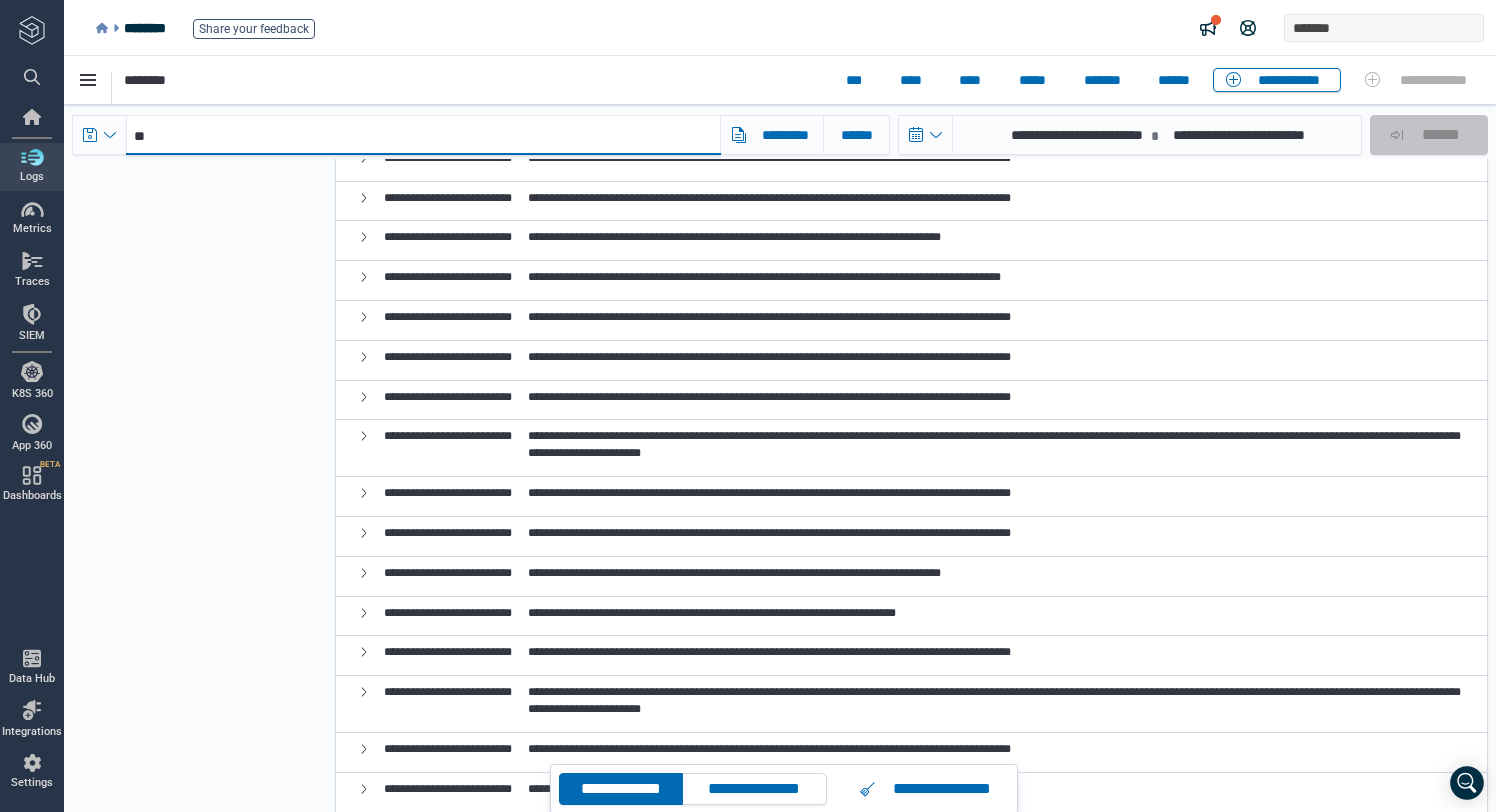 paste on "**********" 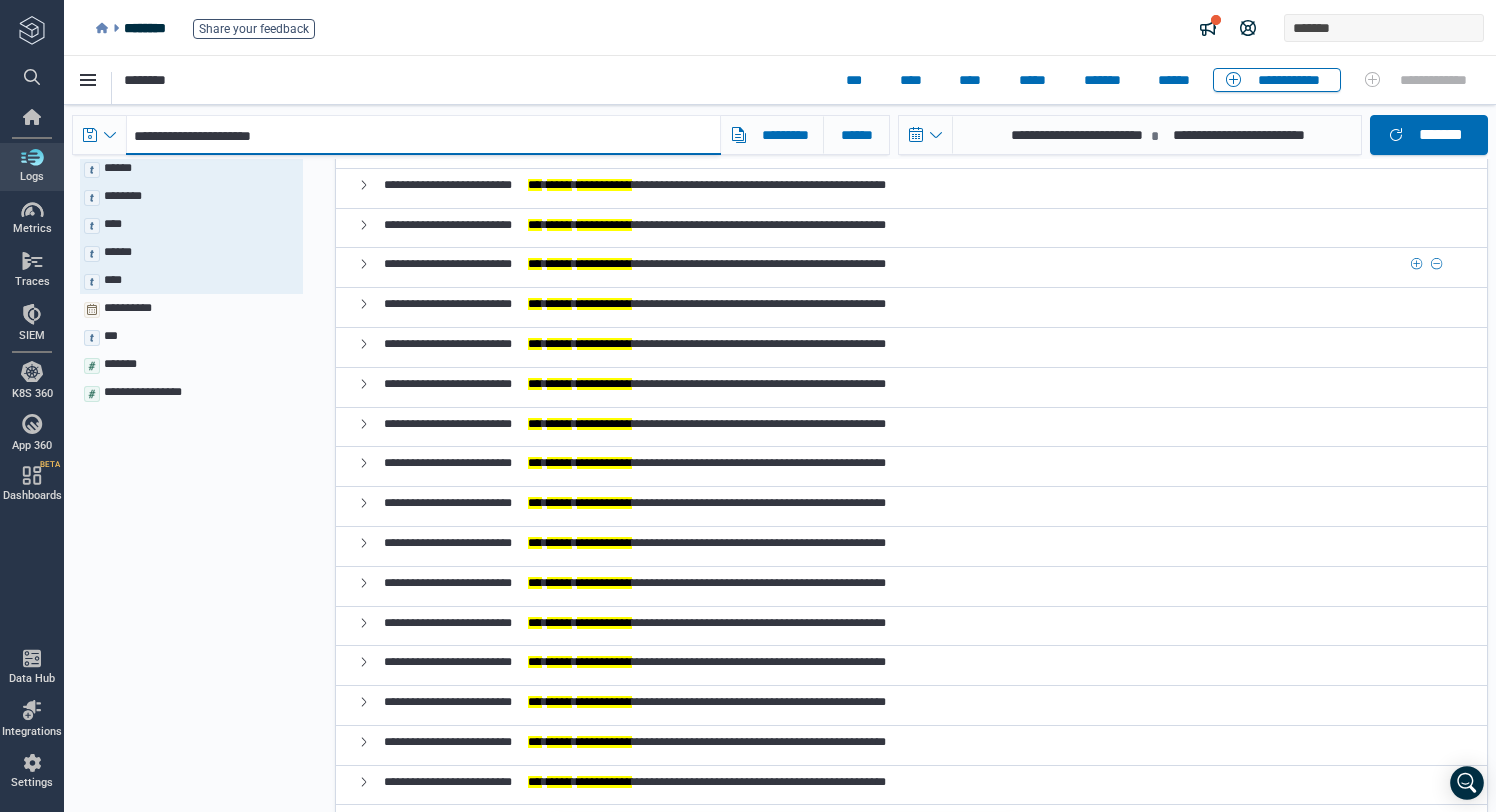 scroll, scrollTop: 0, scrollLeft: 0, axis: both 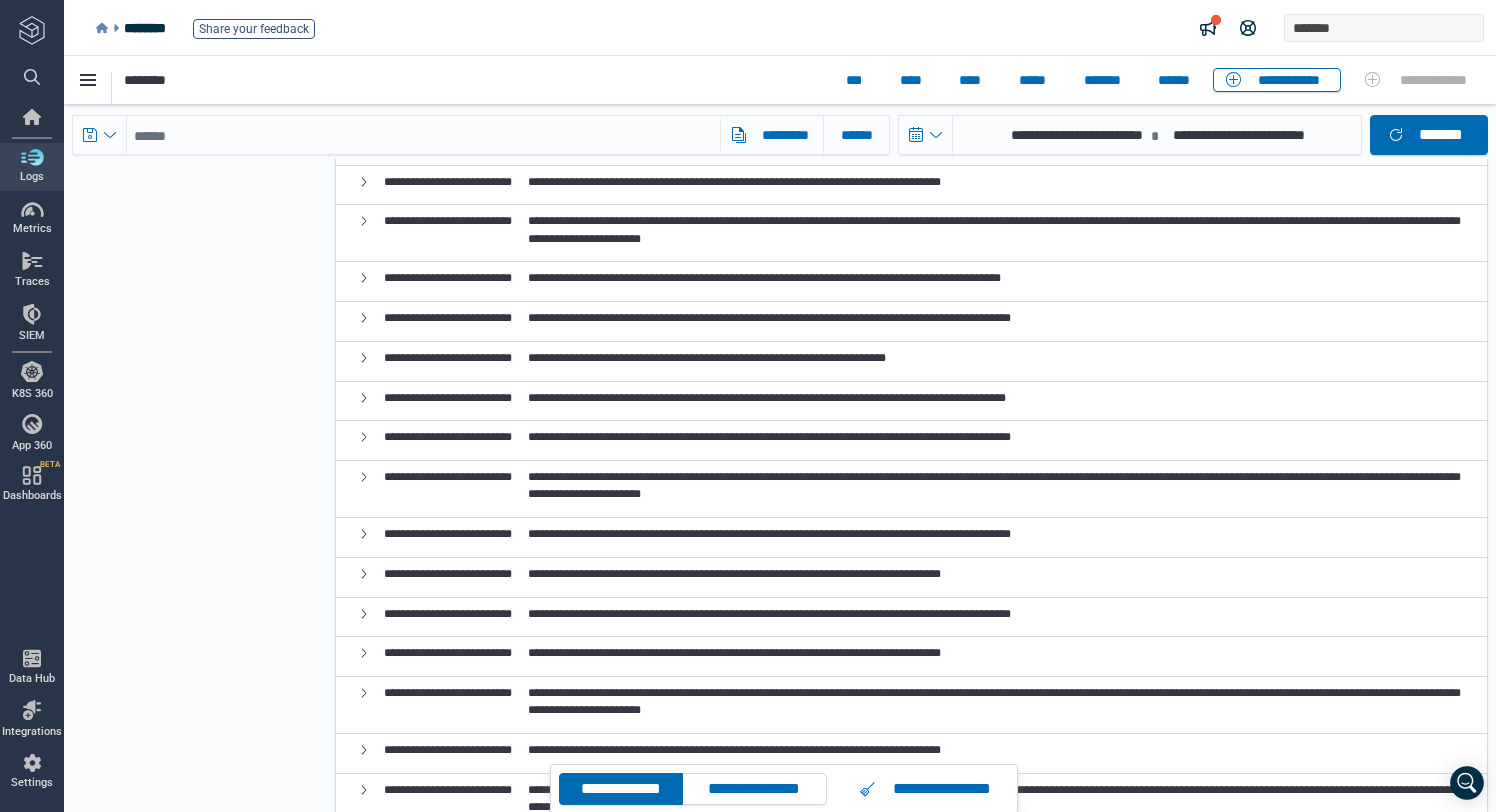 drag, startPoint x: 585, startPoint y: 283, endPoint x: 804, endPoint y: 279, distance: 219.03653 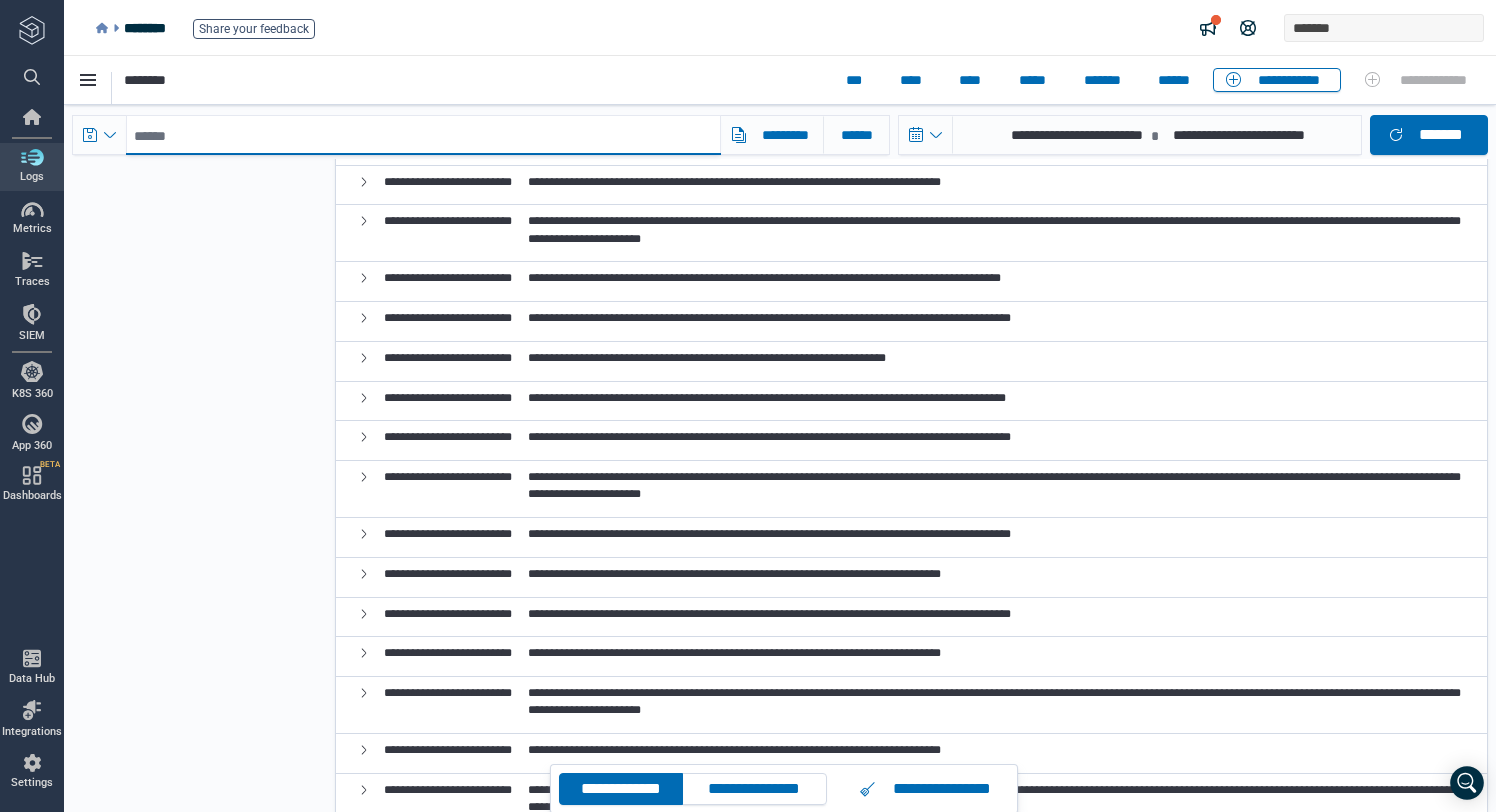 click at bounding box center [423, 135] 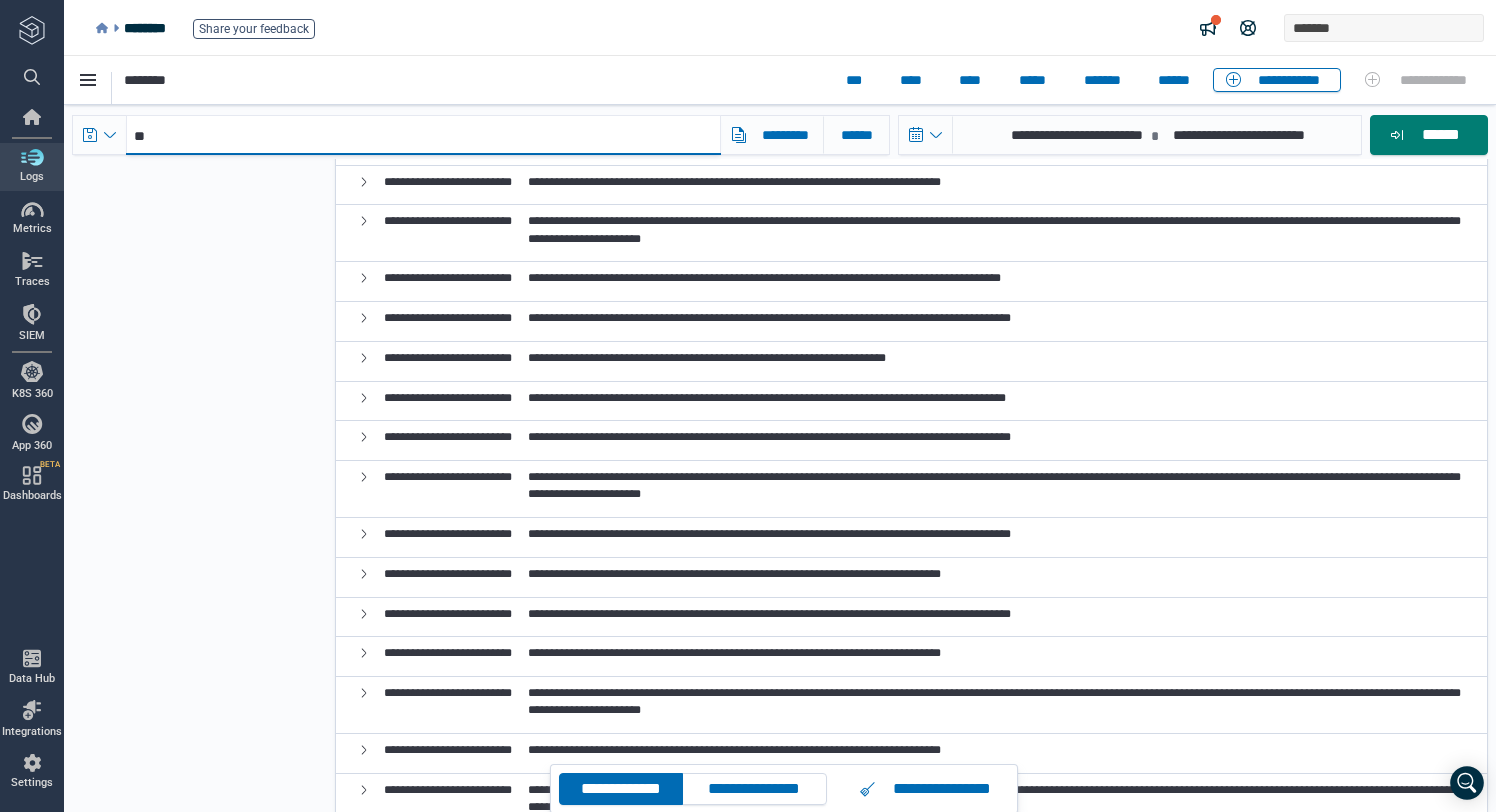 paste on "**********" 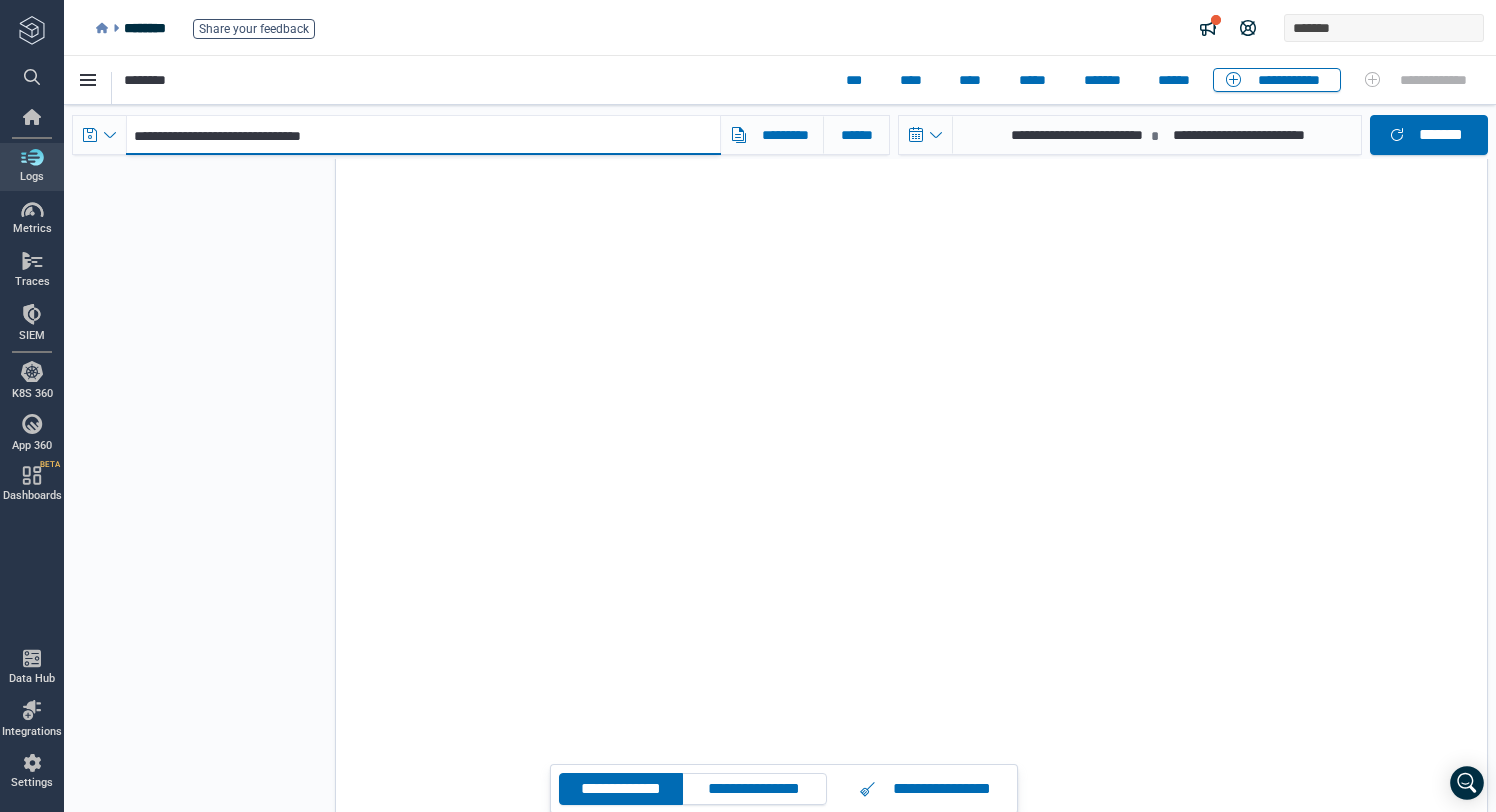 scroll, scrollTop: 0, scrollLeft: 0, axis: both 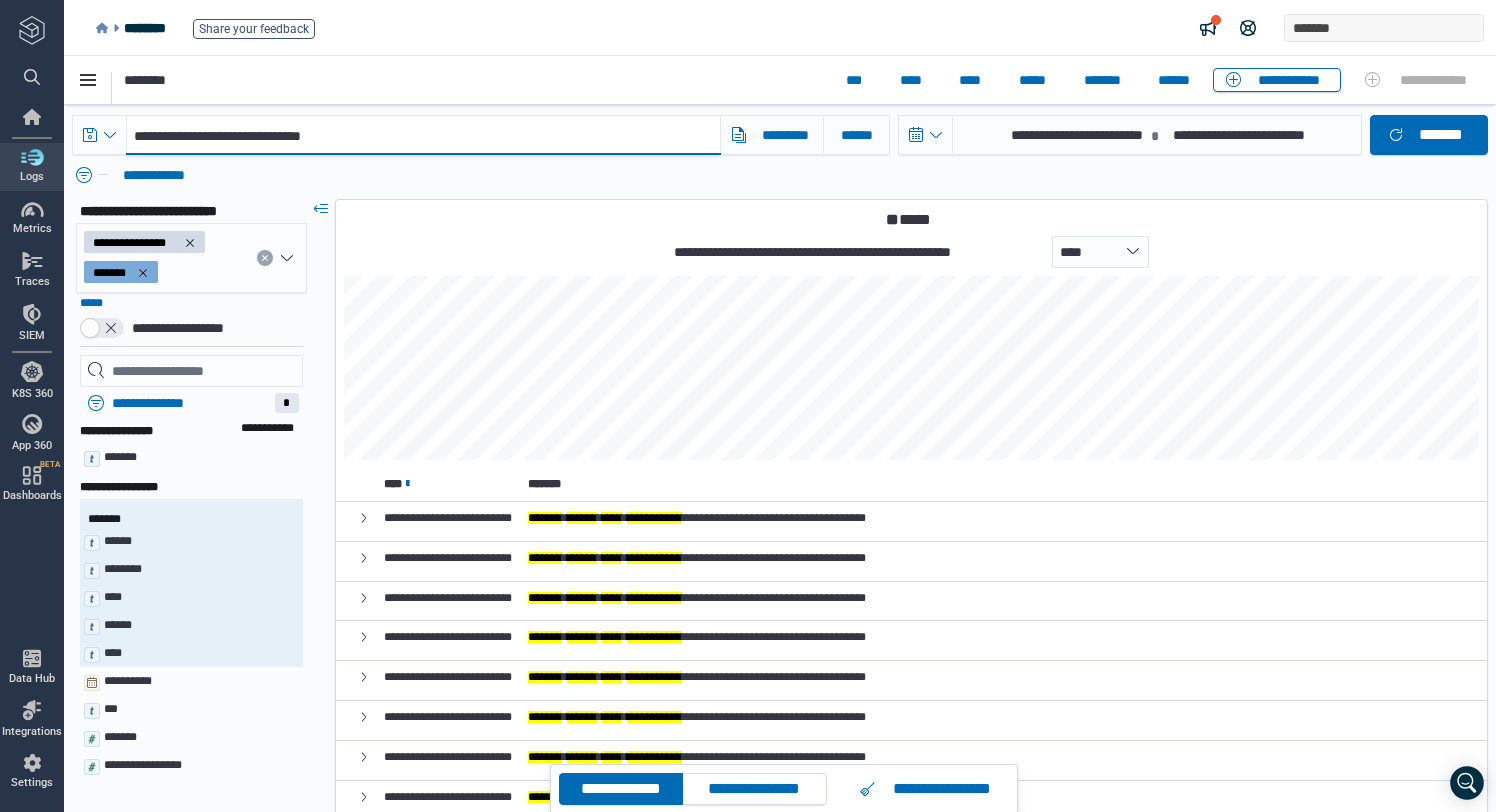 type on "**********" 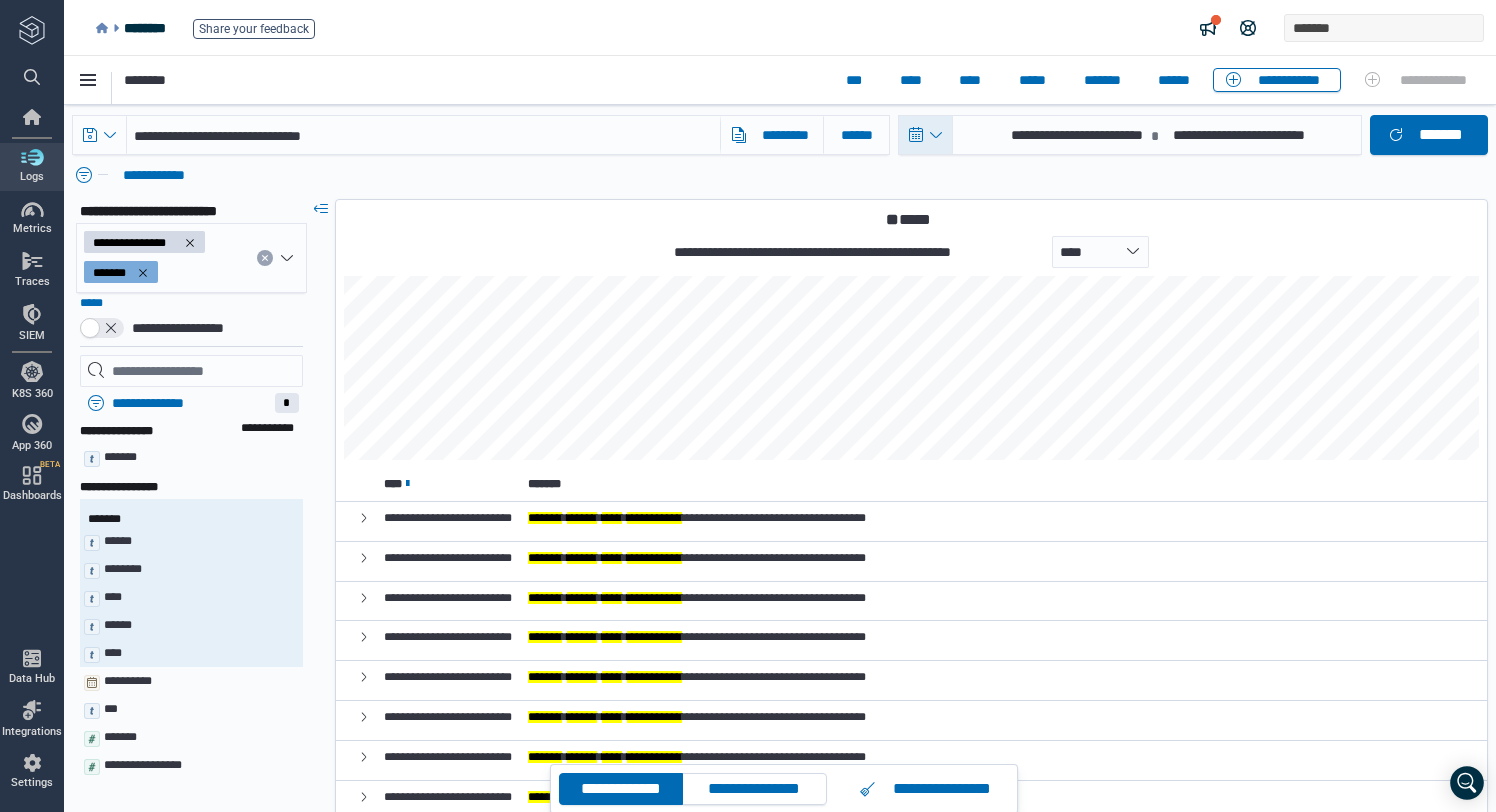 click at bounding box center (926, 135) 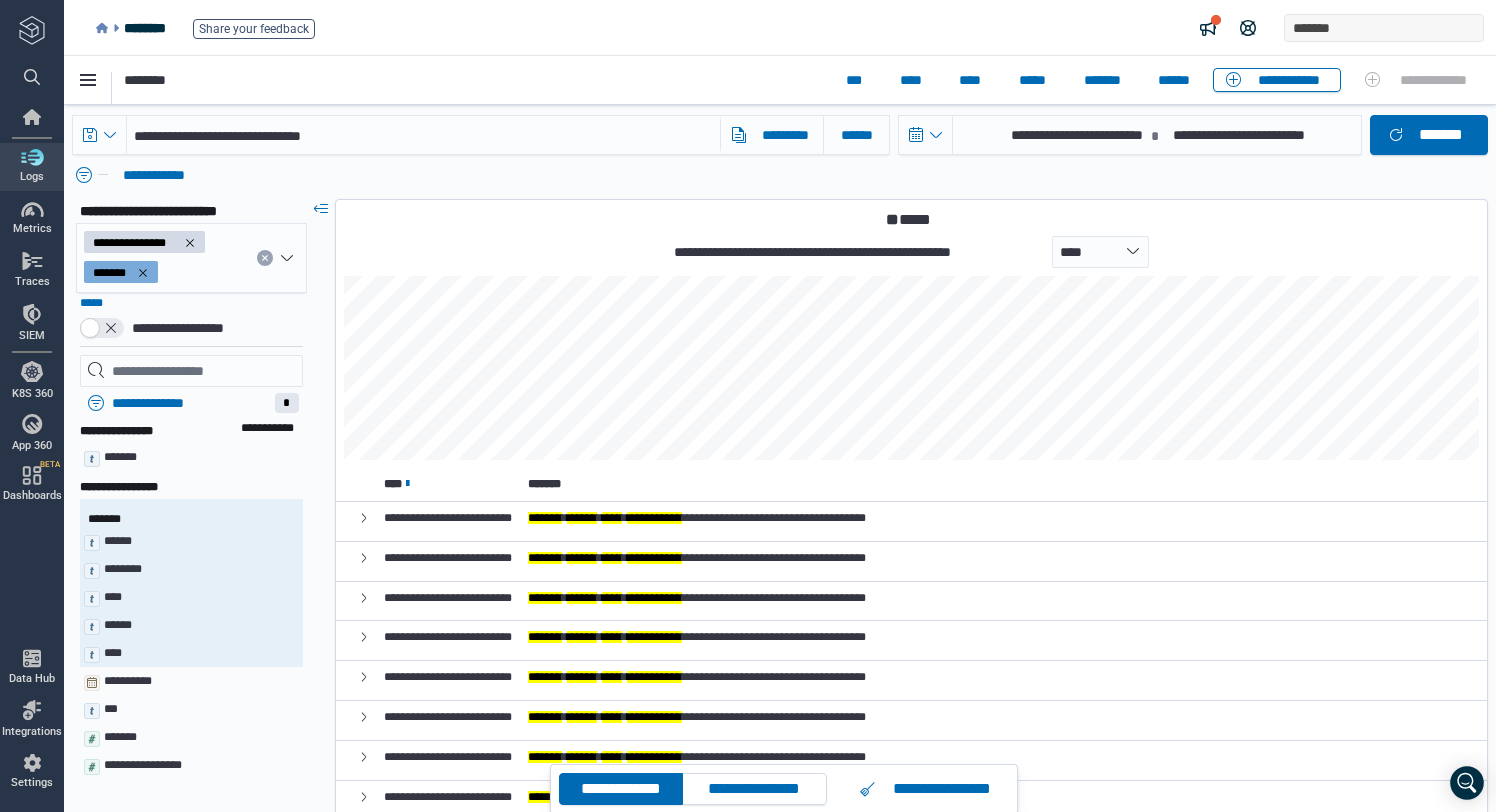 select on "*" 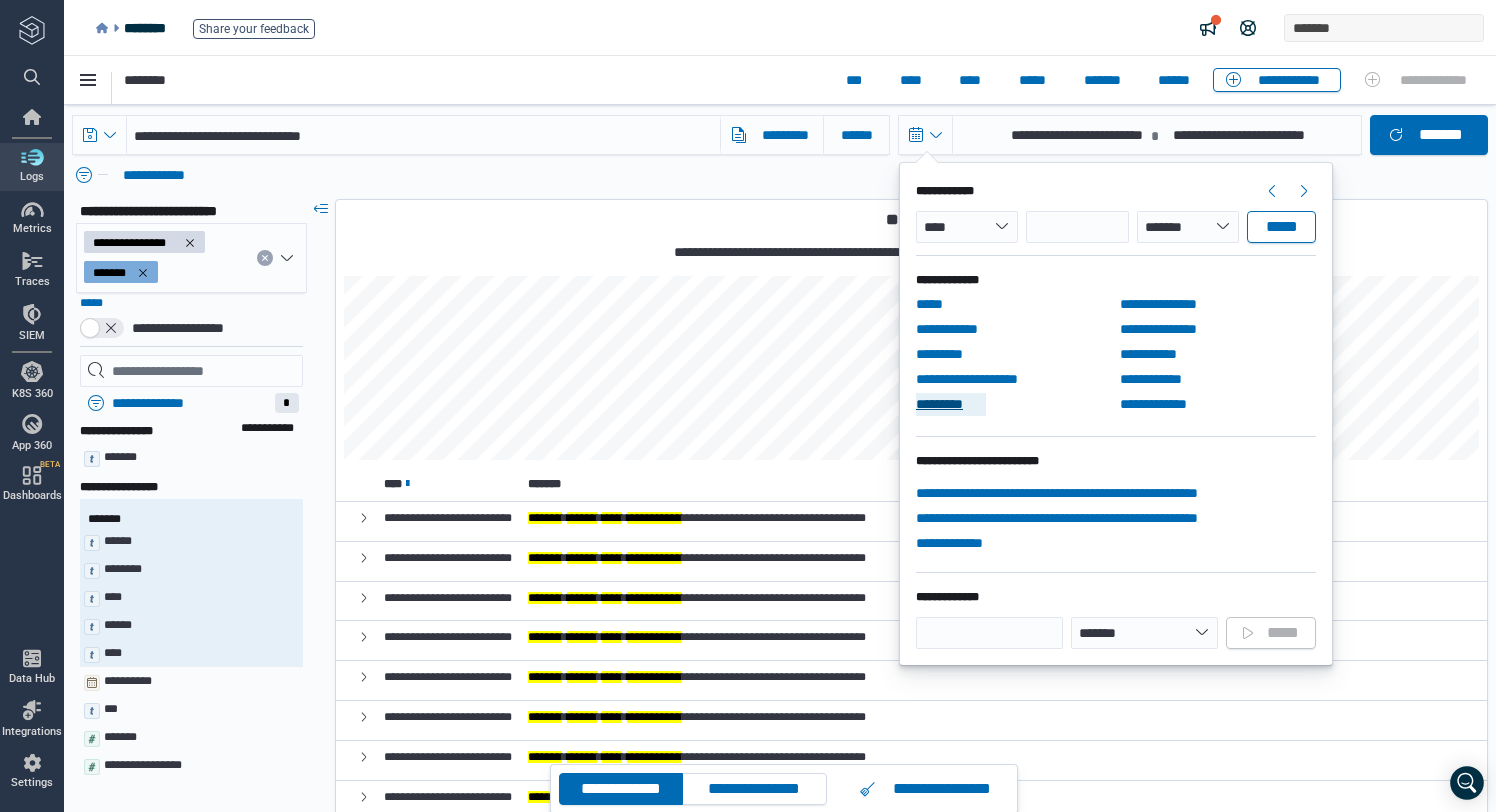 click on "*********" at bounding box center (949, 404) 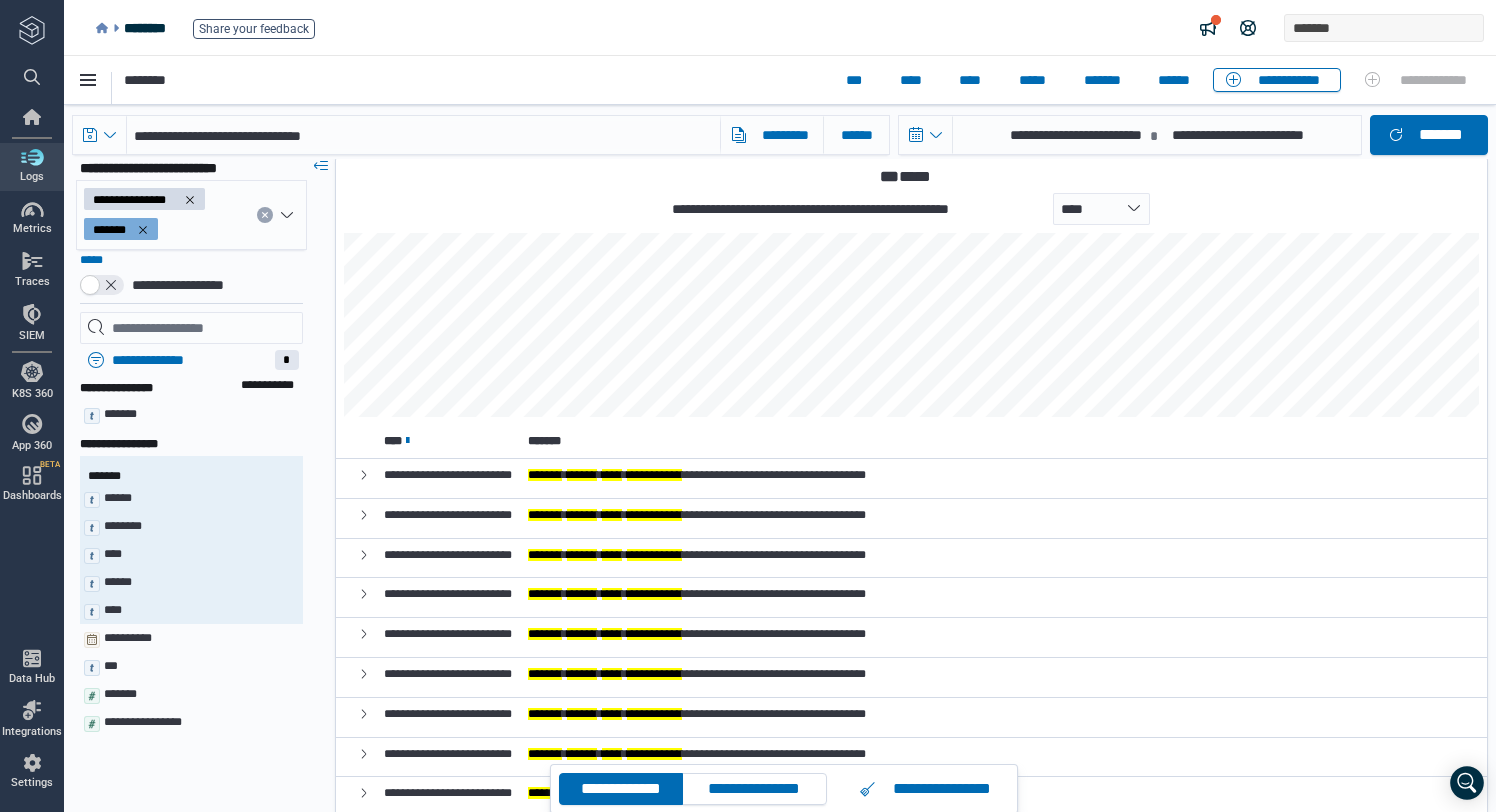 scroll, scrollTop: 0, scrollLeft: 0, axis: both 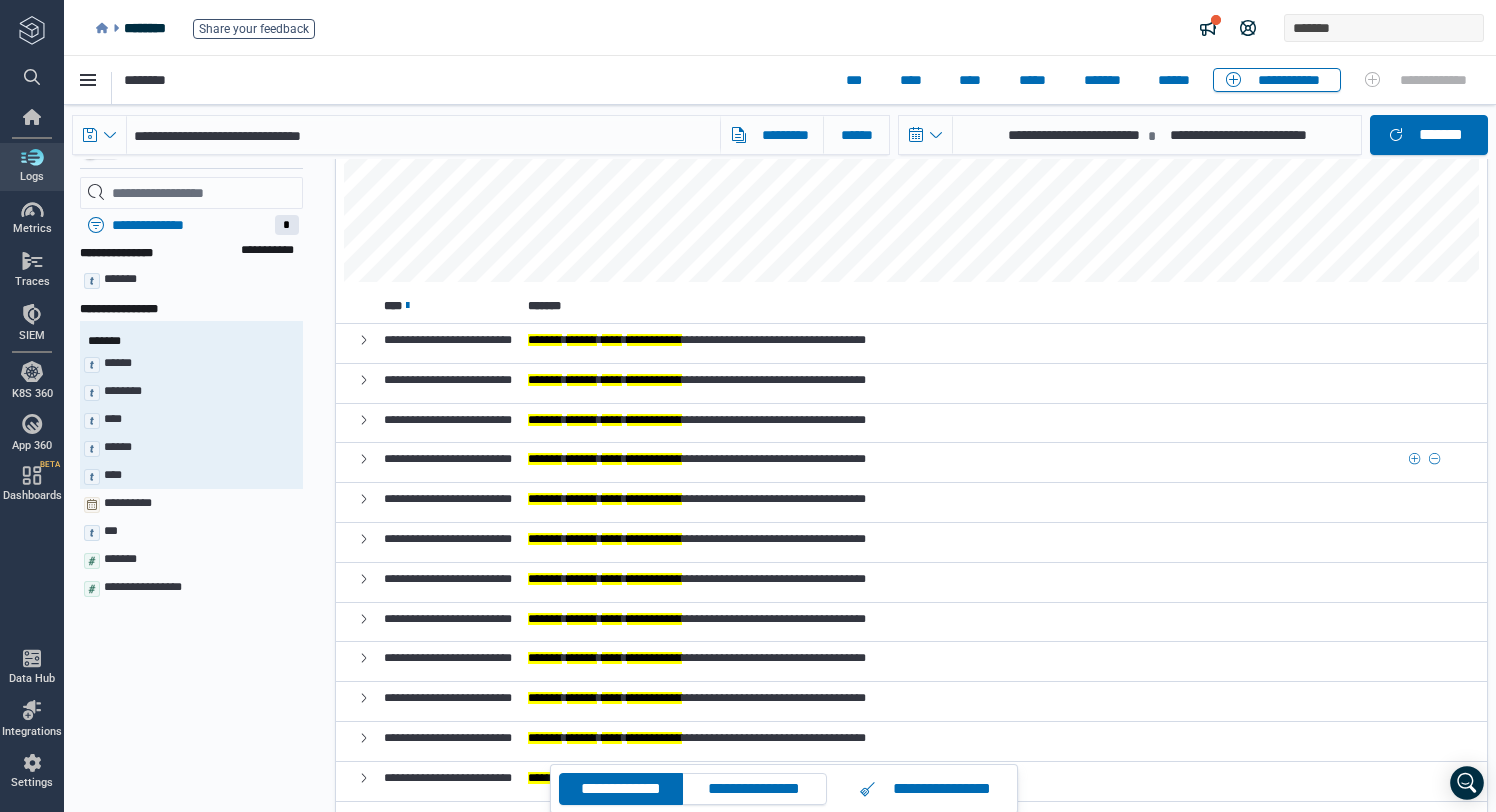 click on "**********" at bounding box center [982, 463] 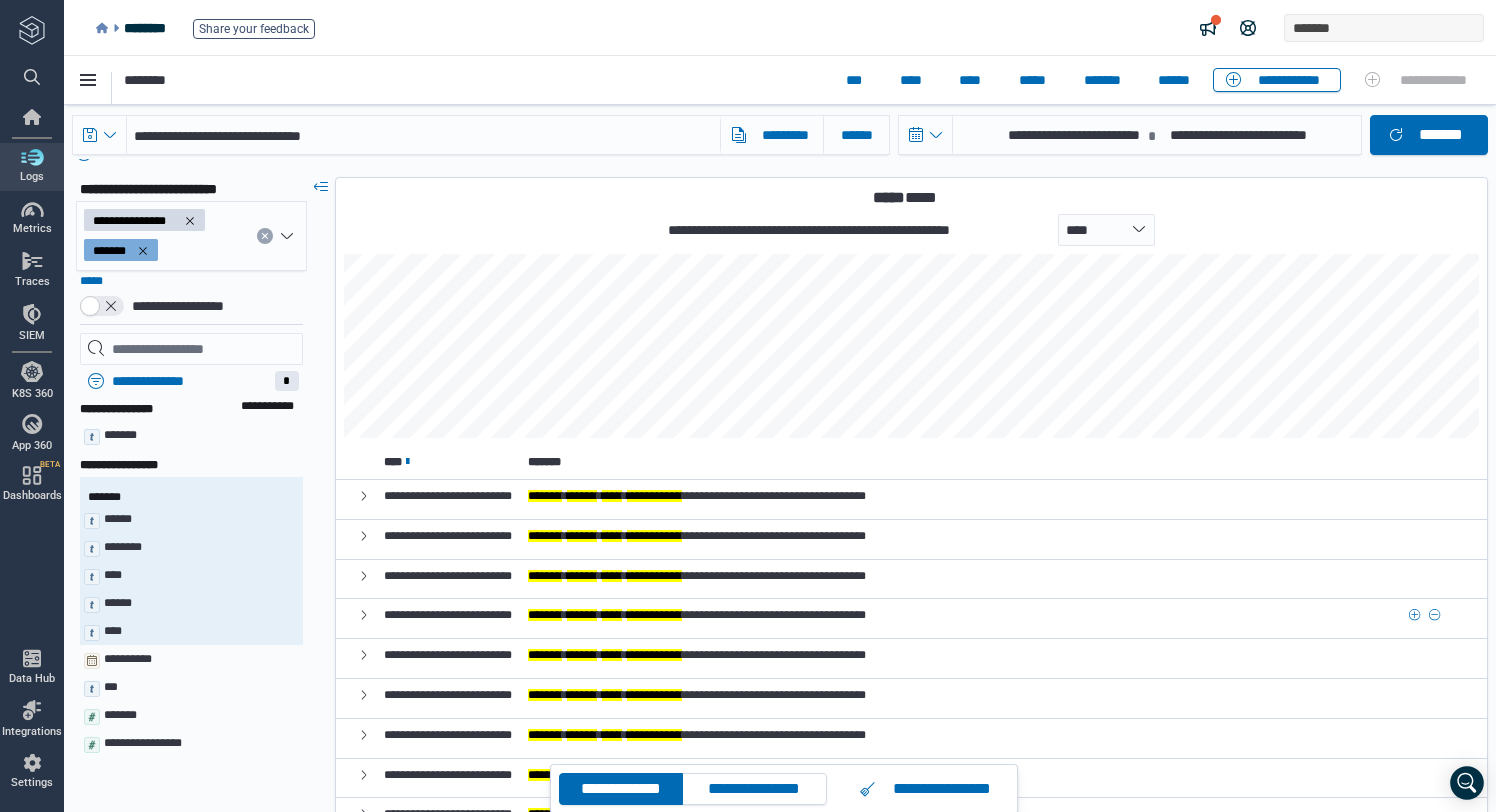 scroll, scrollTop: 0, scrollLeft: 0, axis: both 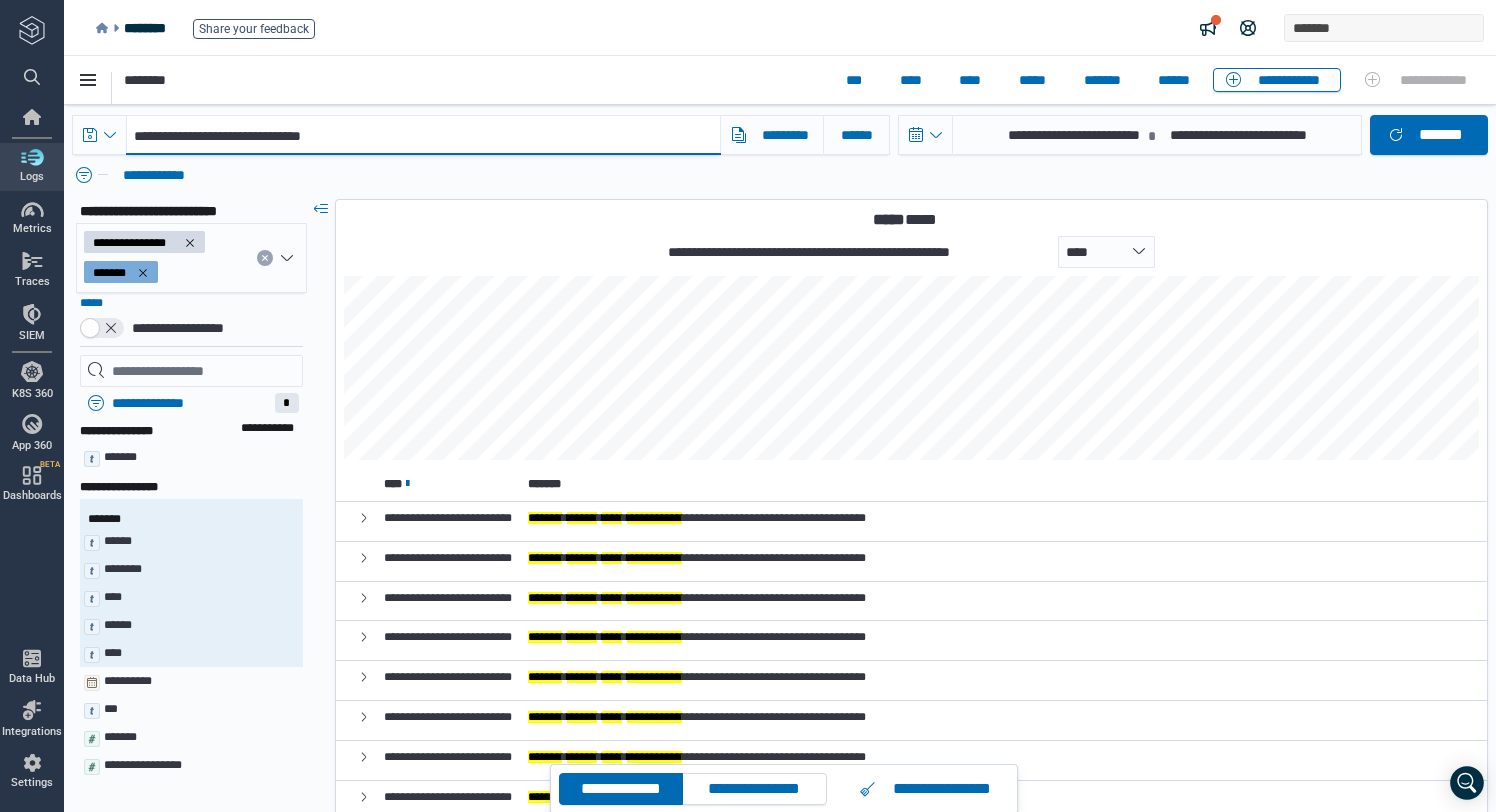 drag, startPoint x: 140, startPoint y: 139, endPoint x: 378, endPoint y: 150, distance: 238.25406 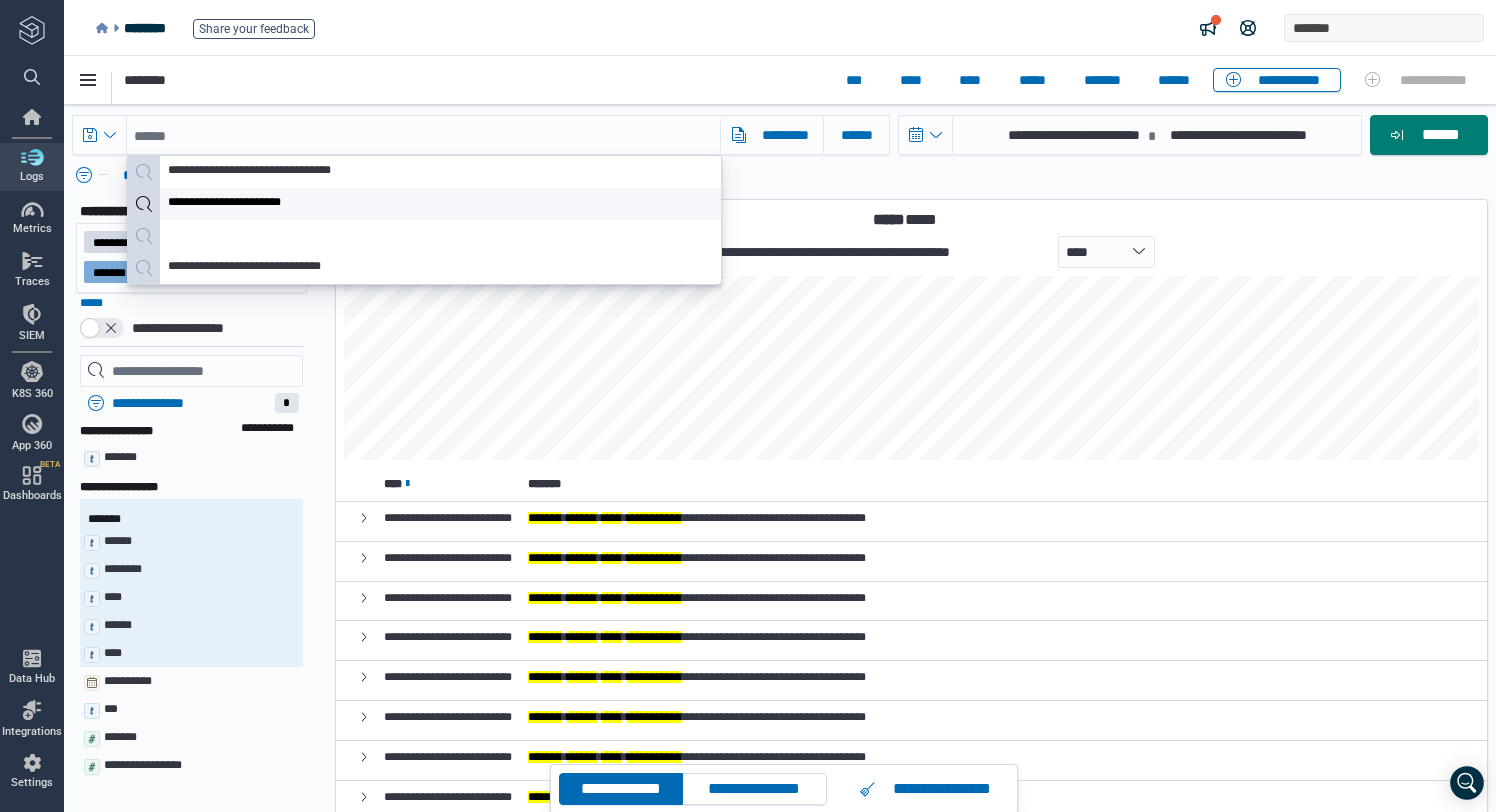 click on "**********" at bounding box center [250, 204] 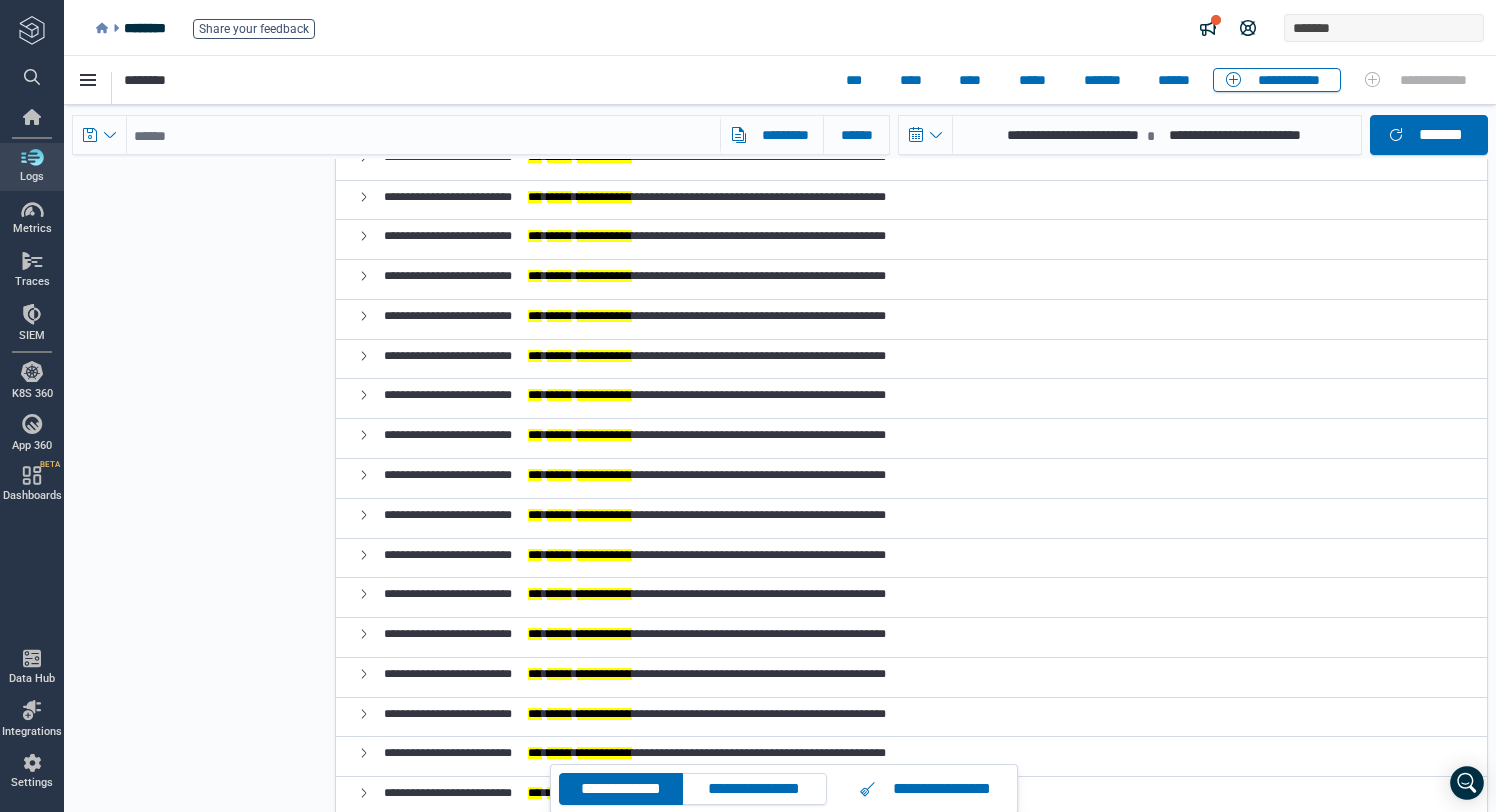 scroll, scrollTop: 2464, scrollLeft: 0, axis: vertical 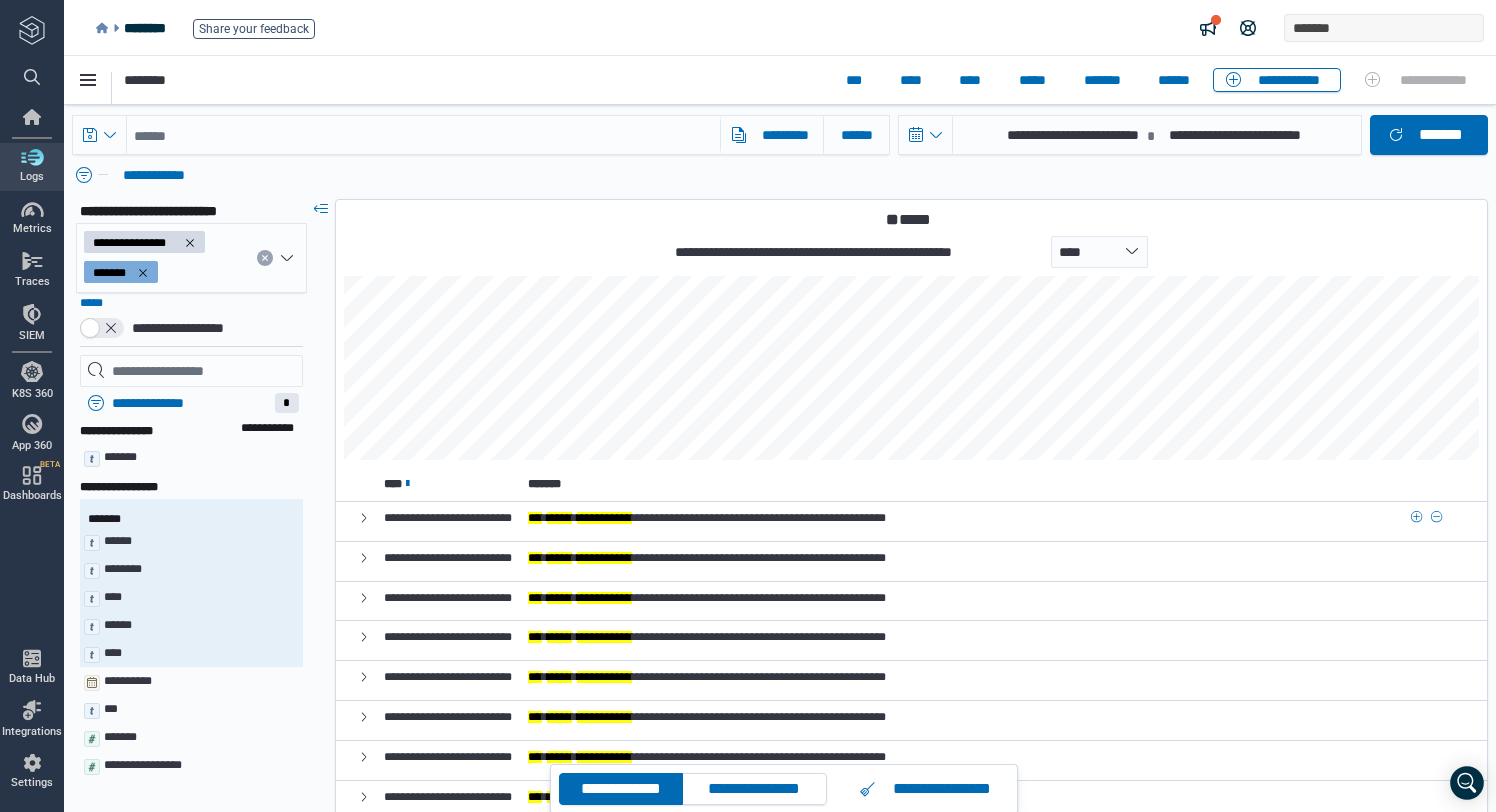 click on "**********" at bounding box center (707, 518) 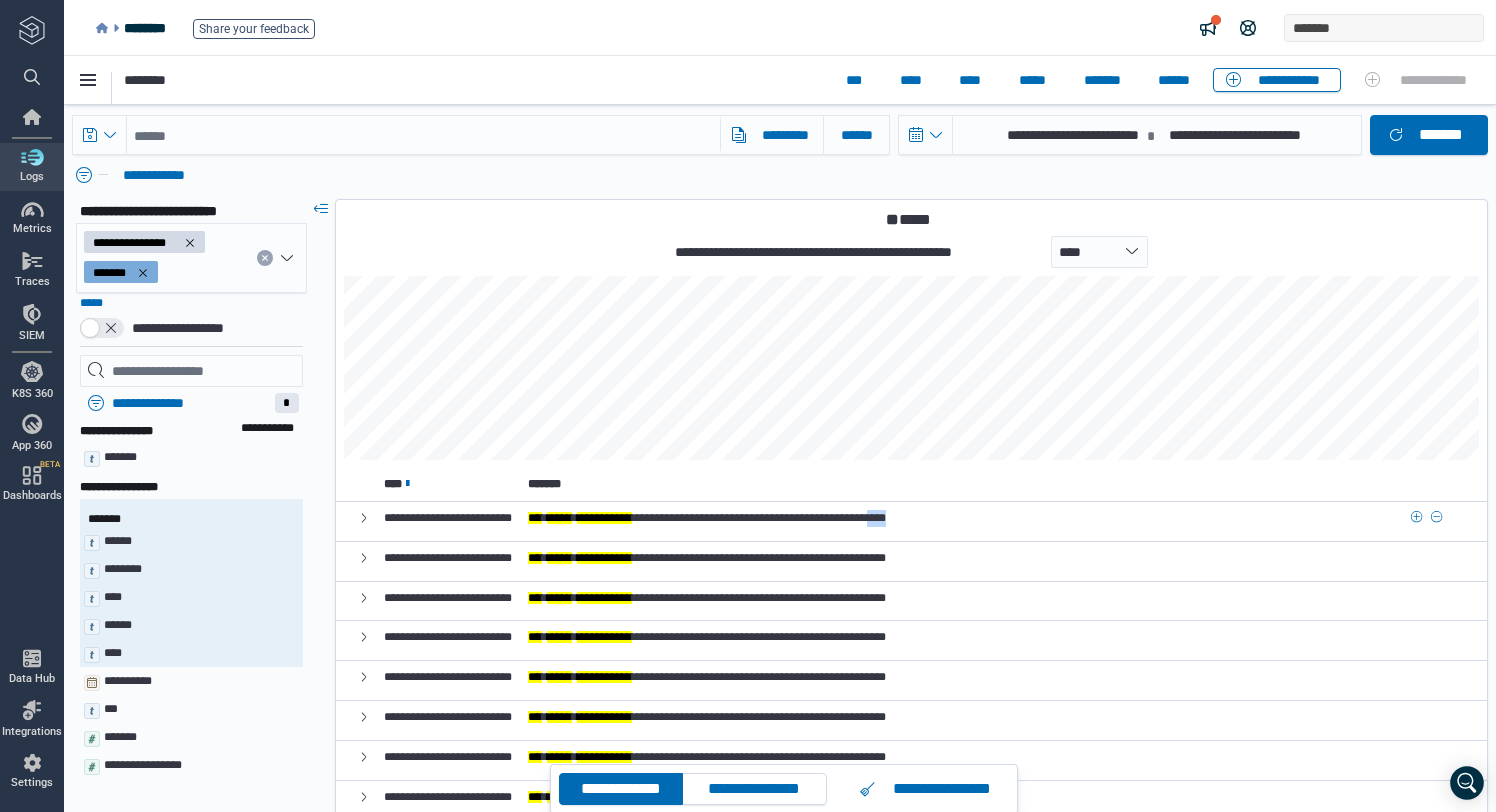 click on "**********" at bounding box center [707, 518] 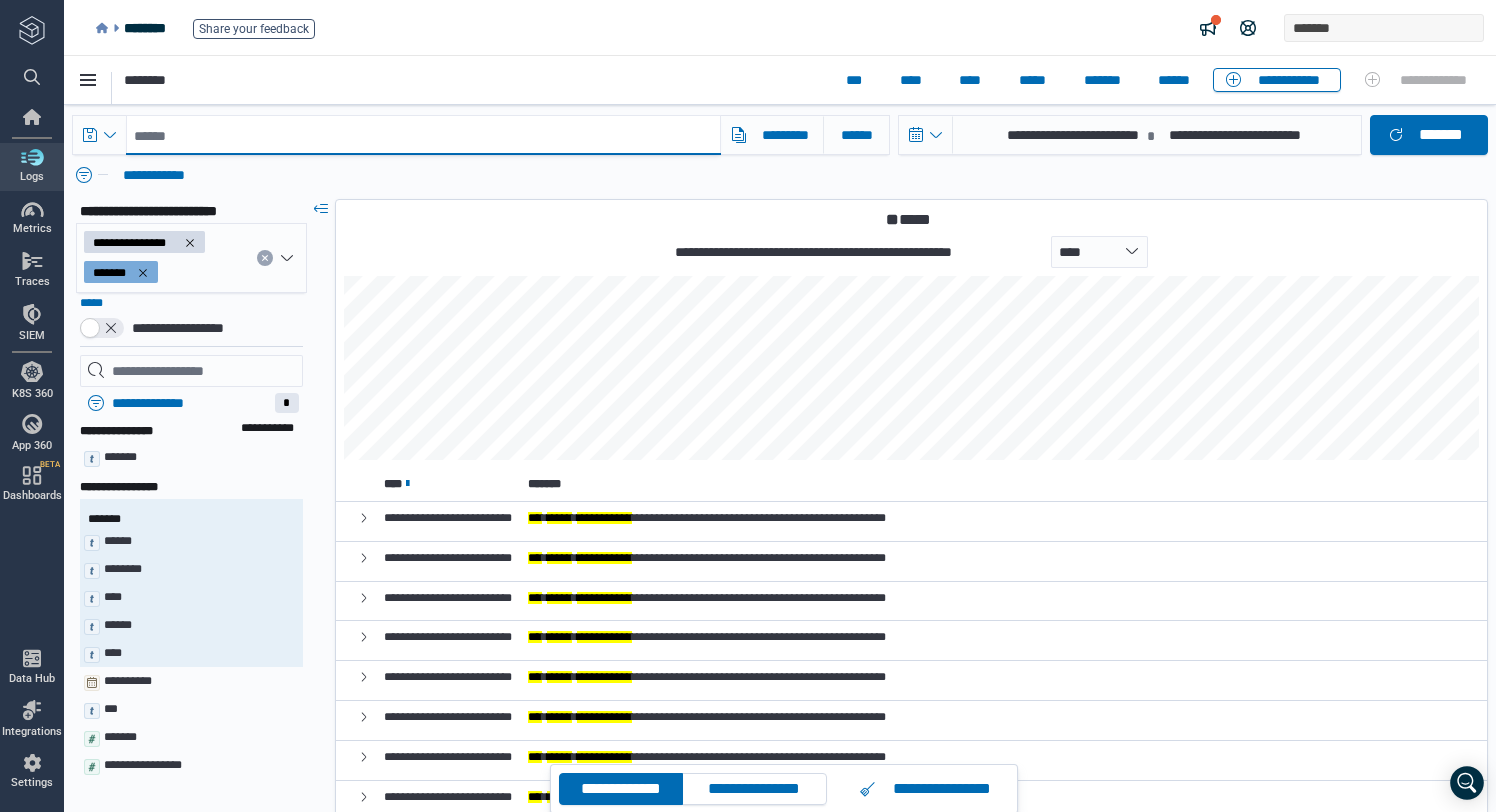 click on "**********" at bounding box center [423, 135] 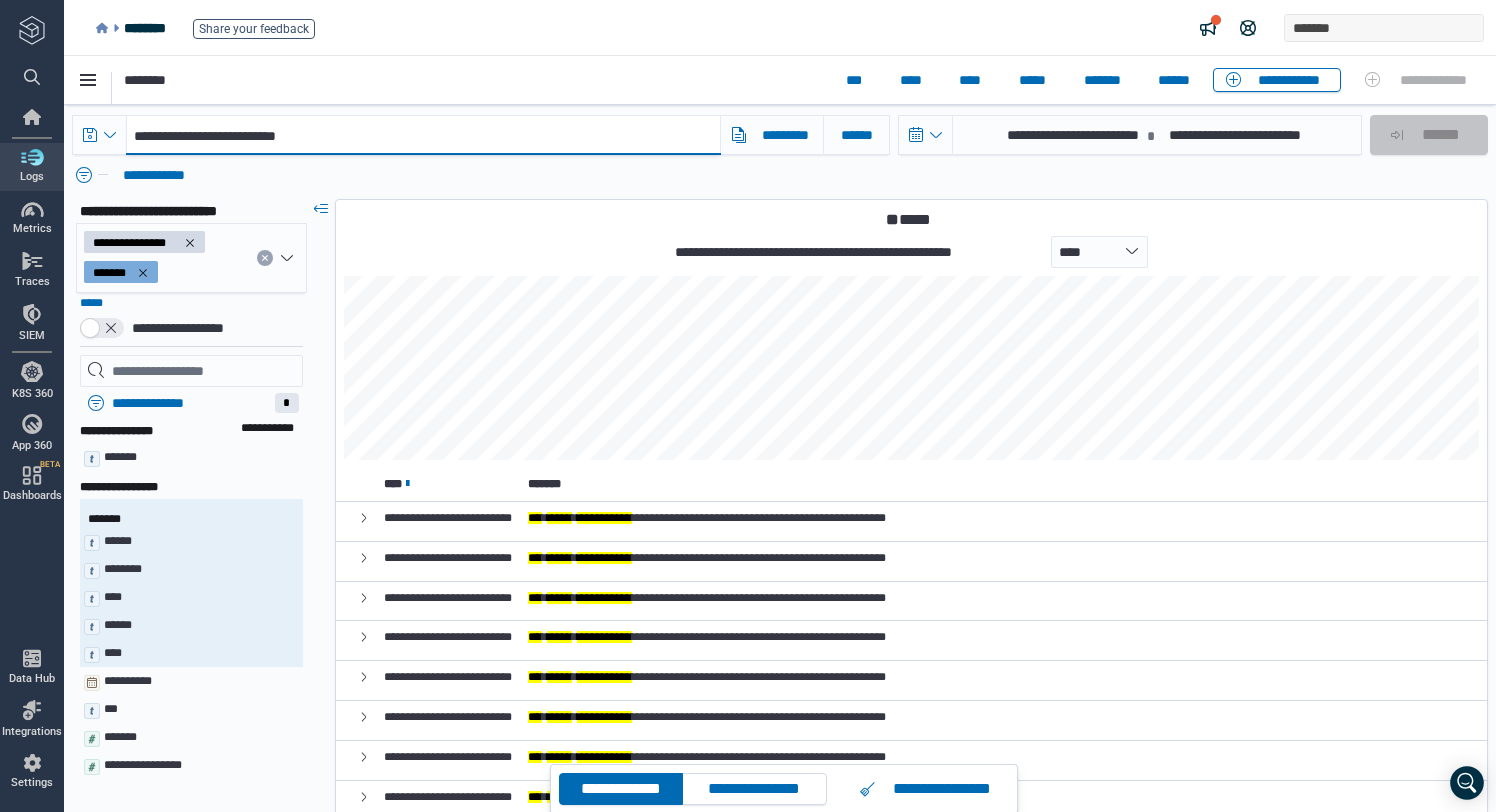 paste on "*****" 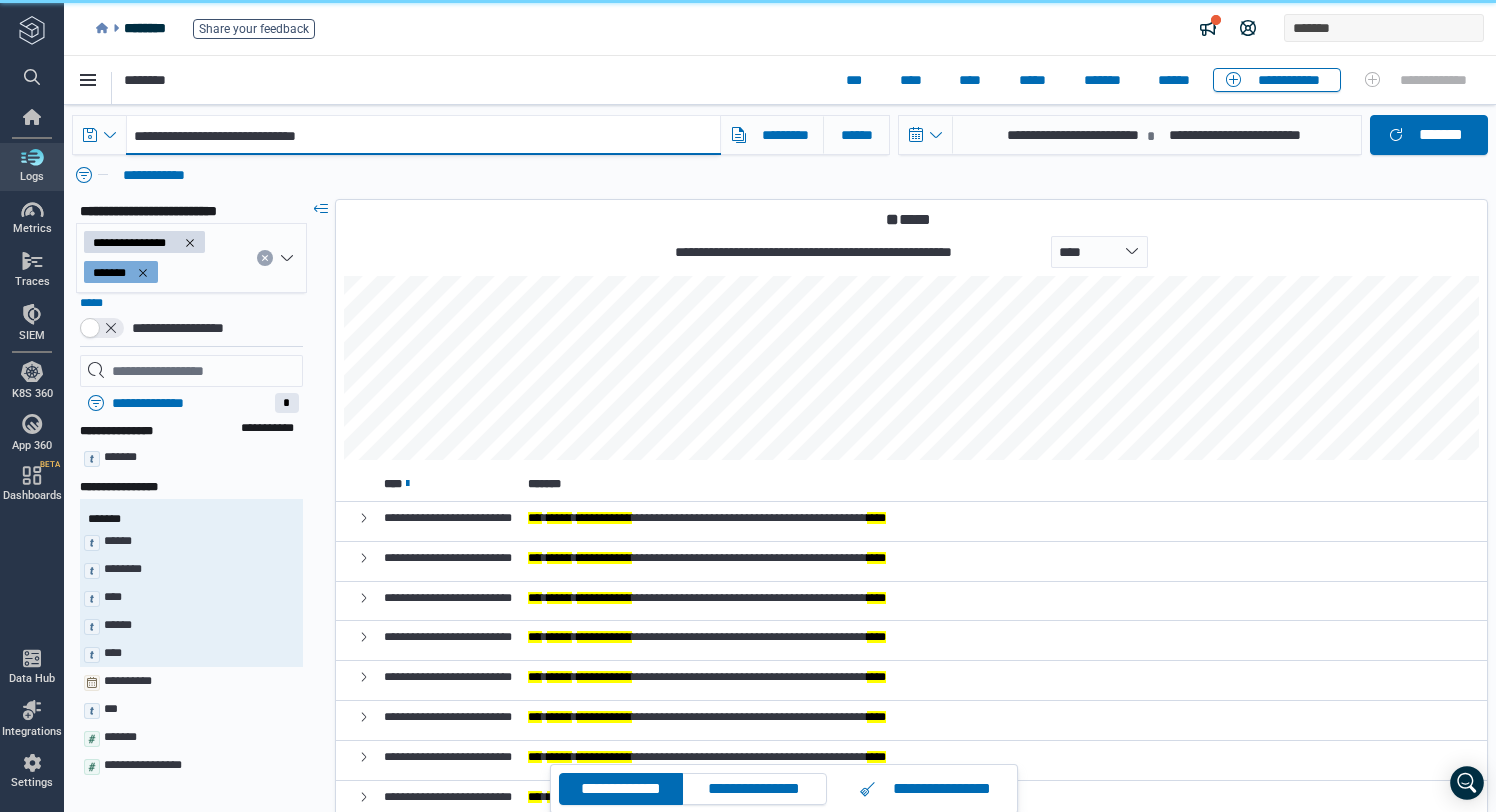 type on "**********" 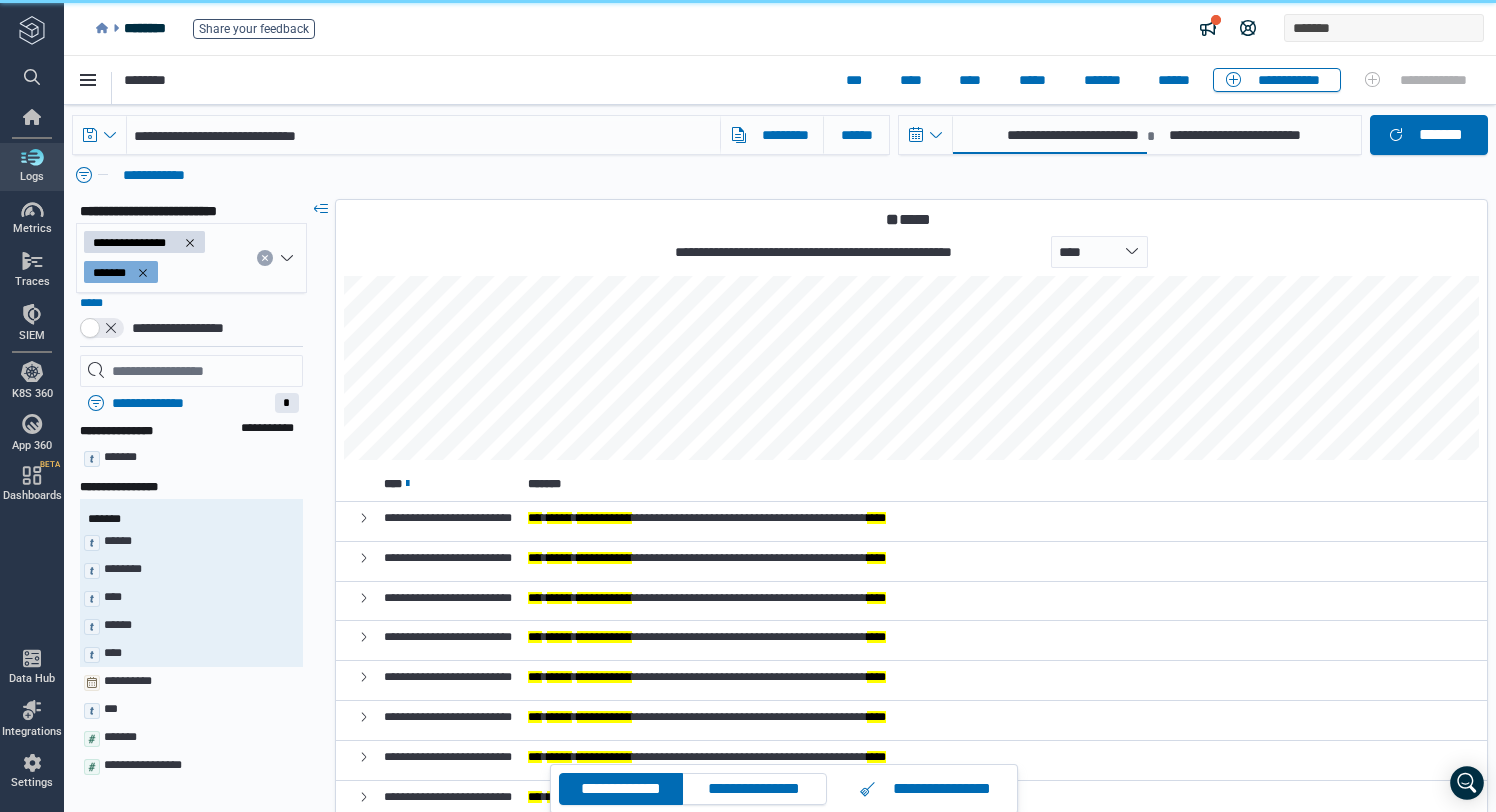 click on "**********" at bounding box center (1050, 135) 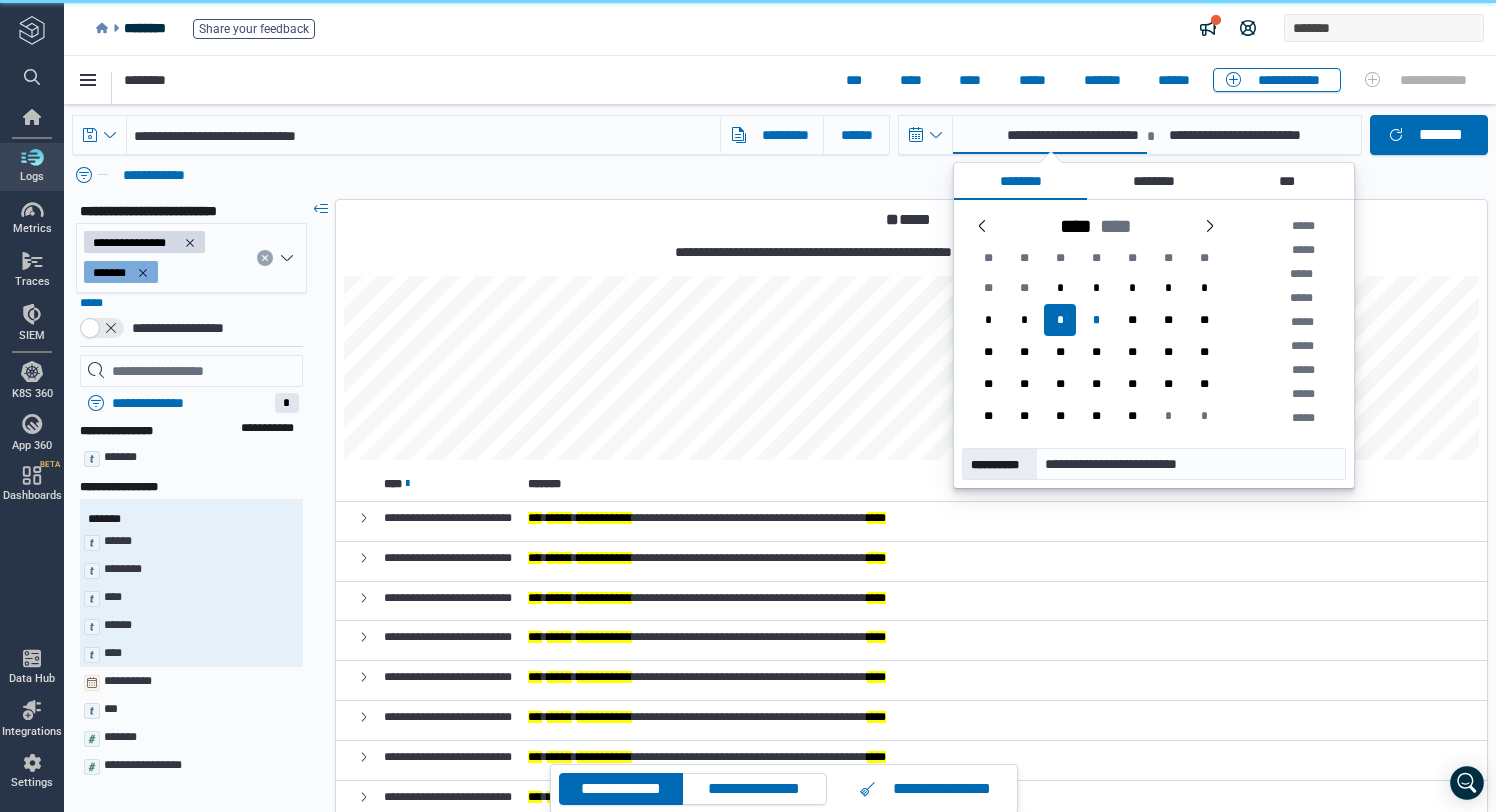 scroll, scrollTop: 389, scrollLeft: 0, axis: vertical 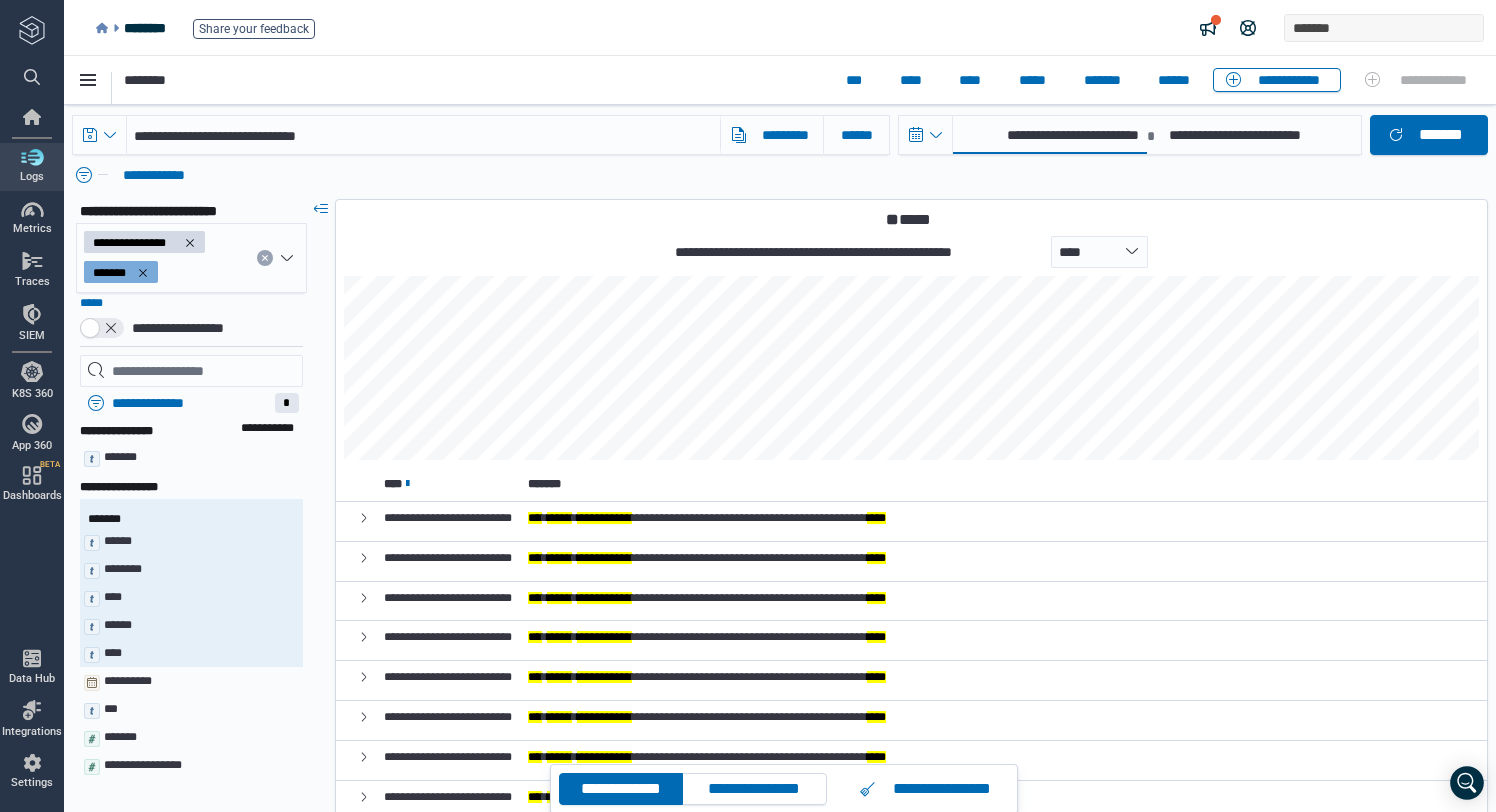 click 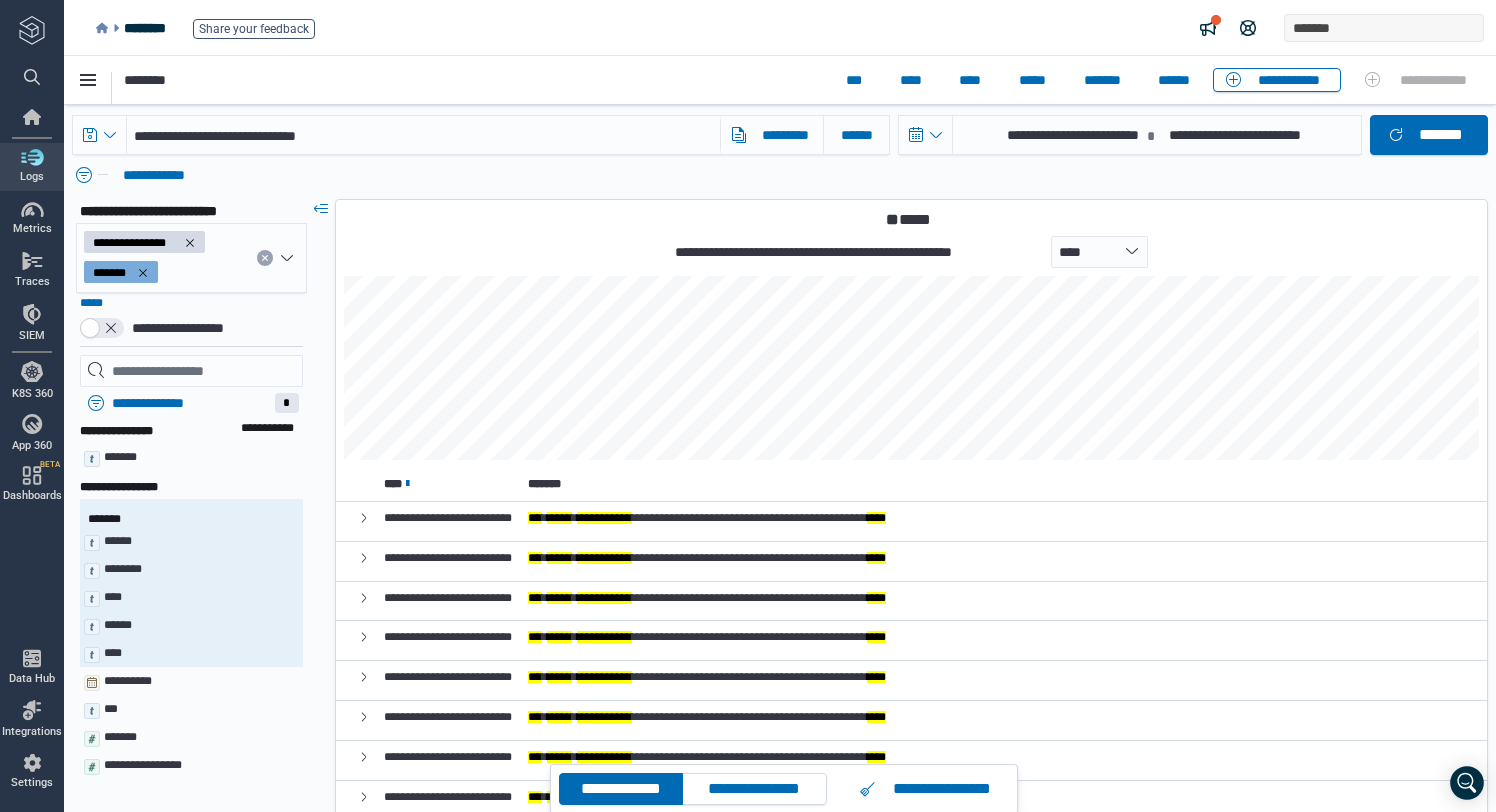 select on "*" 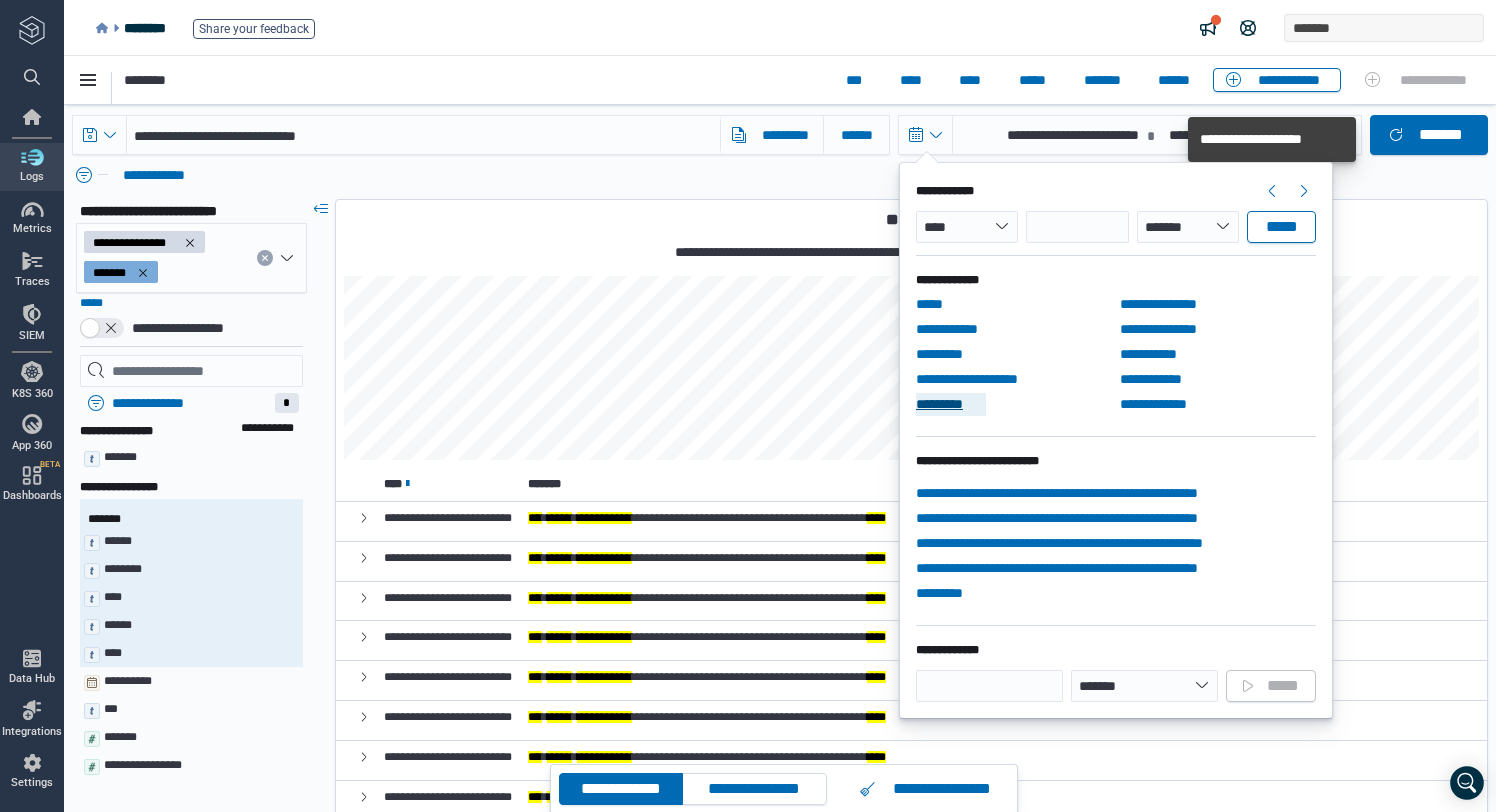 click on "*********" at bounding box center [949, 404] 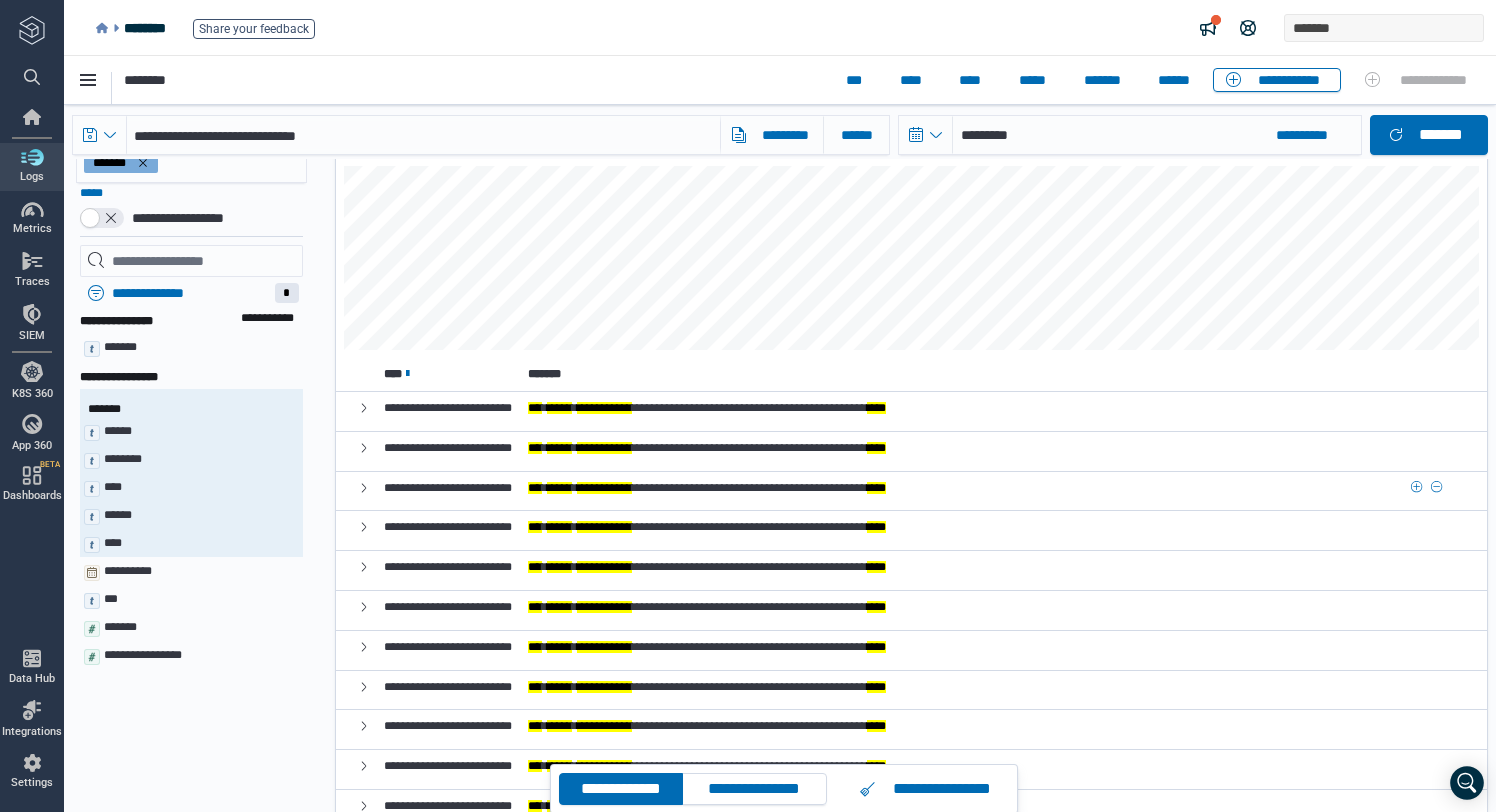 scroll, scrollTop: 48, scrollLeft: 0, axis: vertical 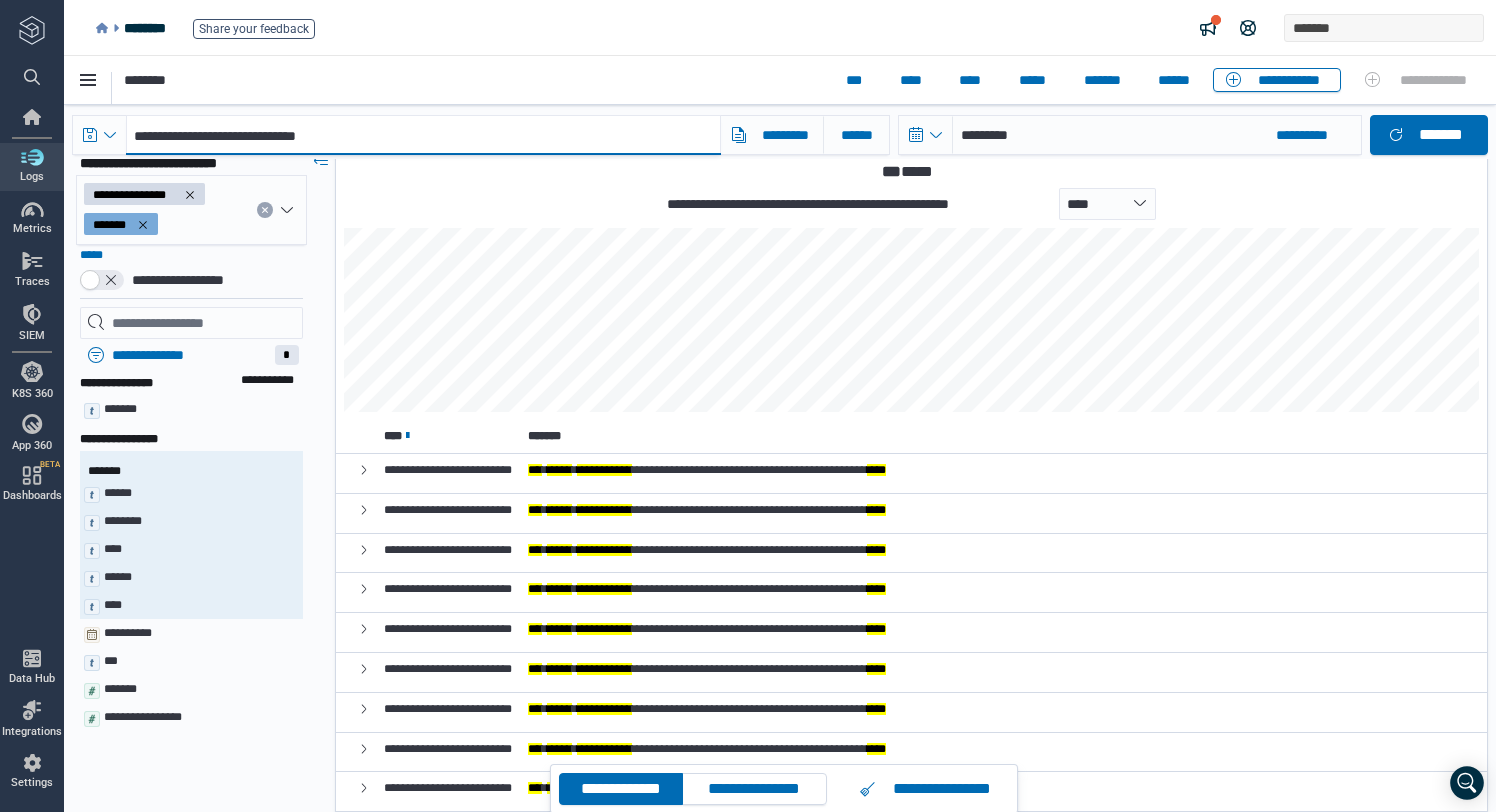 drag, startPoint x: 310, startPoint y: 125, endPoint x: 574, endPoint y: 151, distance: 265.27722 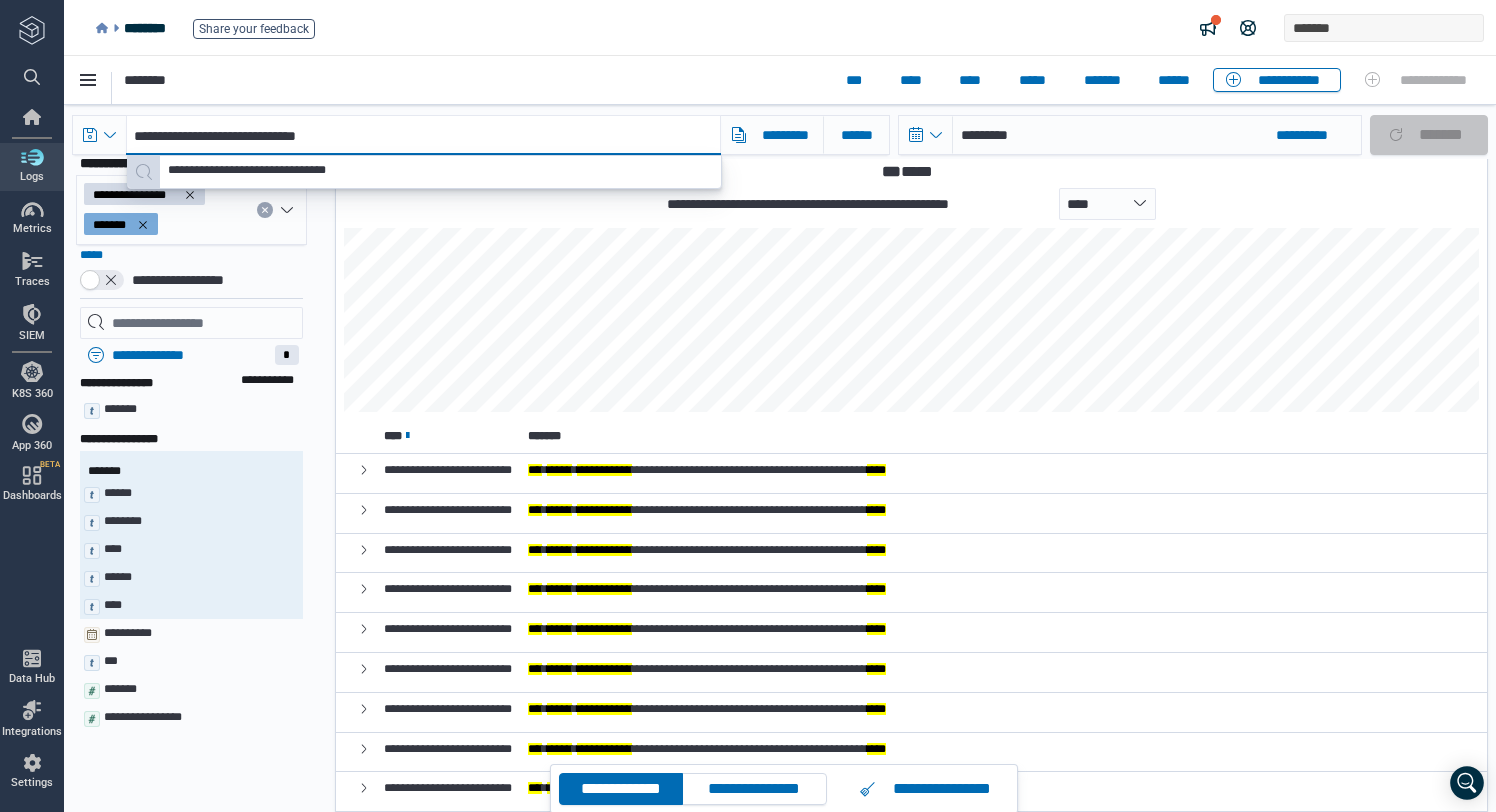 click on "**********" at bounding box center (423, 135) 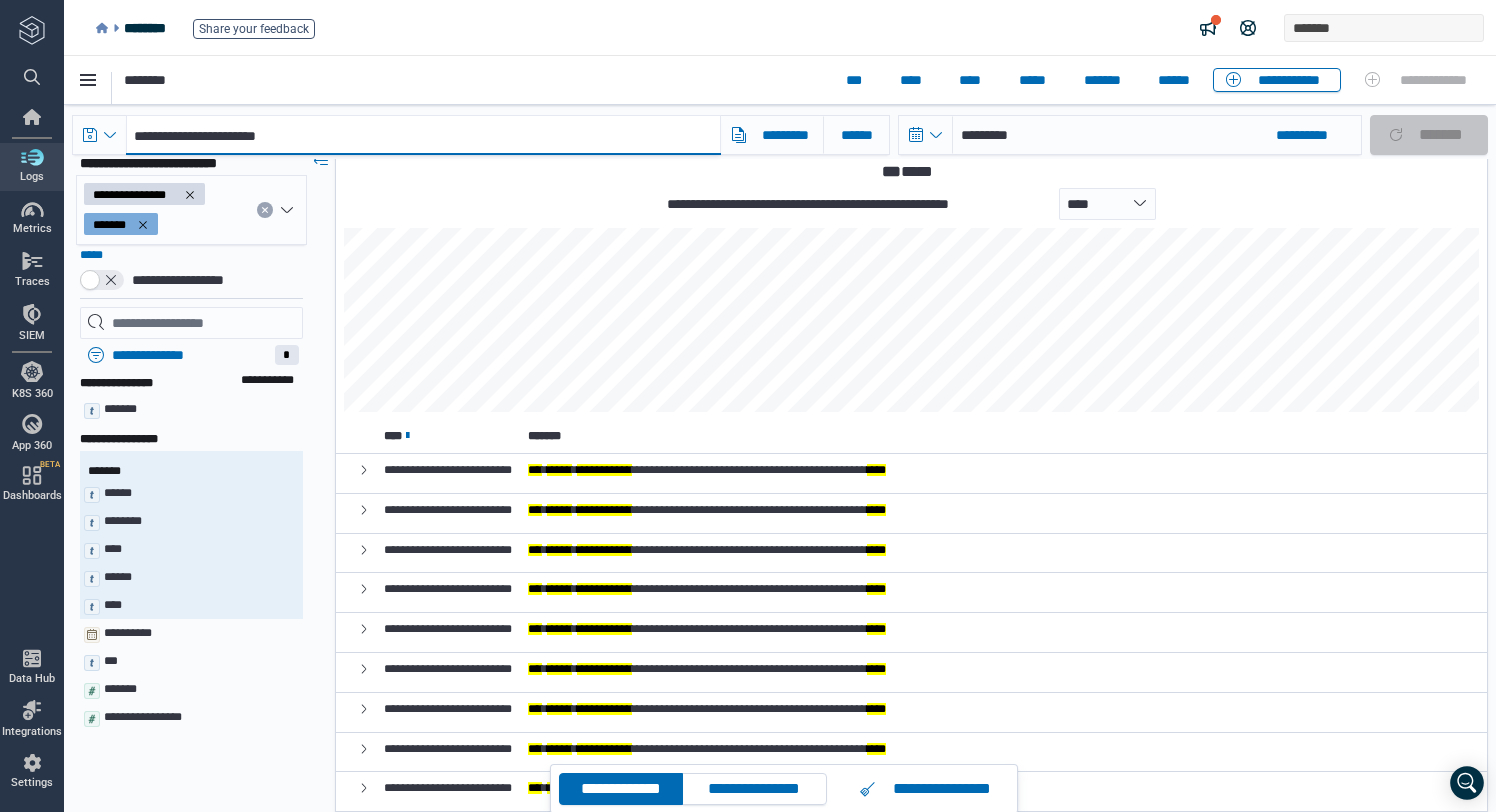 scroll, scrollTop: 0, scrollLeft: 0, axis: both 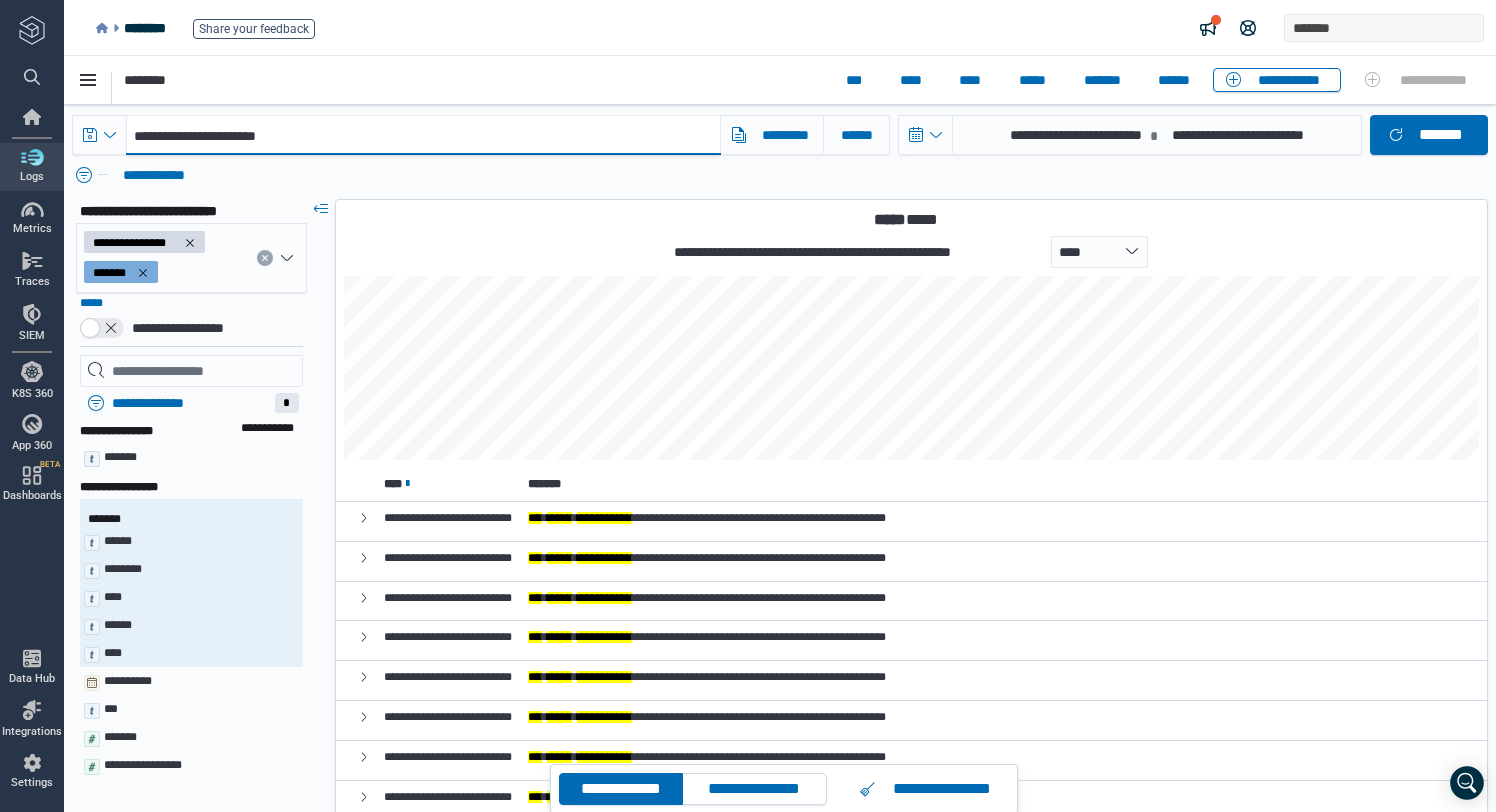 click on "**********" at bounding box center [423, 135] 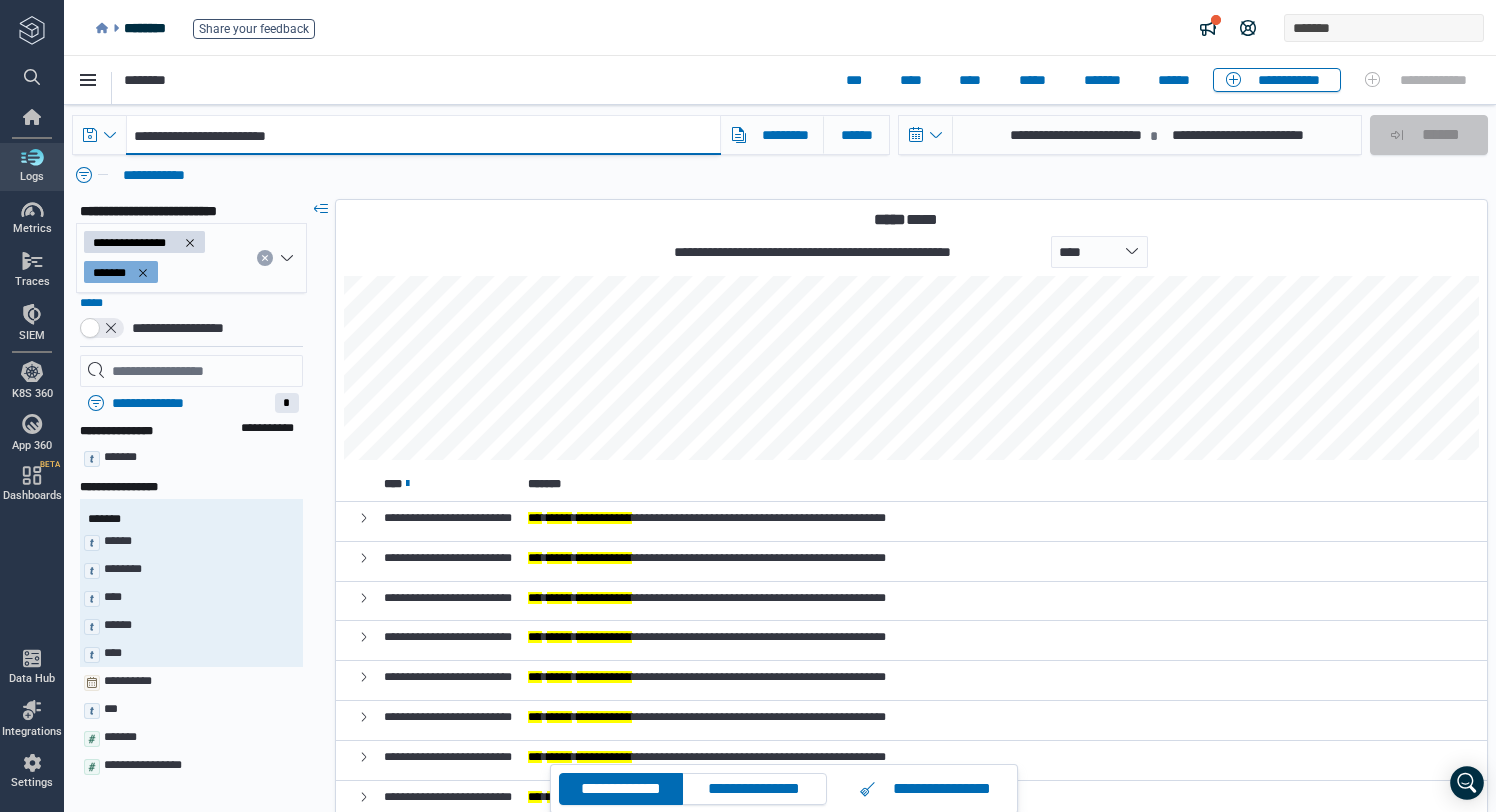 paste on "*********" 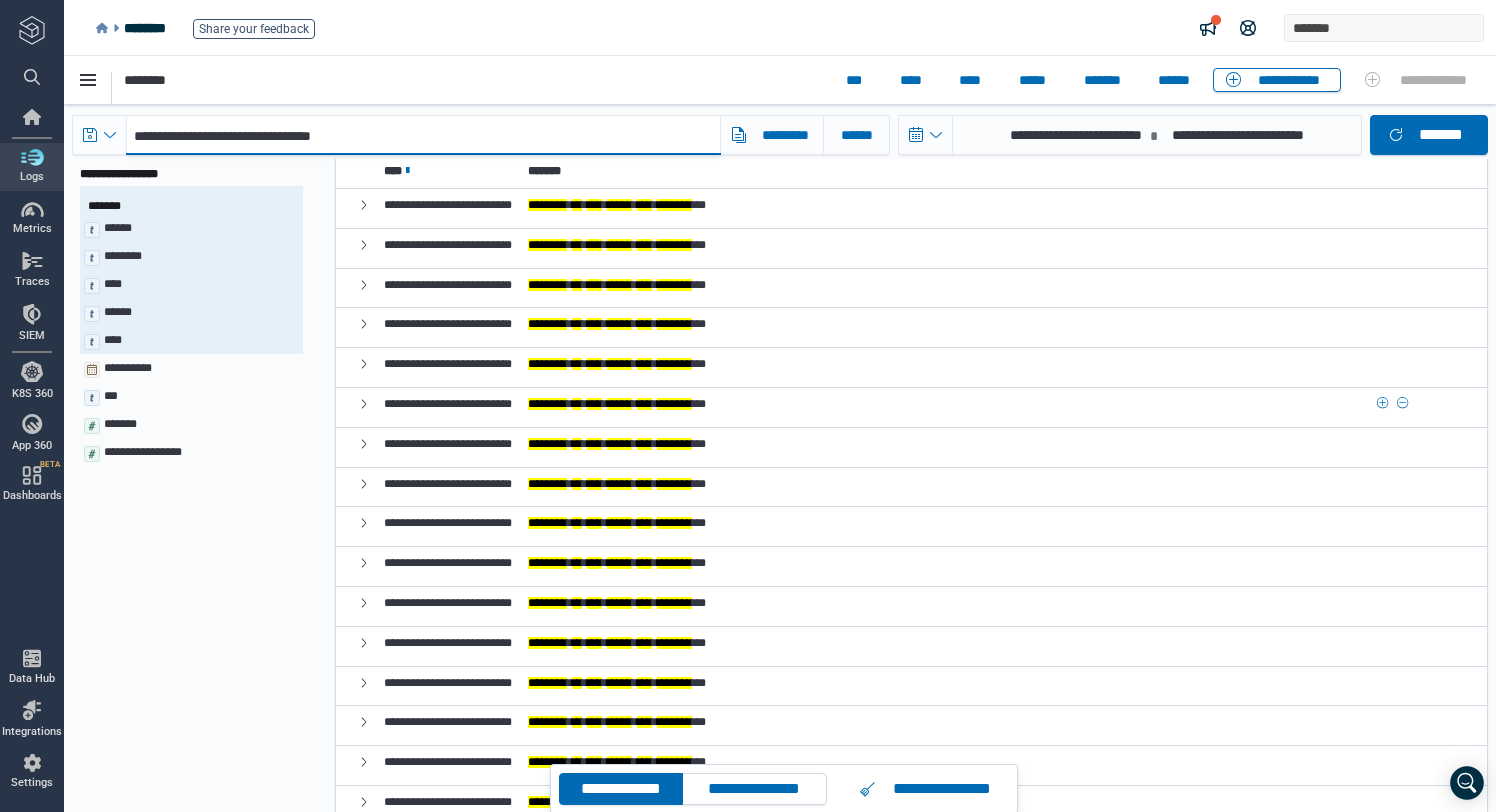 scroll, scrollTop: 324, scrollLeft: 0, axis: vertical 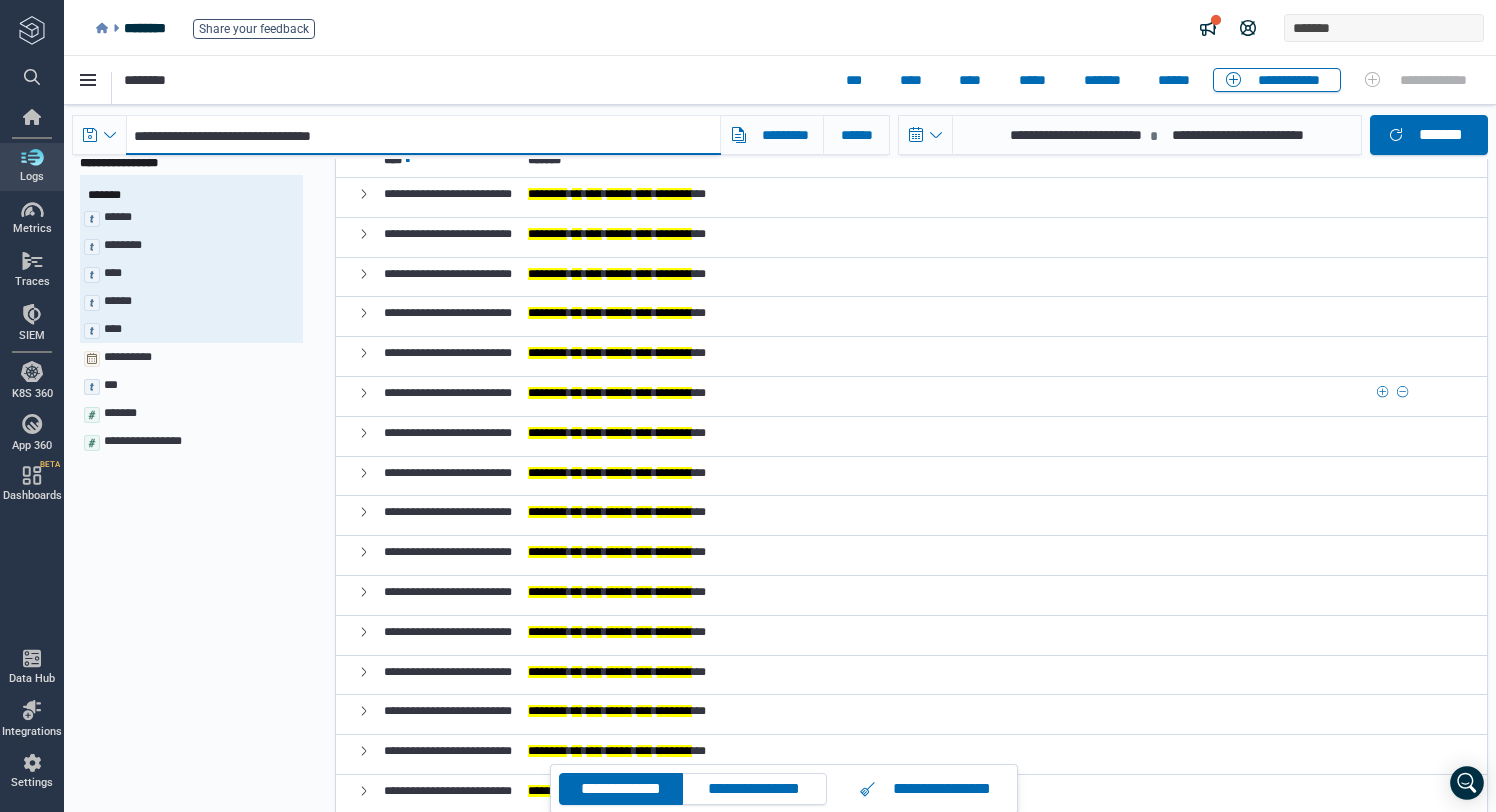 type on "**********" 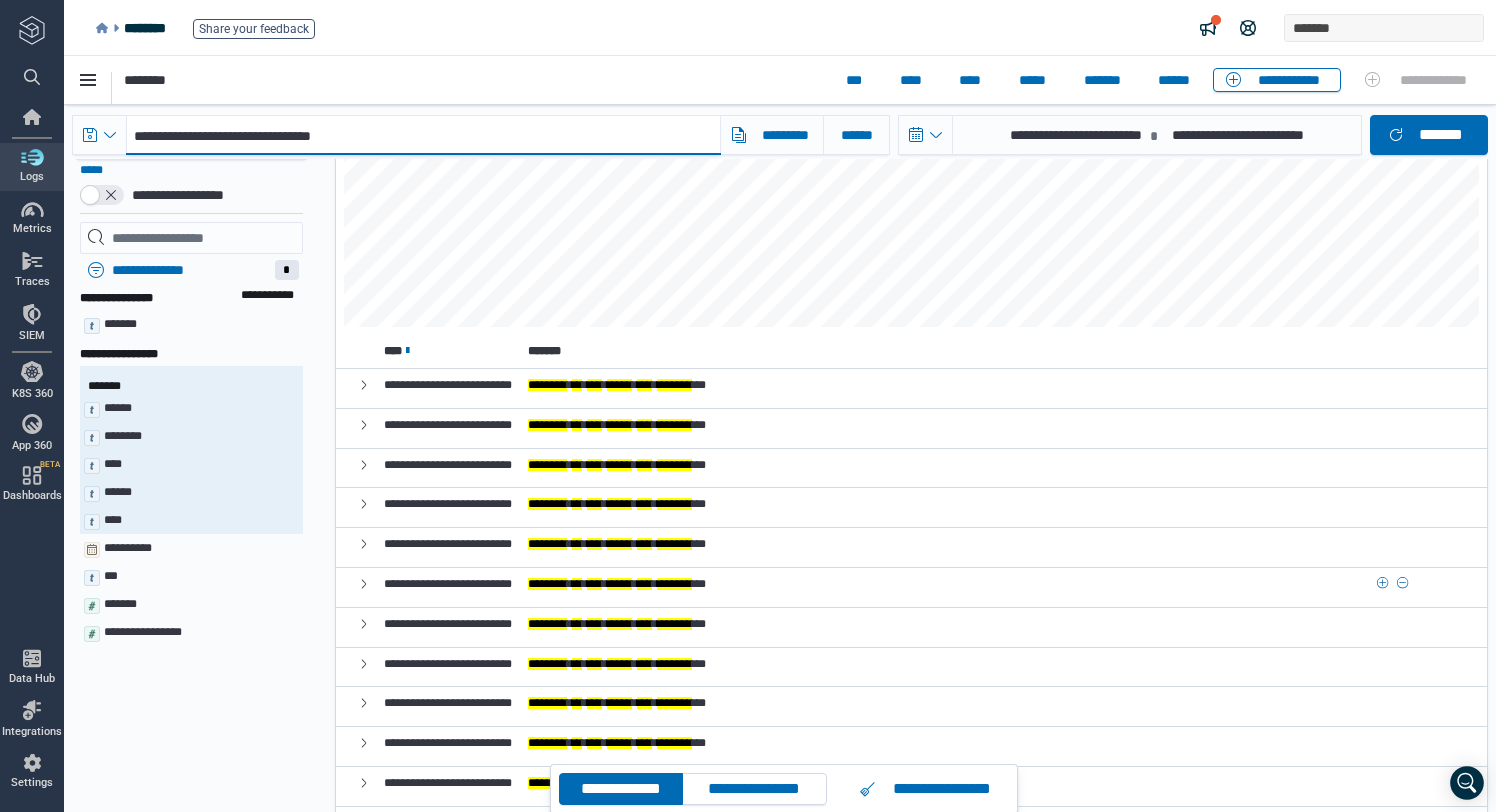 scroll, scrollTop: 0, scrollLeft: 0, axis: both 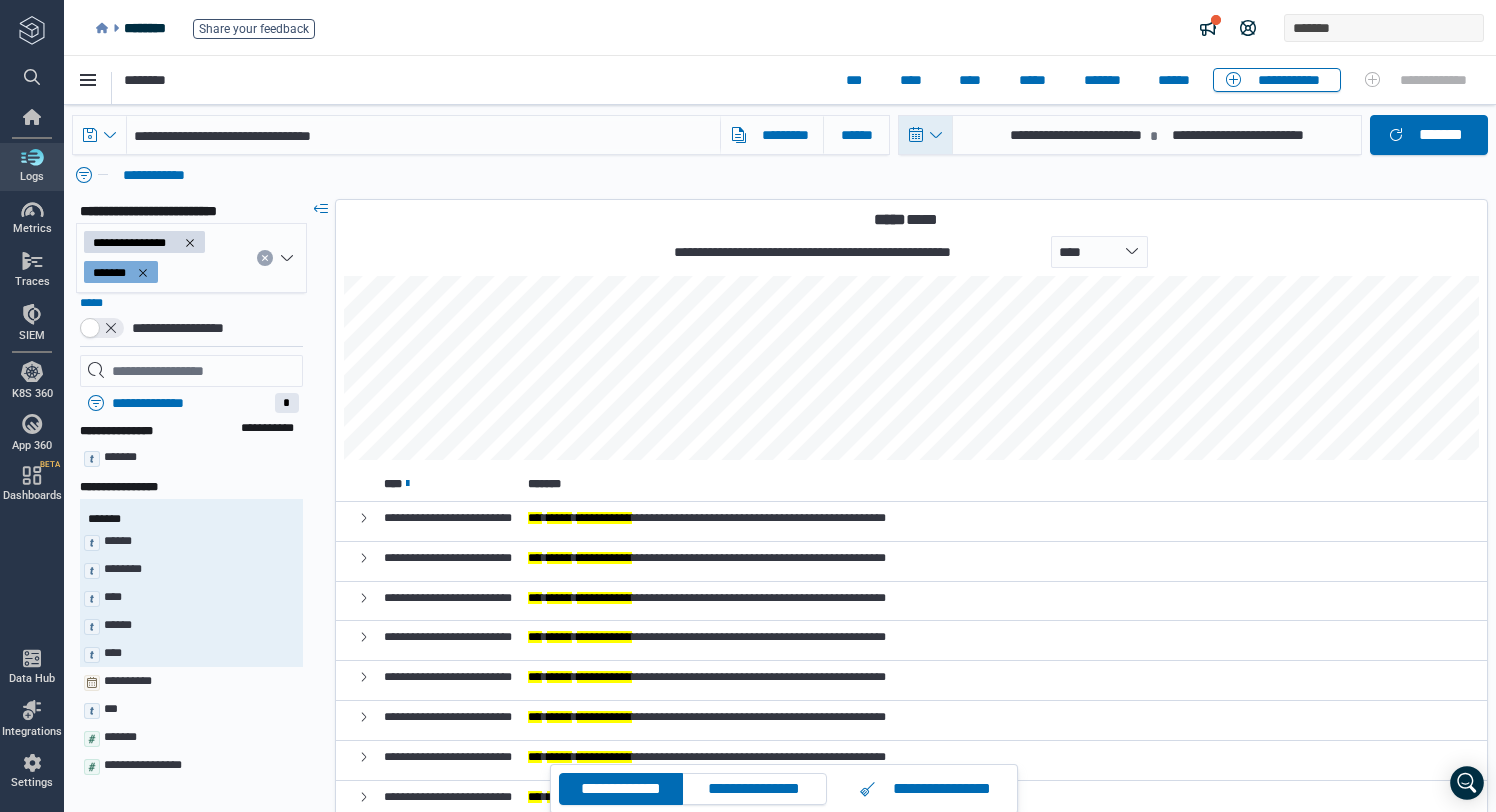 click at bounding box center [926, 135] 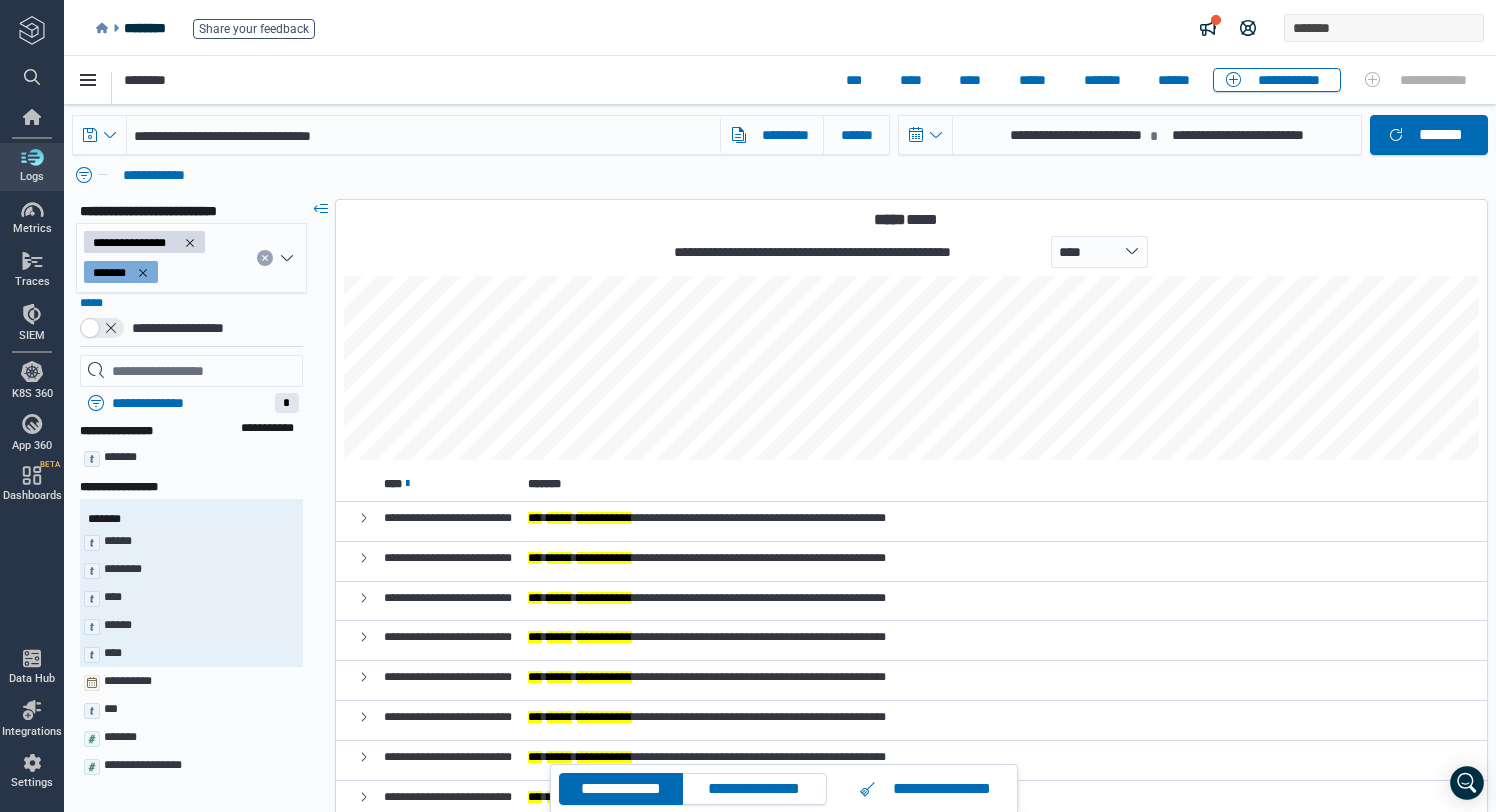 select on "*" 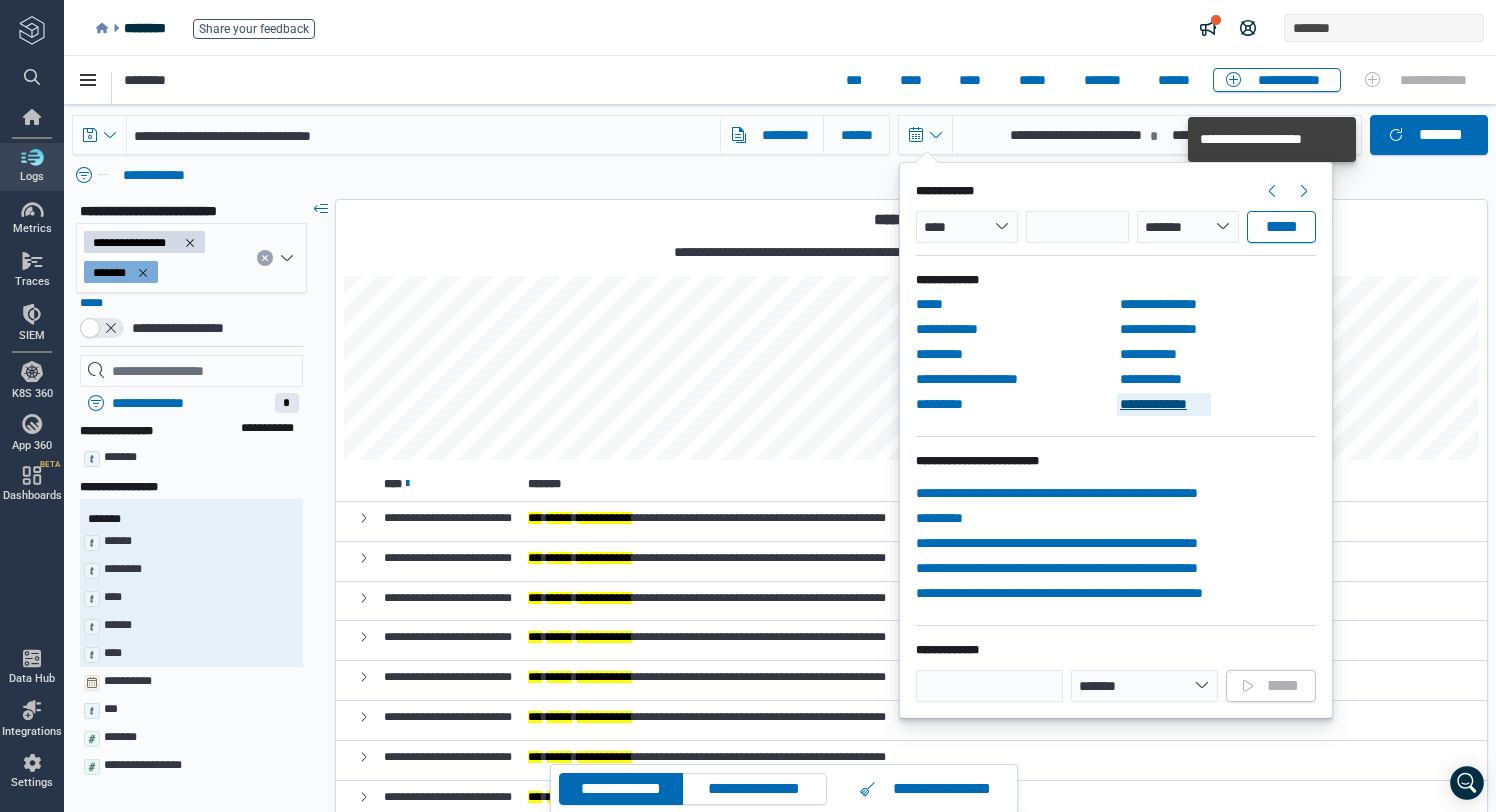 click on "**********" at bounding box center [1164, 404] 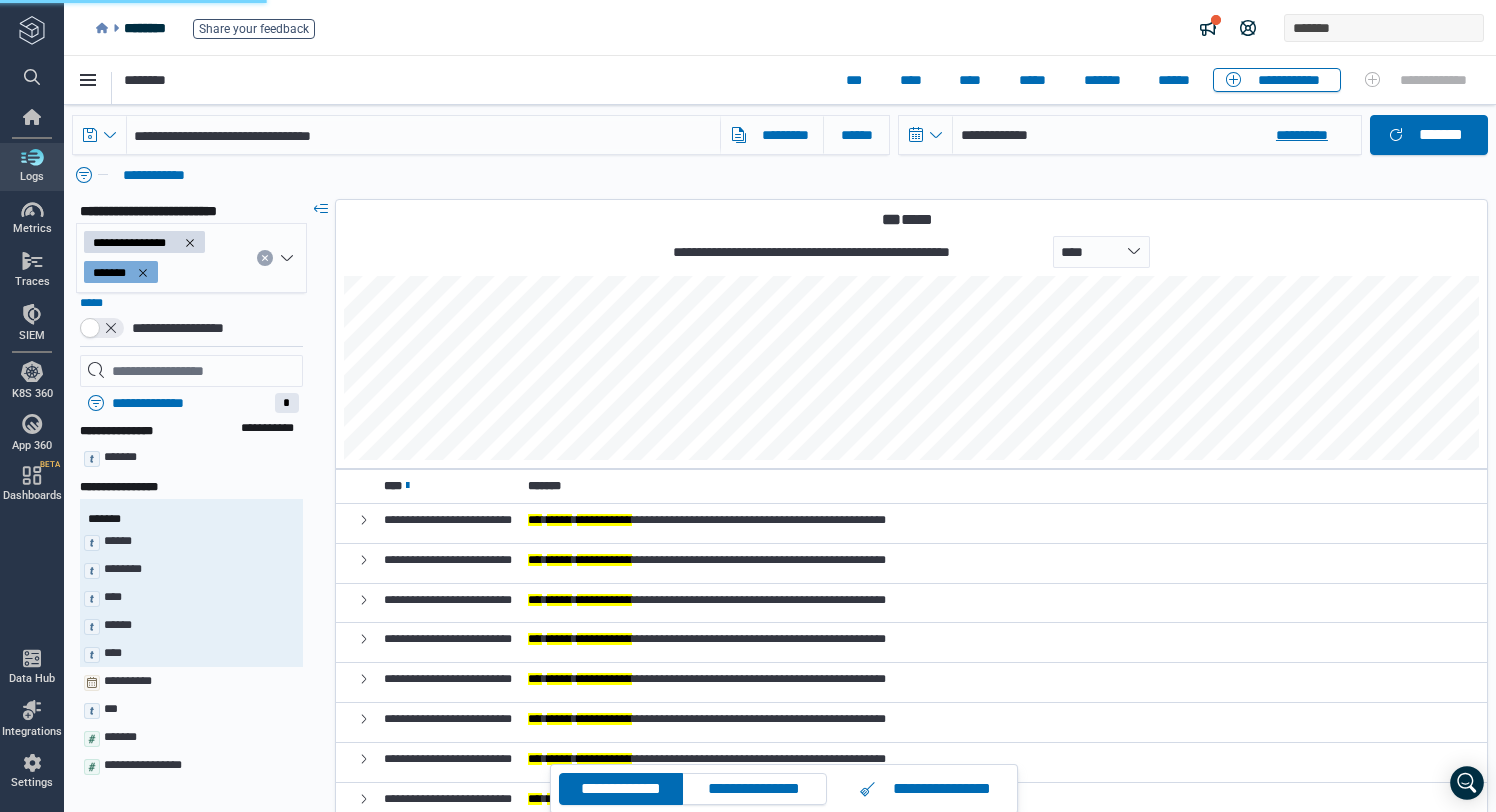 click on "**********" at bounding box center (1157, 135) 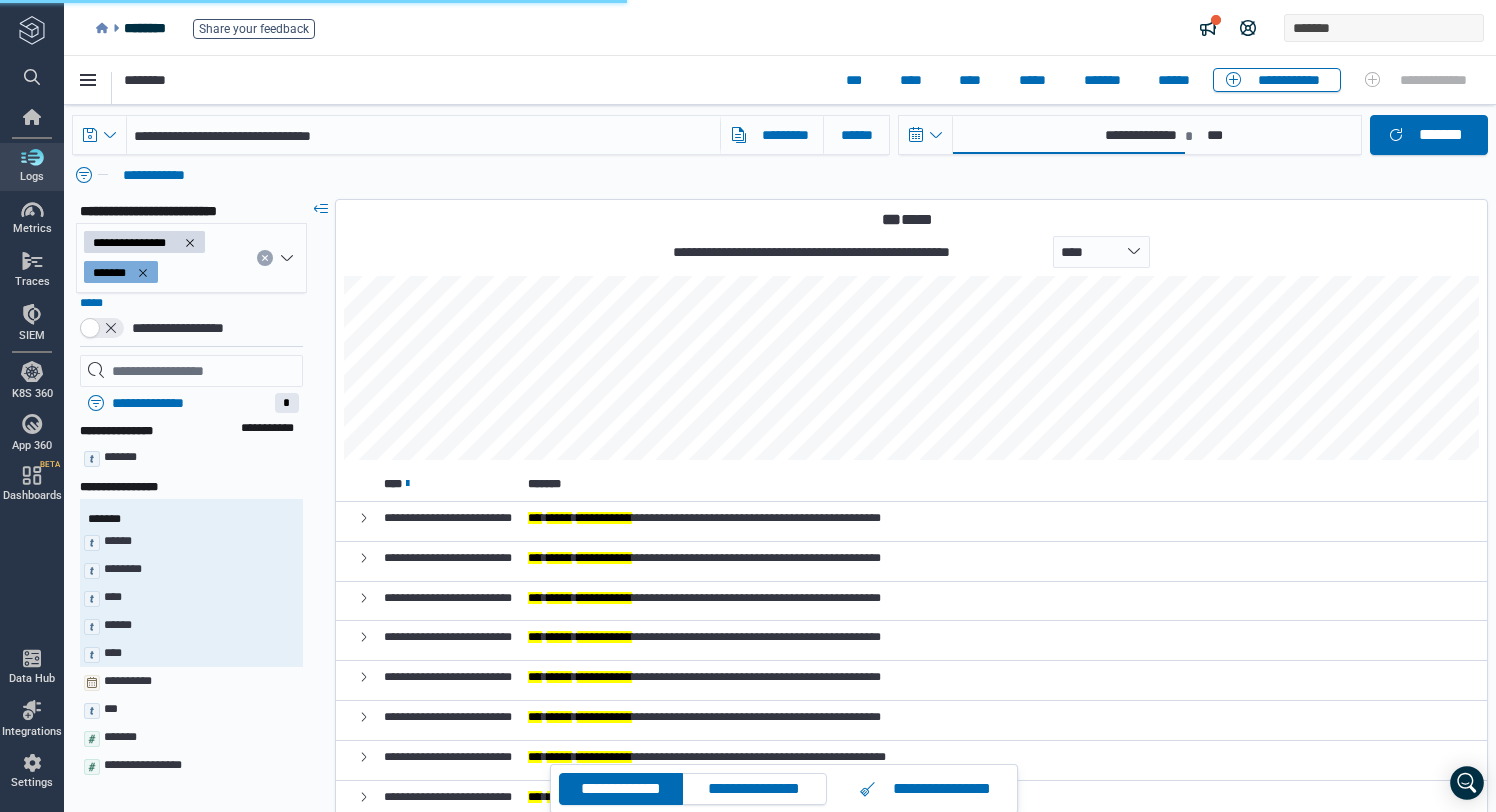 click on "**********" at bounding box center [1069, 135] 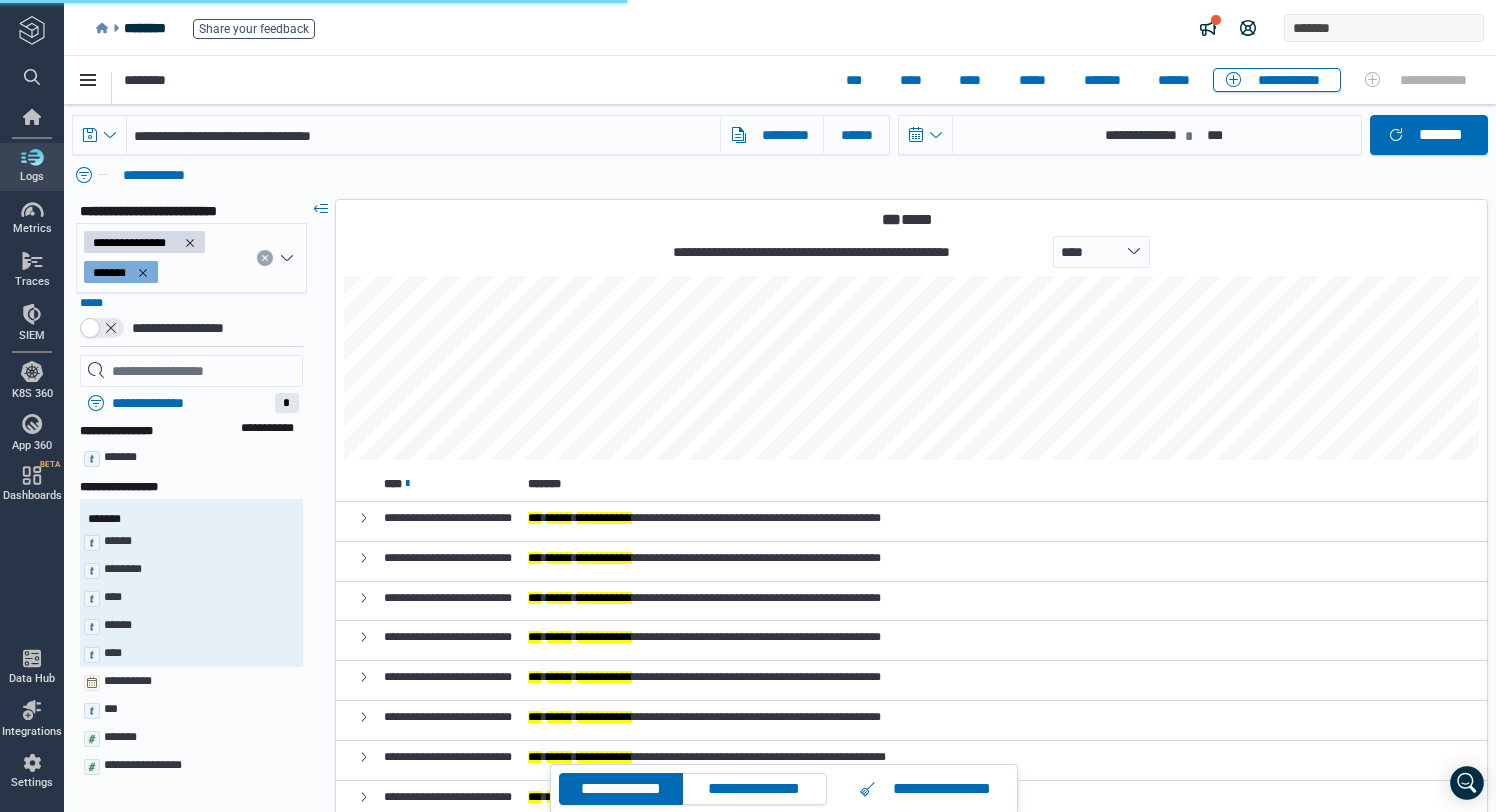 select on "*" 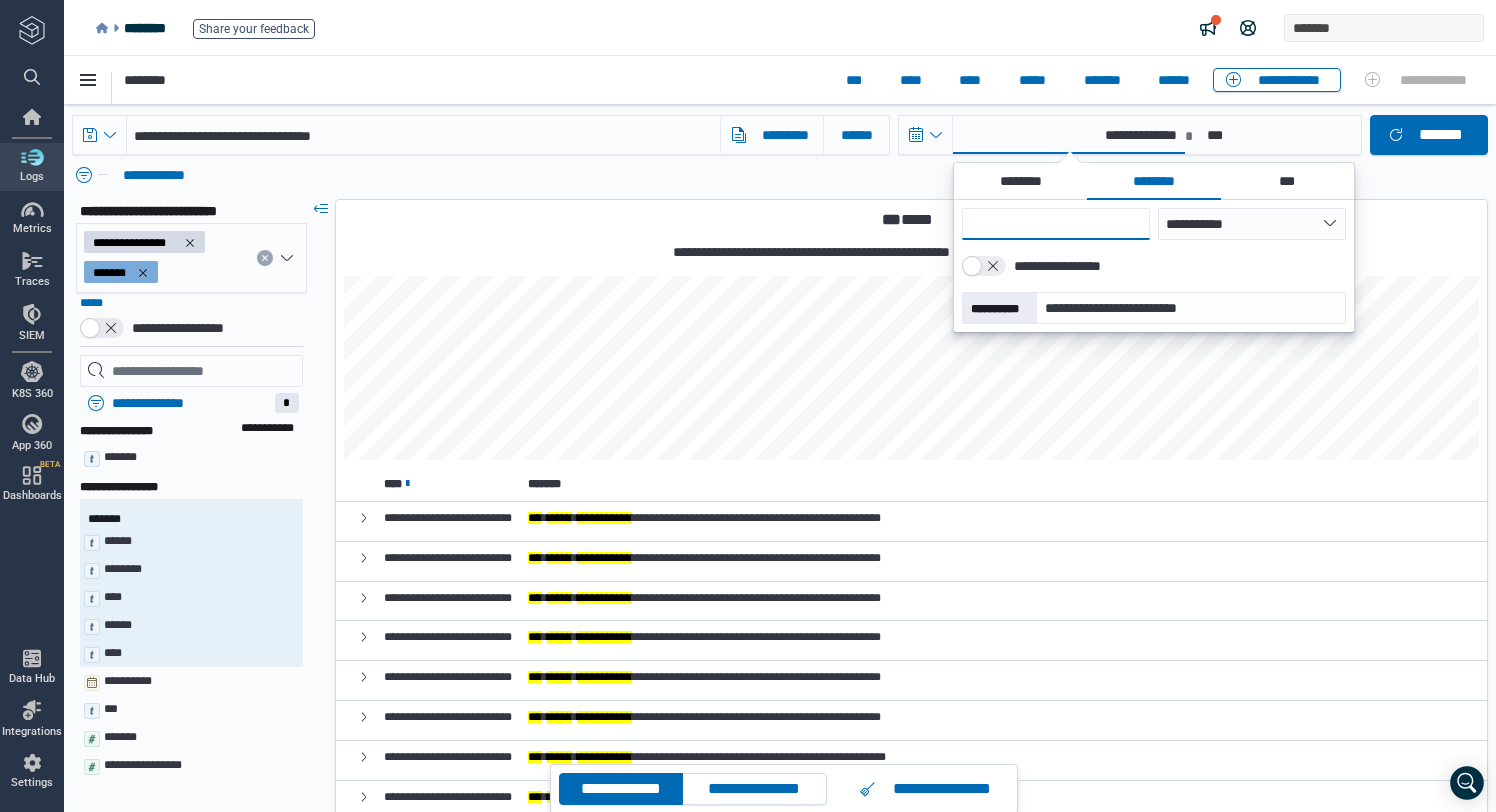 click on "**" at bounding box center (1056, 224) 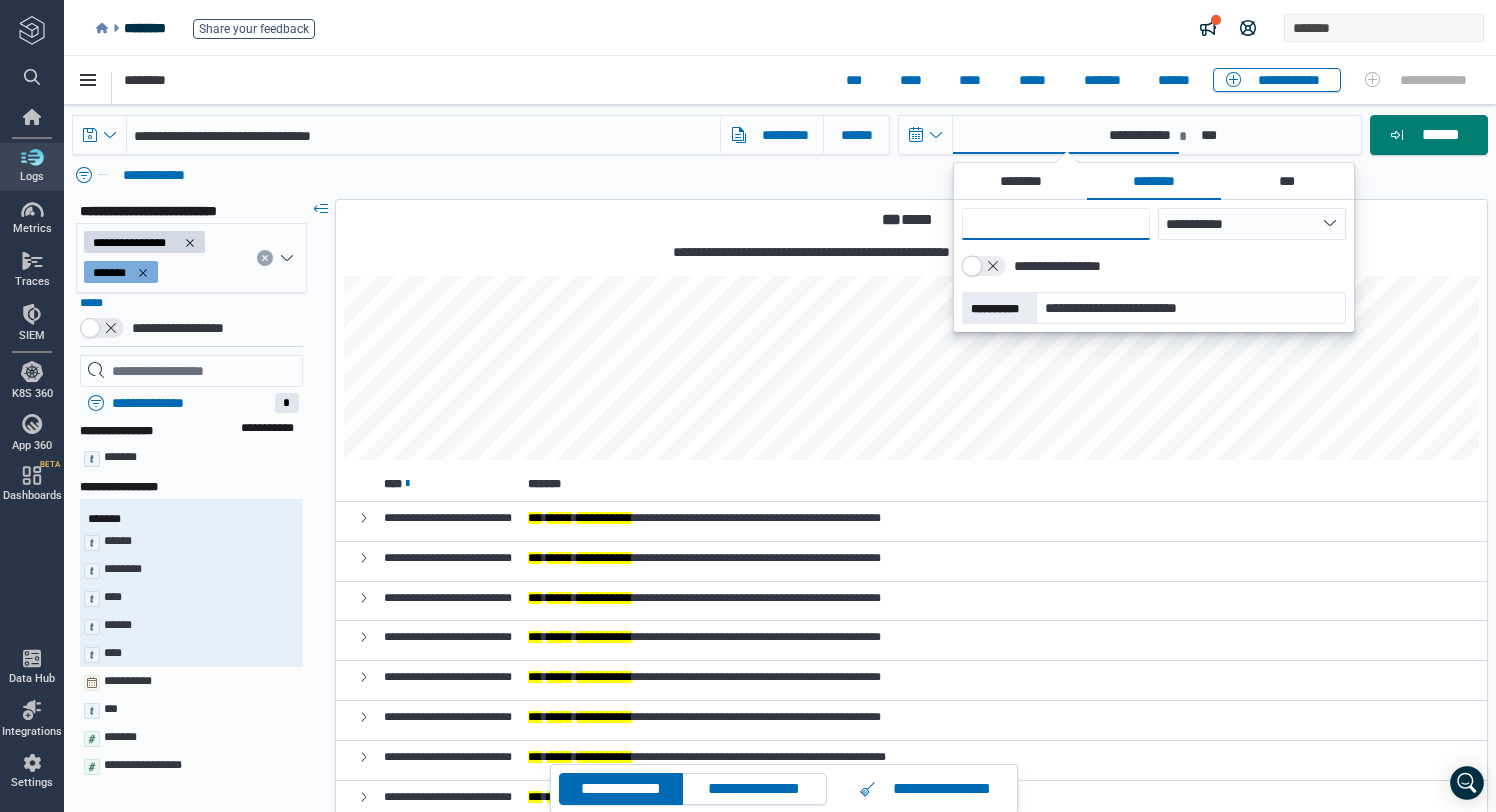 type on "****" 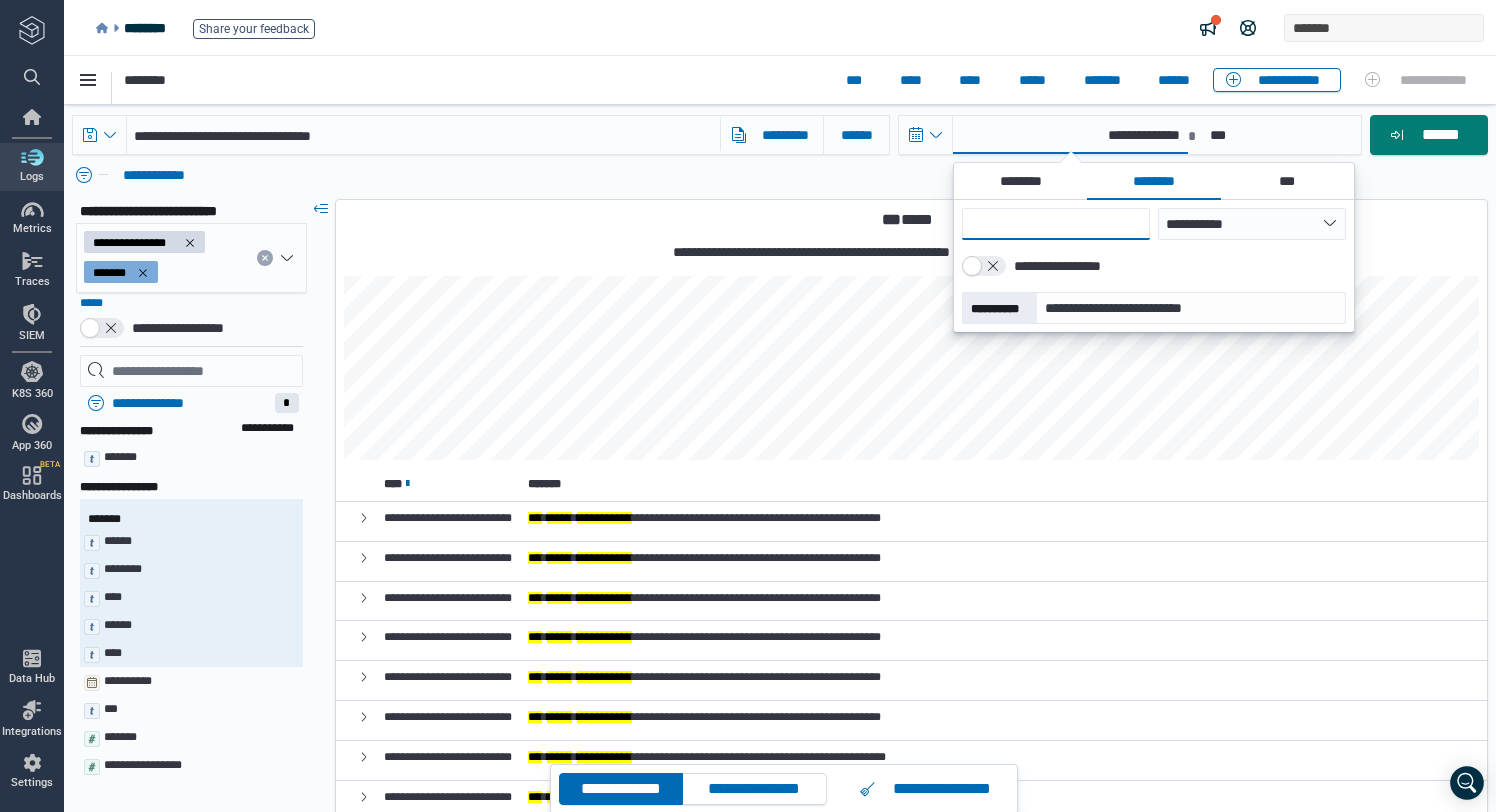 drag, startPoint x: 1018, startPoint y: 209, endPoint x: 1005, endPoint y: 209, distance: 13 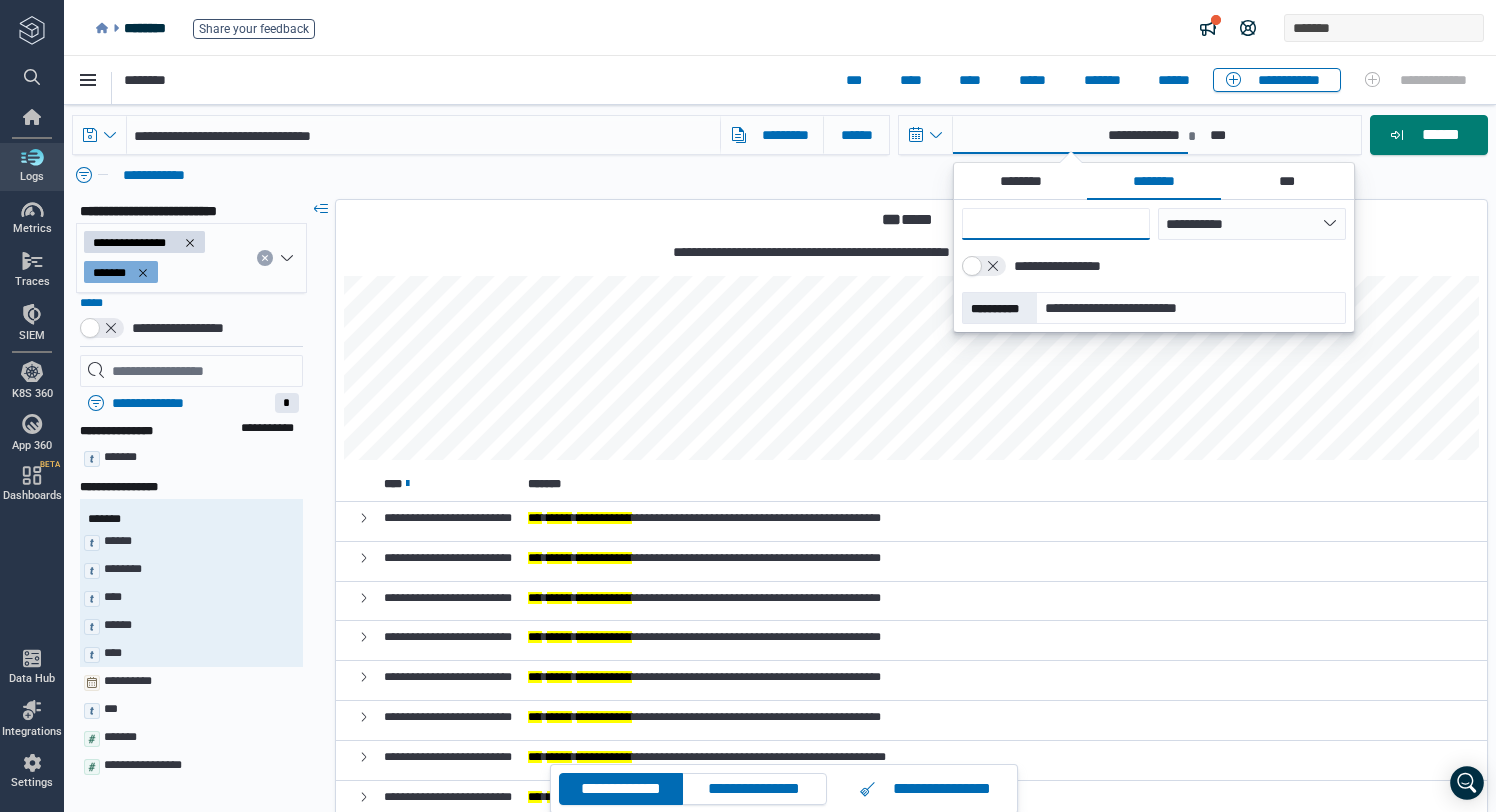 type on "**" 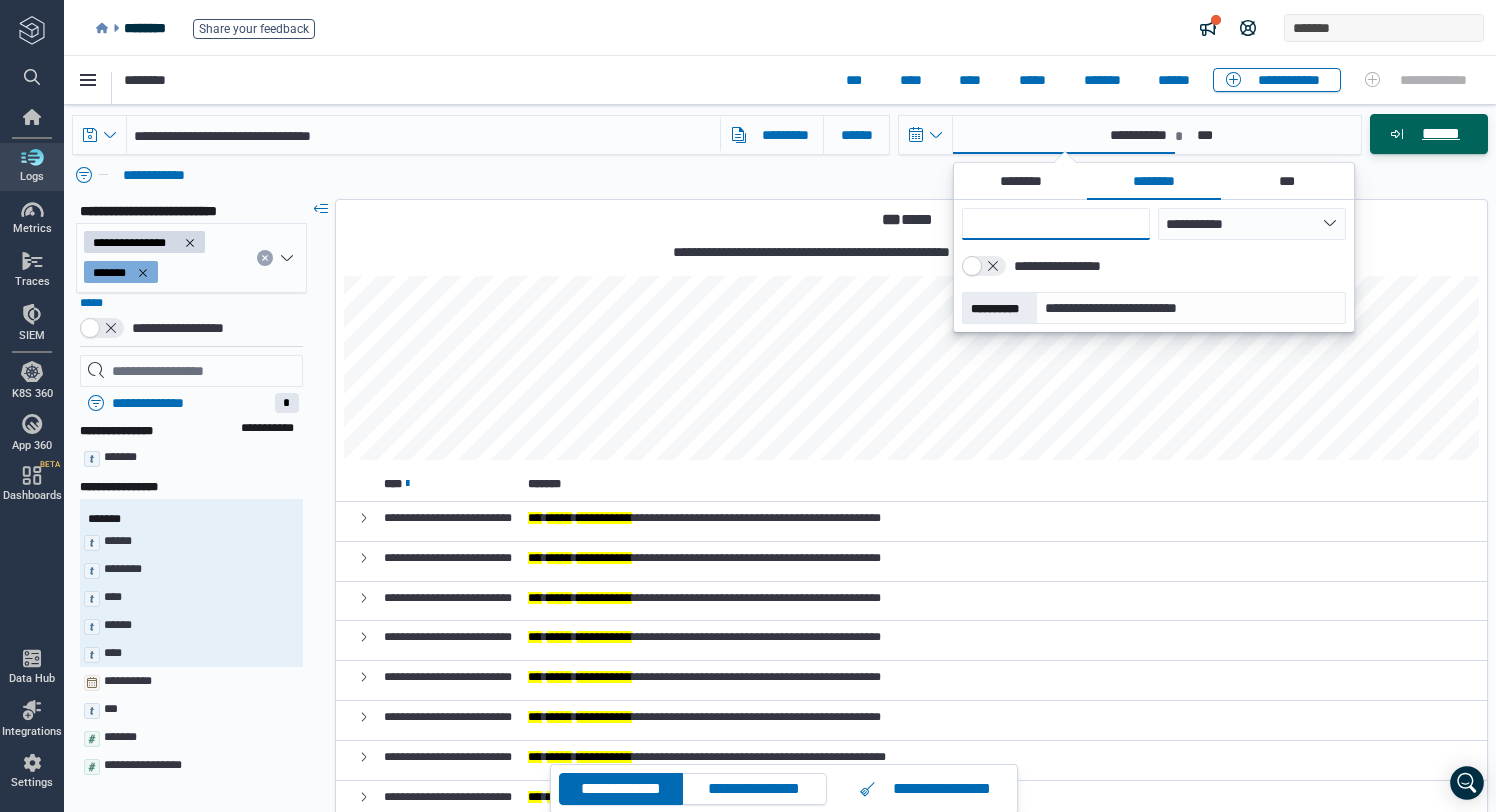 type on "**" 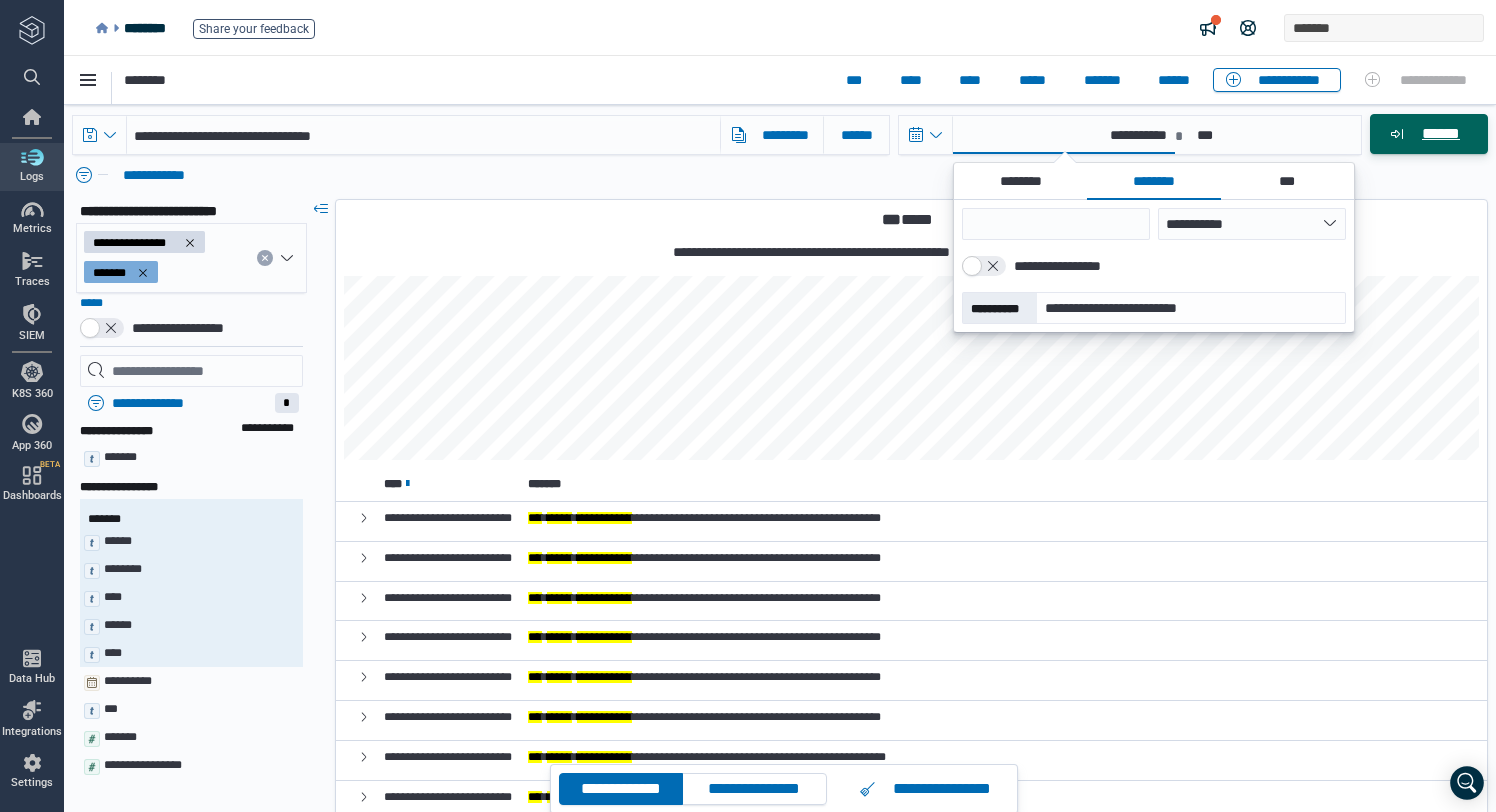 click on "******" at bounding box center (1440, 134) 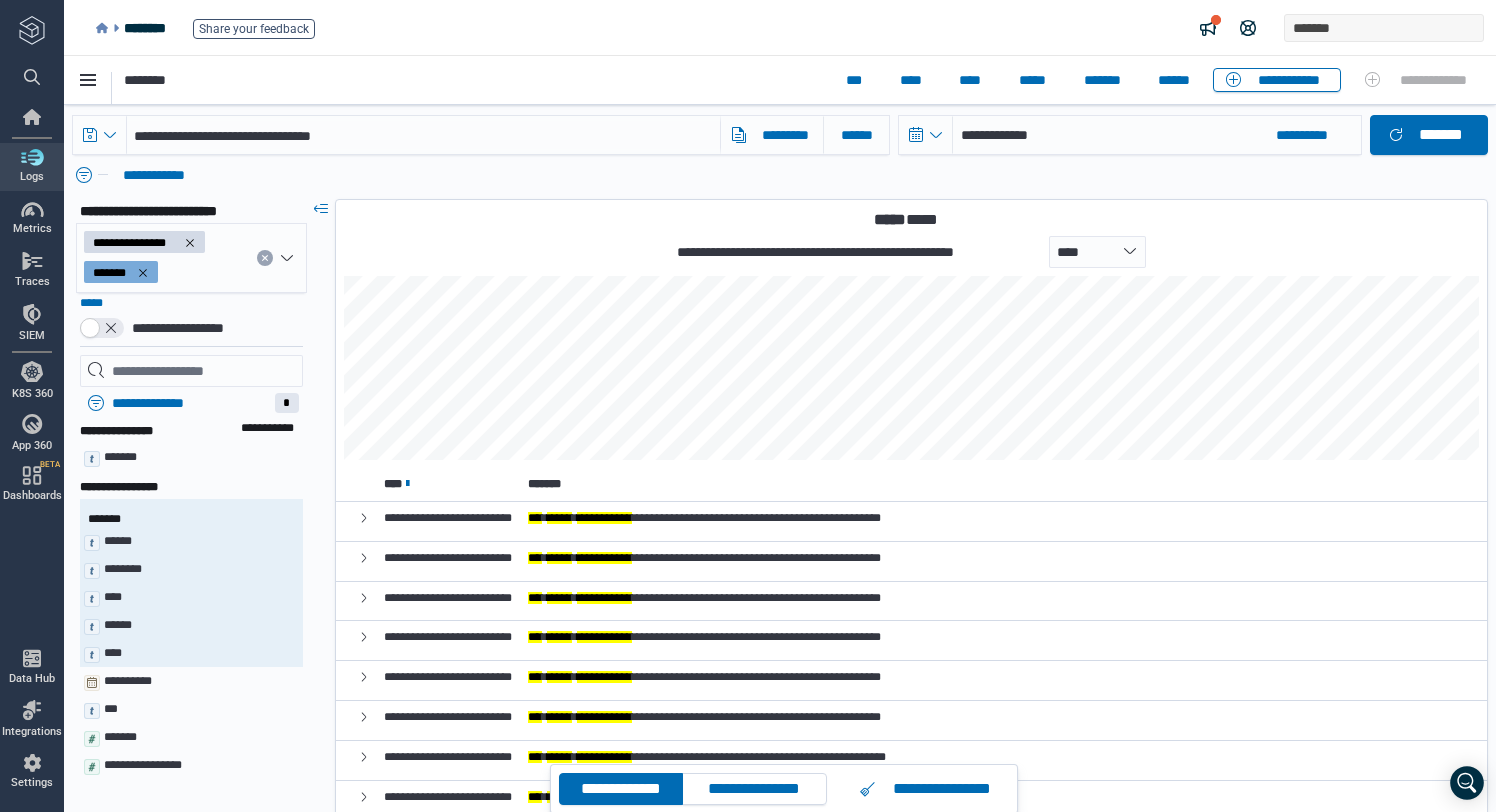click on "**********" at bounding box center [911, 252] 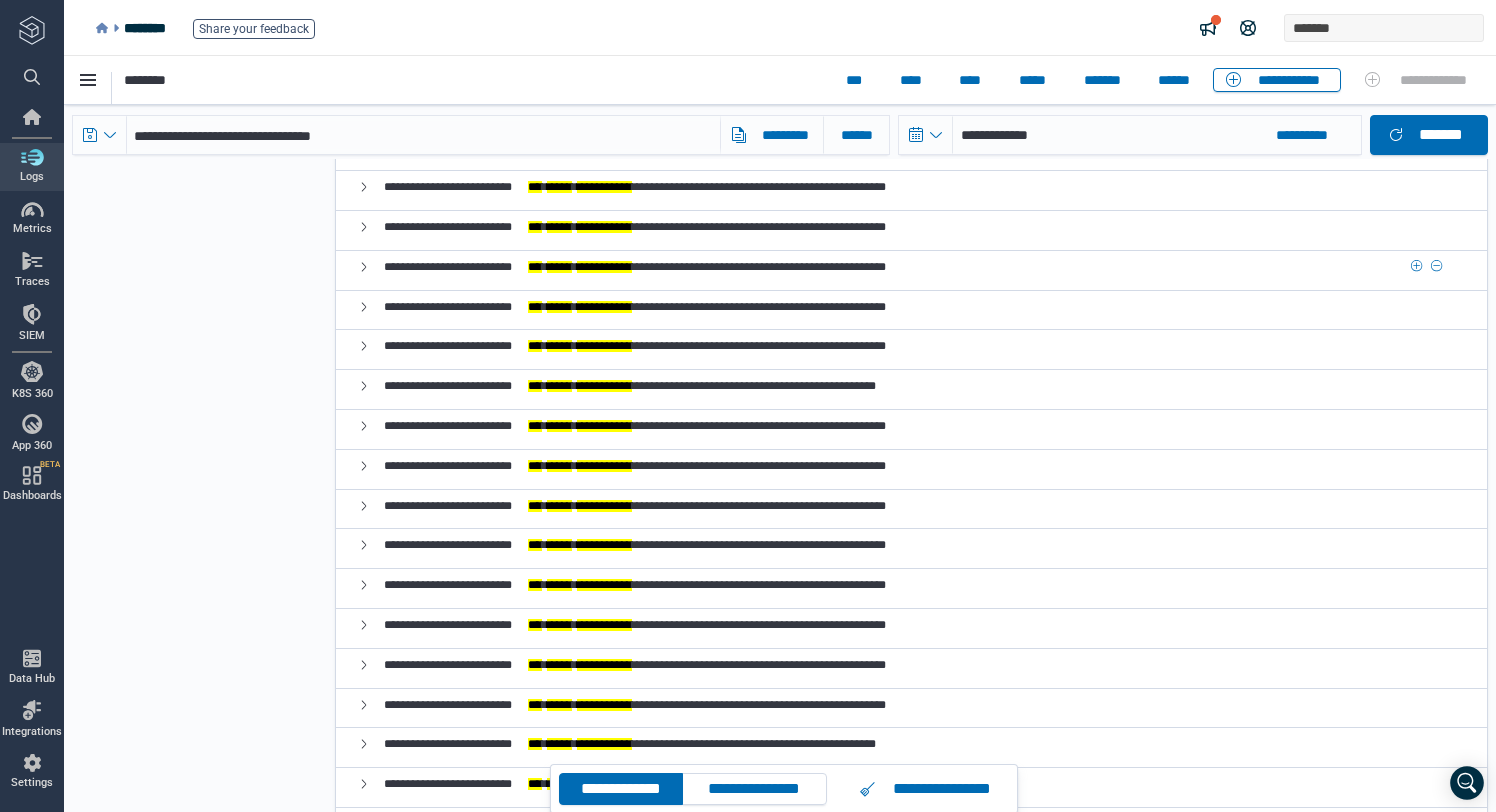 scroll, scrollTop: 1536, scrollLeft: 0, axis: vertical 